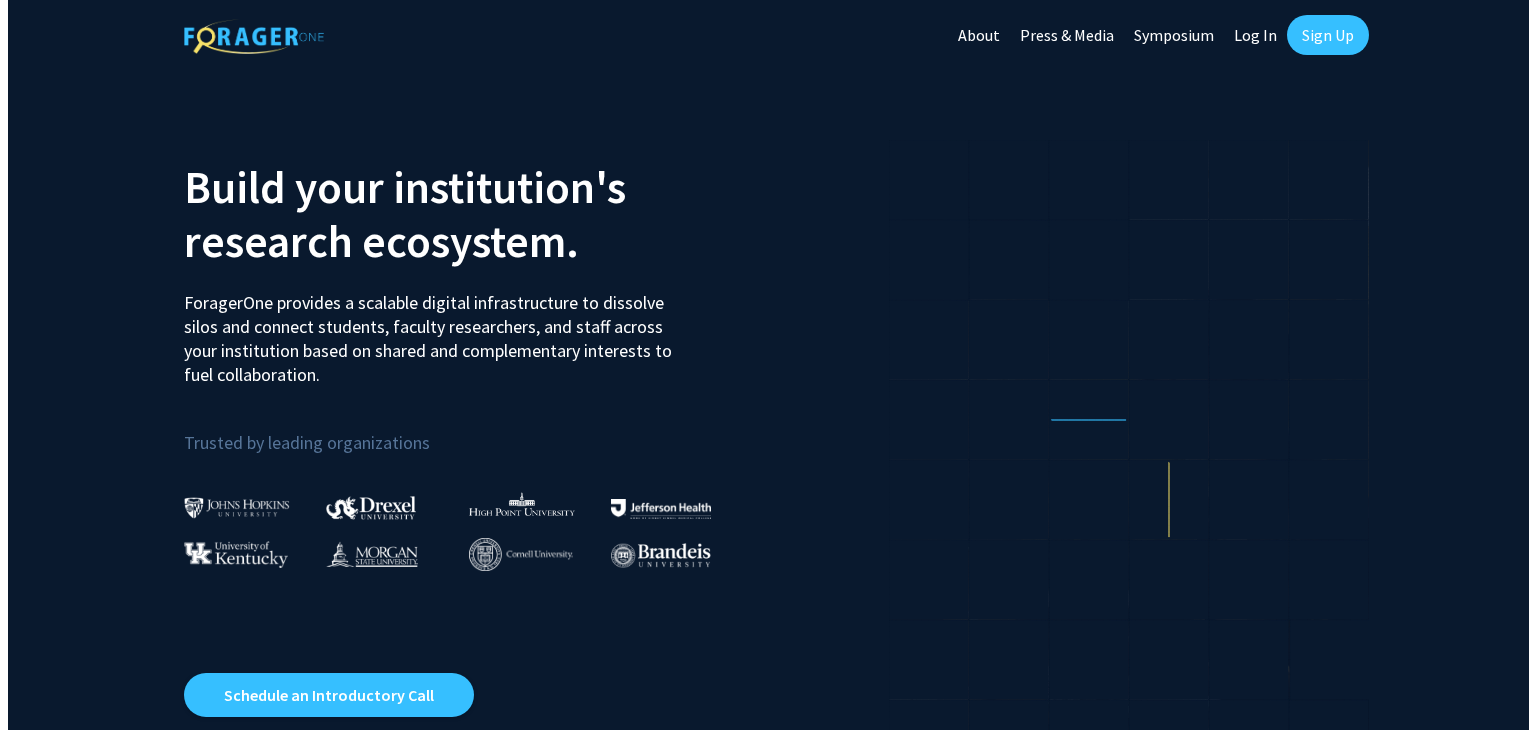 scroll, scrollTop: 0, scrollLeft: 0, axis: both 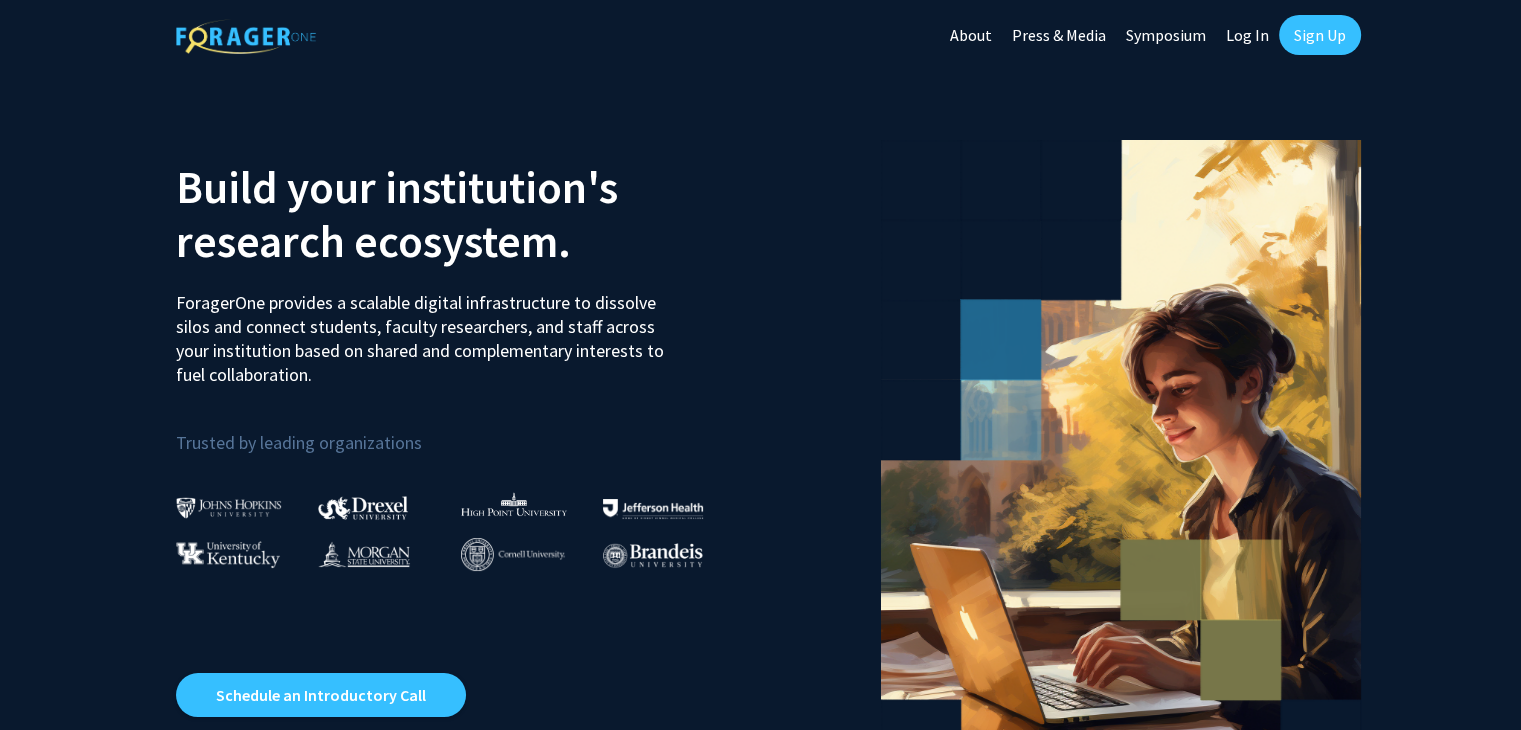 click on "Sign Up" 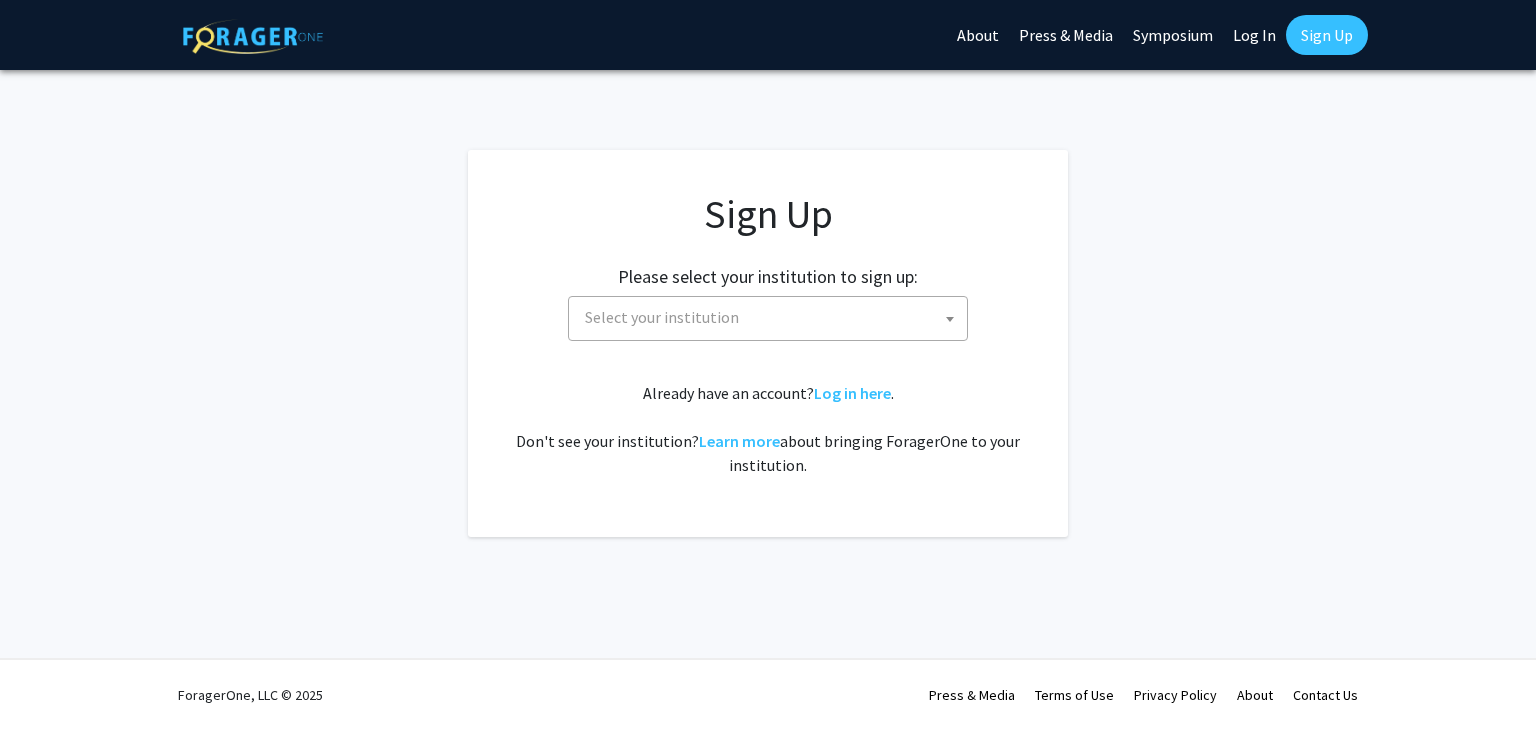 click on "Select your institution" at bounding box center [772, 317] 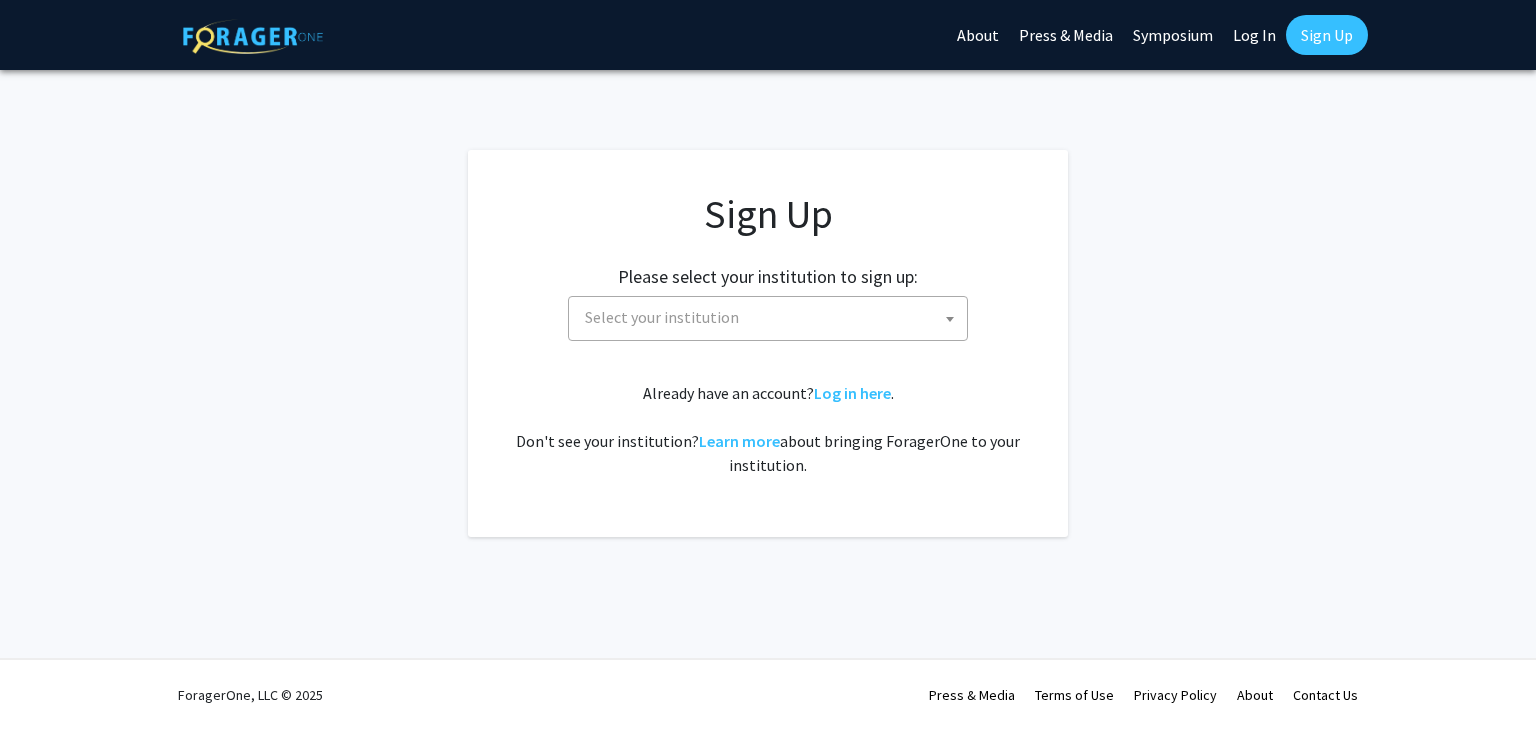 click on "Select your institution" at bounding box center [772, 317] 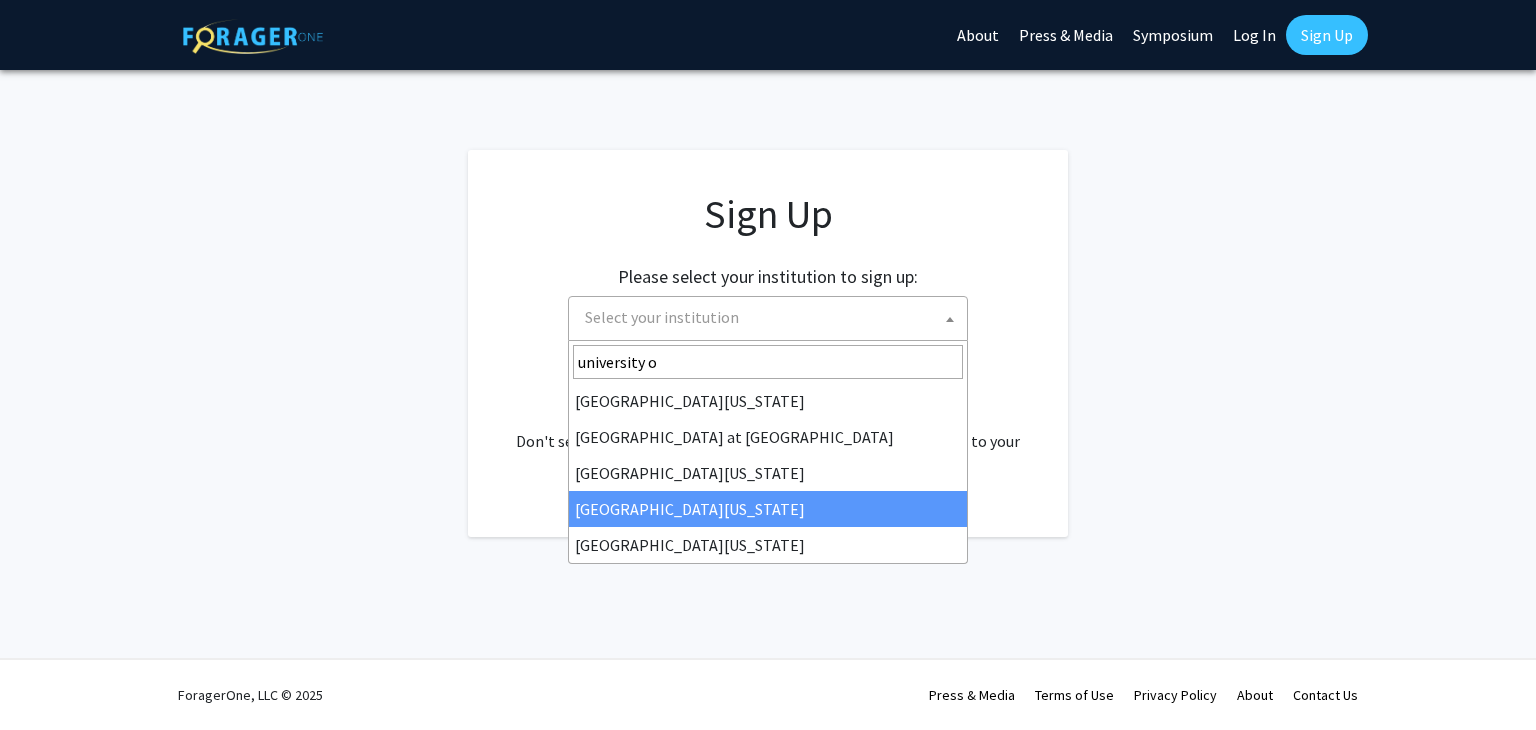 type on "university o" 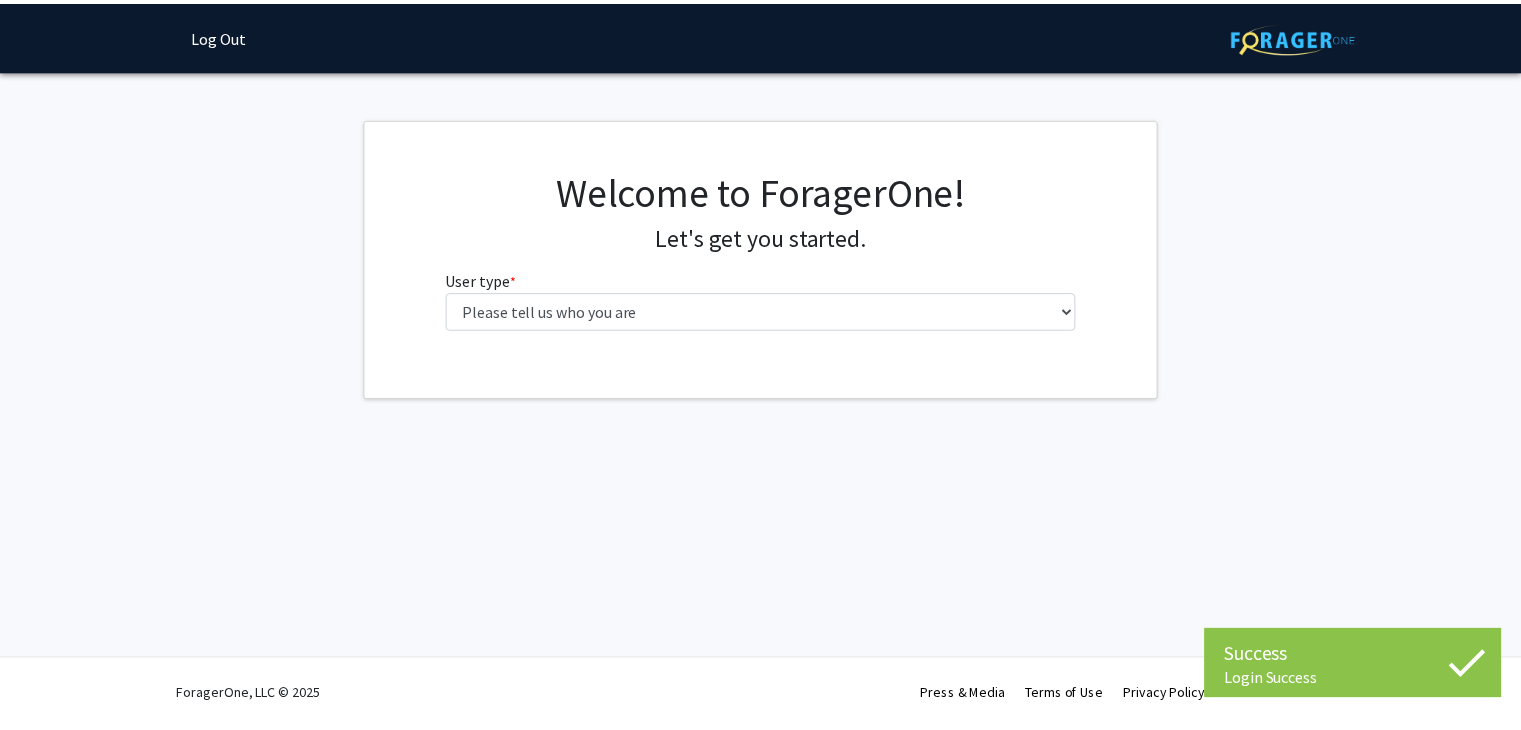 scroll, scrollTop: 0, scrollLeft: 0, axis: both 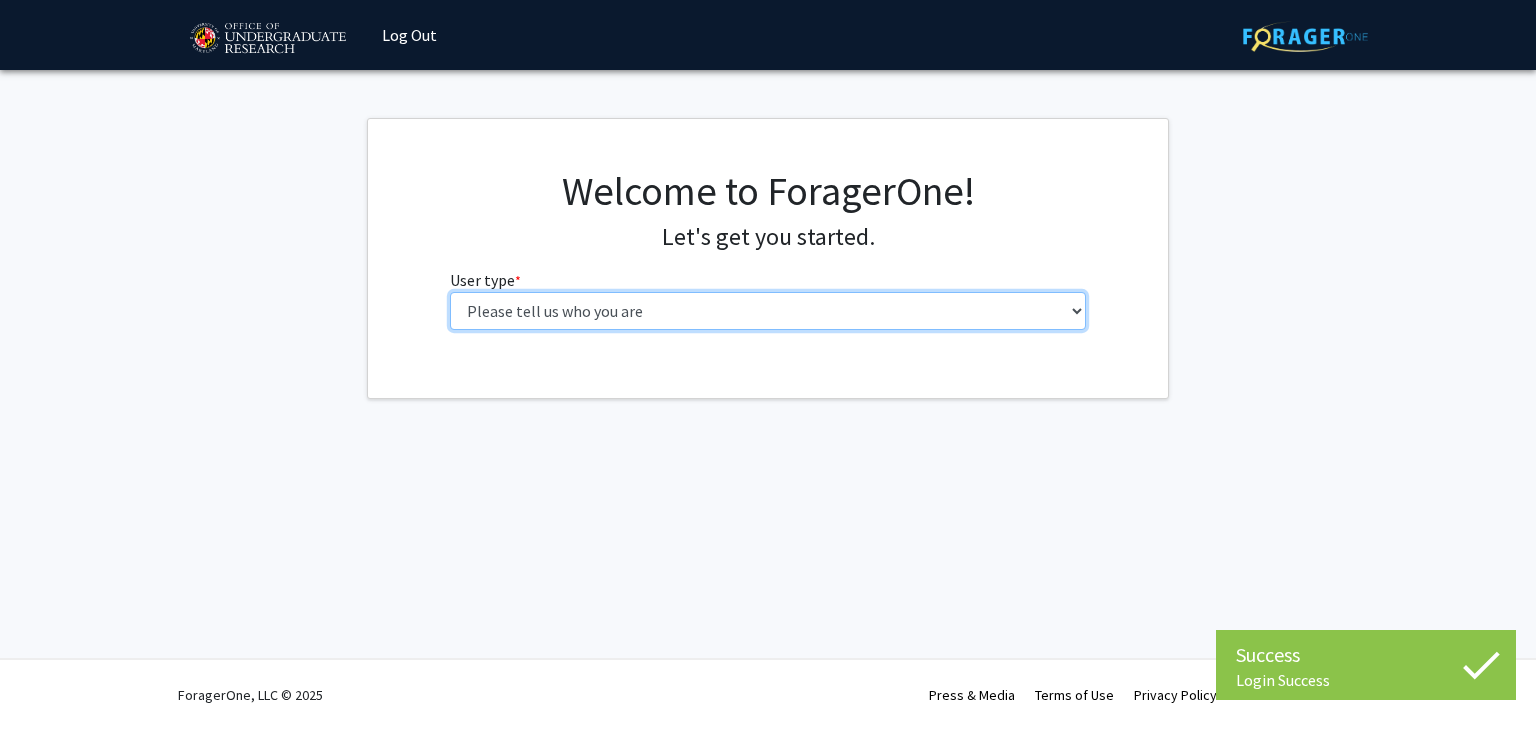 click on "Please tell us who you are  Undergraduate Student   Master's Student   Doctoral Candidate (PhD, MD, DMD, PharmD, etc.)   Postdoctoral Researcher / Research Staff / Medical Resident / Medical Fellow   Faculty   Administrative Staff" at bounding box center (768, 311) 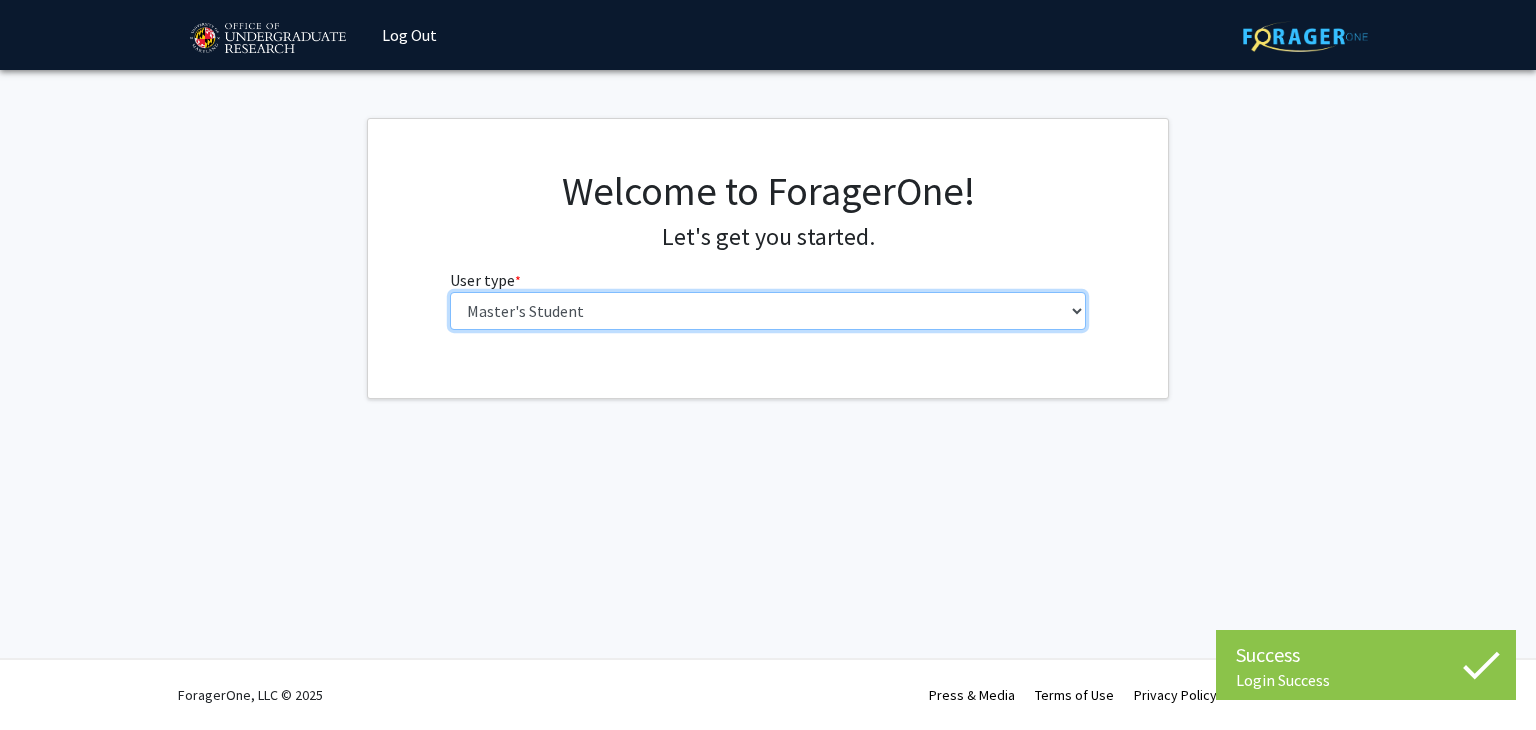 click on "Please tell us who you are  Undergraduate Student   Master's Student   Doctoral Candidate (PhD, MD, DMD, PharmD, etc.)   Postdoctoral Researcher / Research Staff / Medical Resident / Medical Fellow   Faculty   Administrative Staff" at bounding box center [768, 311] 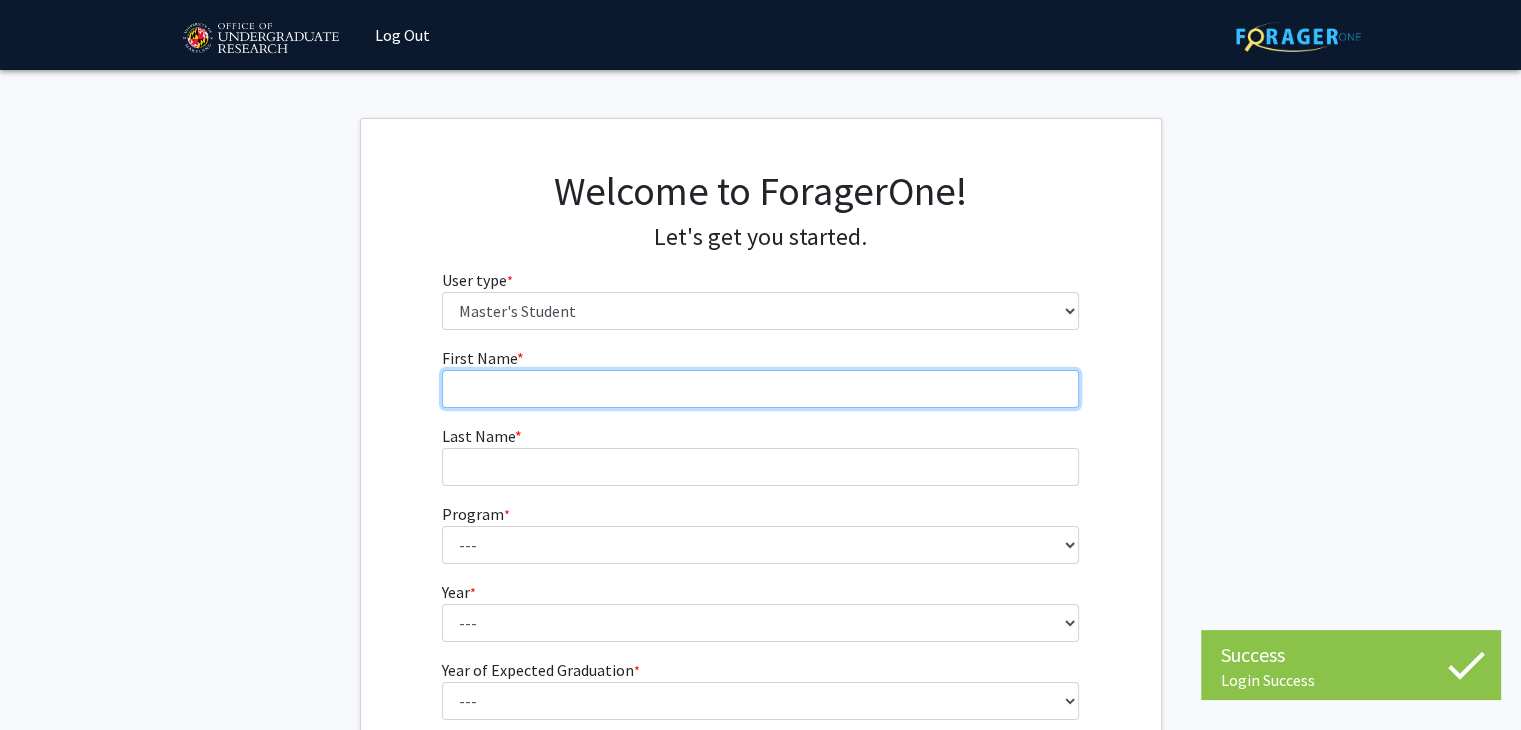 click on "First Name * required" at bounding box center (760, 389) 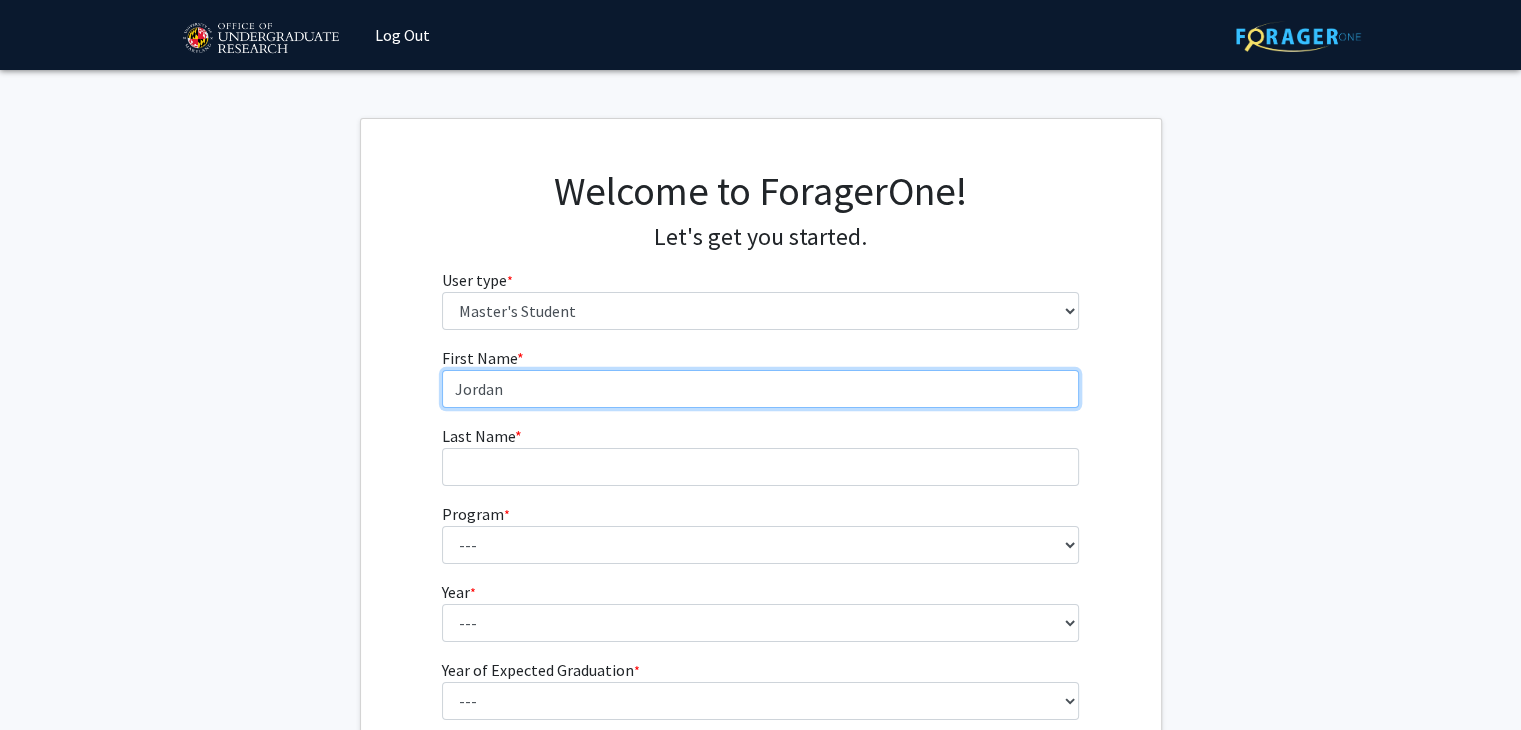 type on "Jordan" 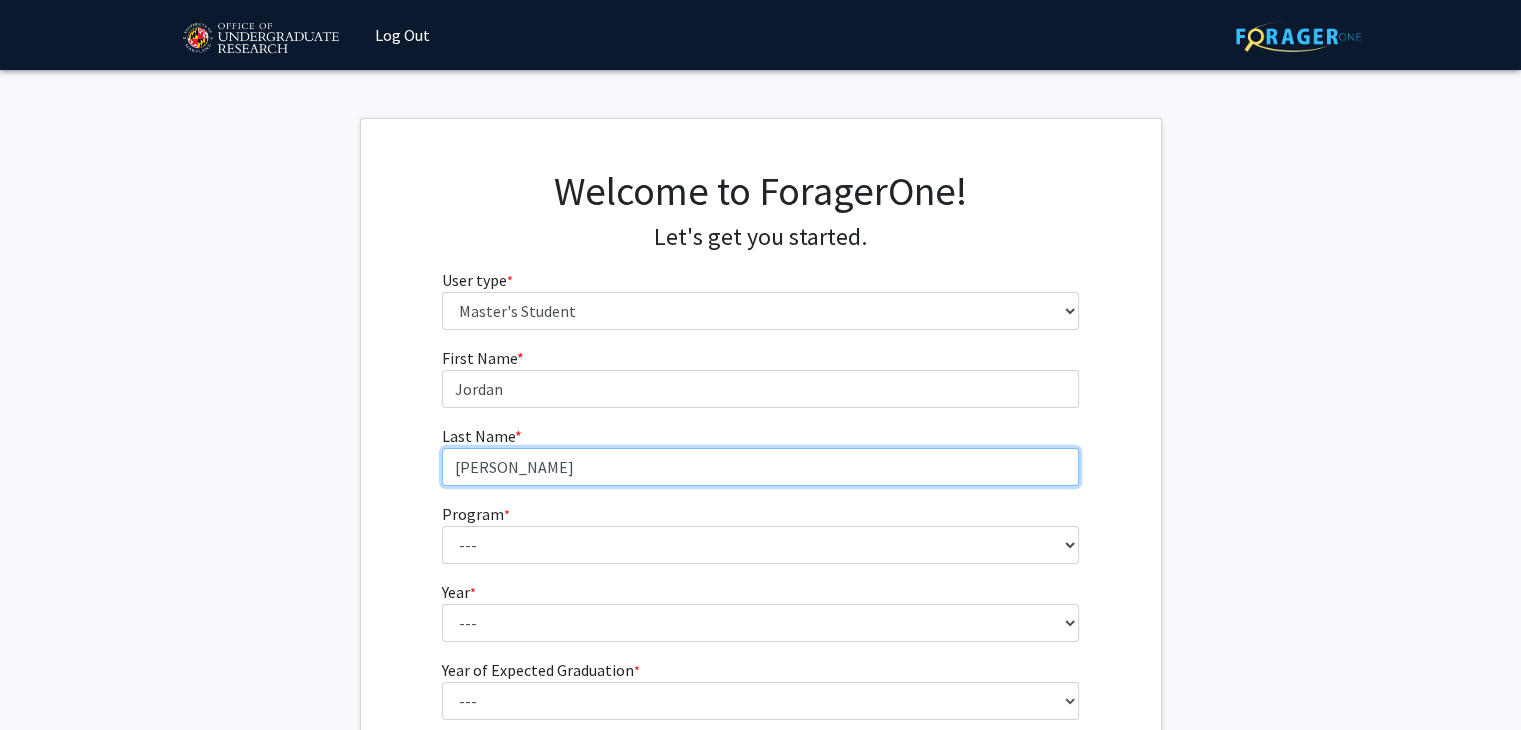 scroll, scrollTop: 215, scrollLeft: 0, axis: vertical 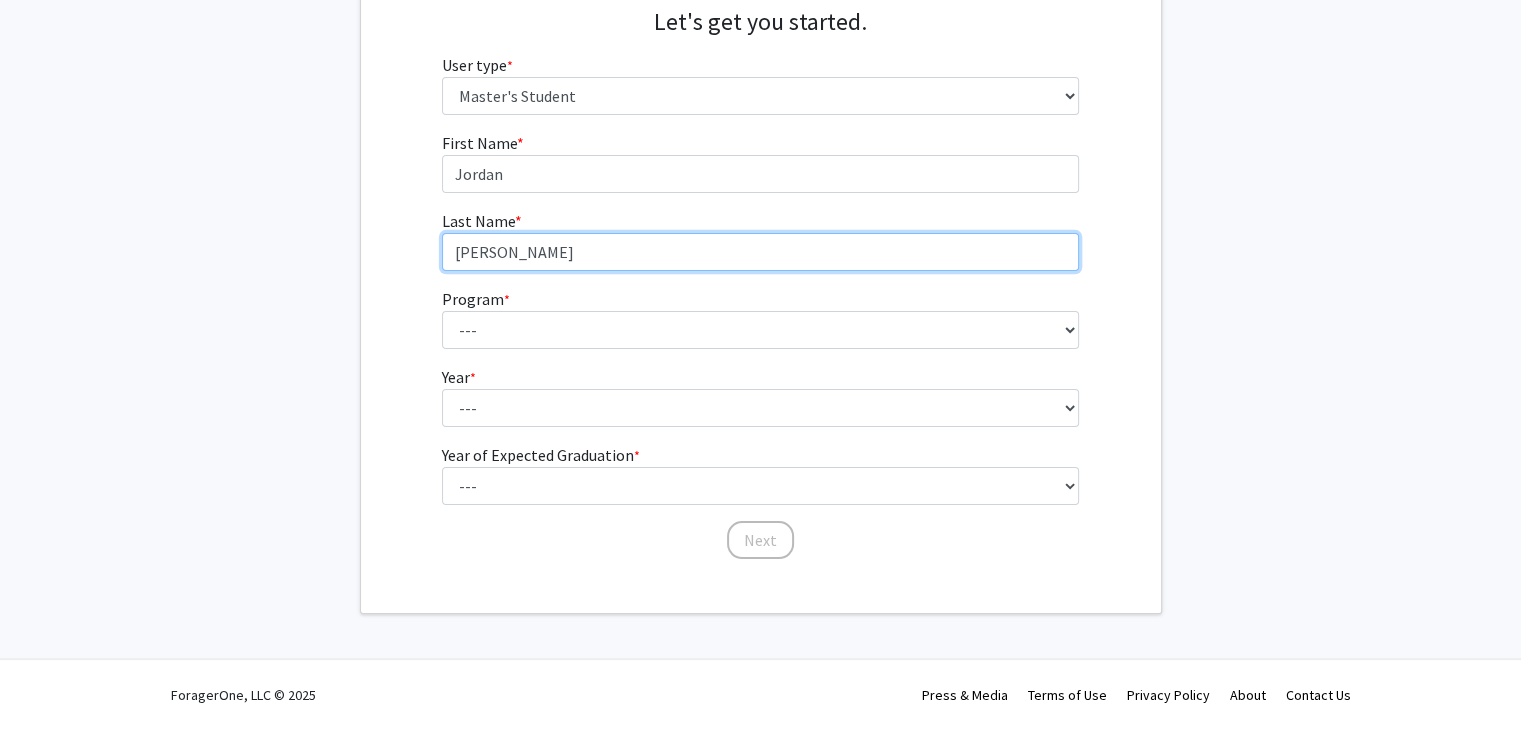 type on "Palmer" 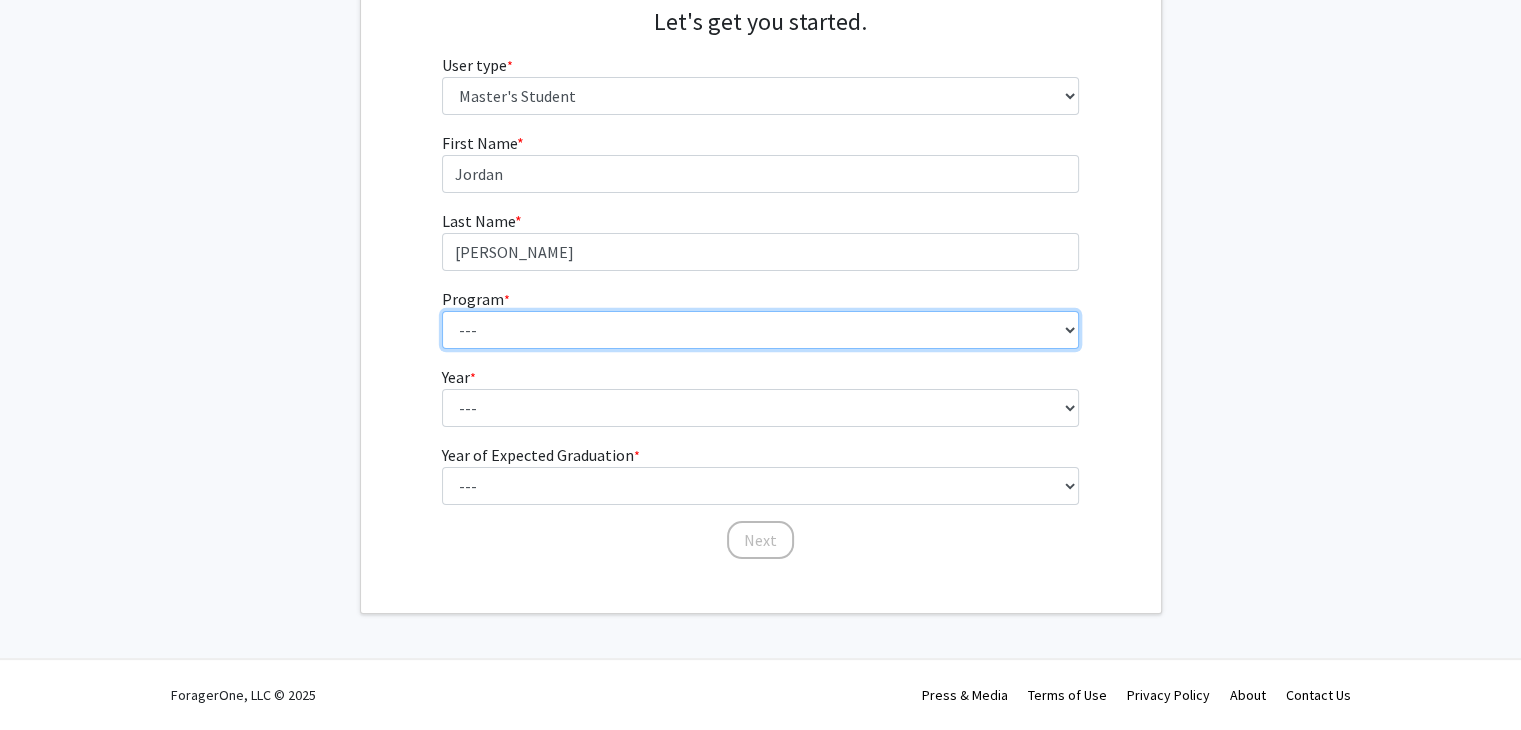 click on "---  Accounting   Aerospace Engineering   Agricultural and Resource Economics   American Studies   Animal Sciences   Anthropology   Applied Anthropology and Historic Preservation   Applied Economics   Applied Entomology   Applied Machine Learning   Applied Mathematics & Statistics, and Scientific Computation   Applied Political Analytics   Architecture   Architecture and Community Planning   Architecture and Historic Preservation   Architecture and Real Estate Development   Art History and Archaeology   Art Studio   Astronomy   Atmospheric and Oceanic Science   Atmospheric and Oceanic Science Technology   Behavioral and Community Health   Biochemistry   Bioengineering   Bioinformatics and Computational Biology   Biological Resources Engineering   Biological Sciences   Biophysics   Biostatistics   Business Administration   Business Administration and Accounting   Business Administration and Business Analytics   Business Administration and Finance   Business Administration and Information Systems   Chemistry" at bounding box center (760, 330) 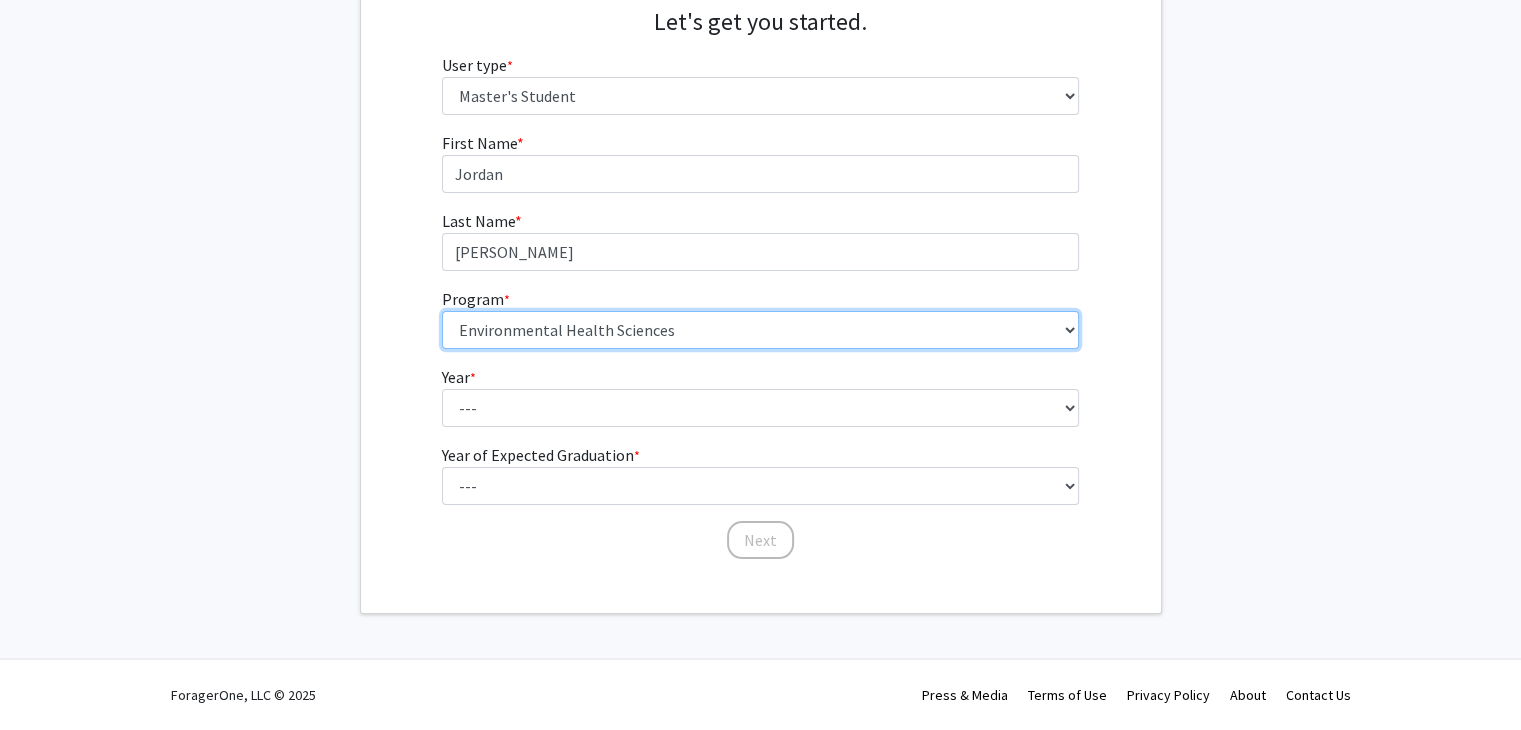 click on "---  Accounting   Aerospace Engineering   Agricultural and Resource Economics   American Studies   Animal Sciences   Anthropology   Applied Anthropology and Historic Preservation   Applied Economics   Applied Entomology   Applied Machine Learning   Applied Mathematics & Statistics, and Scientific Computation   Applied Political Analytics   Architecture   Architecture and Community Planning   Architecture and Historic Preservation   Architecture and Real Estate Development   Art History and Archaeology   Art Studio   Astronomy   Atmospheric and Oceanic Science   Atmospheric and Oceanic Science Technology   Behavioral and Community Health   Biochemistry   Bioengineering   Bioinformatics and Computational Biology   Biological Resources Engineering   Biological Sciences   Biophysics   Biostatistics   Business Administration   Business Administration and Accounting   Business Administration and Business Analytics   Business Administration and Finance   Business Administration and Information Systems   Chemistry" at bounding box center (760, 330) 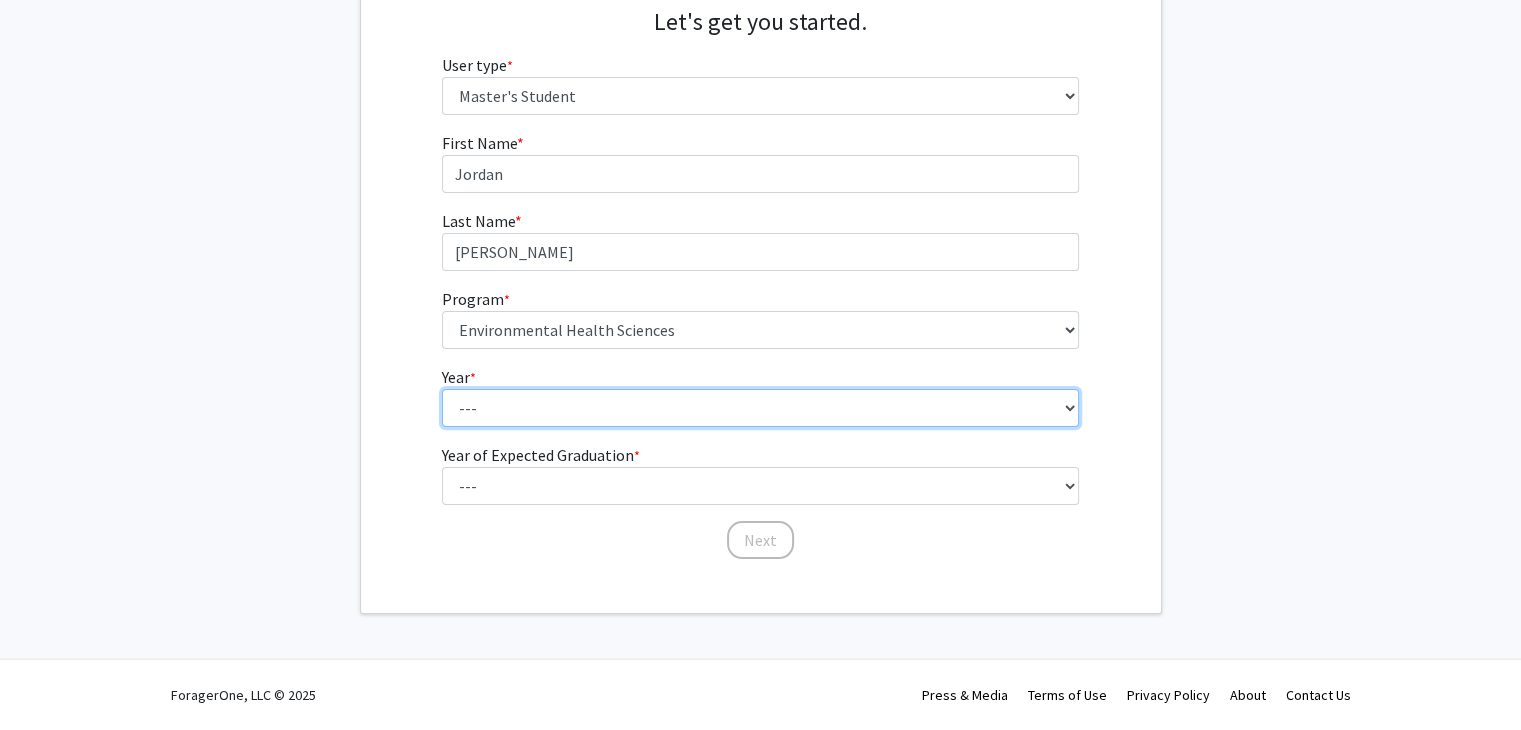 click on "---  First Year   Second Year" at bounding box center (760, 408) 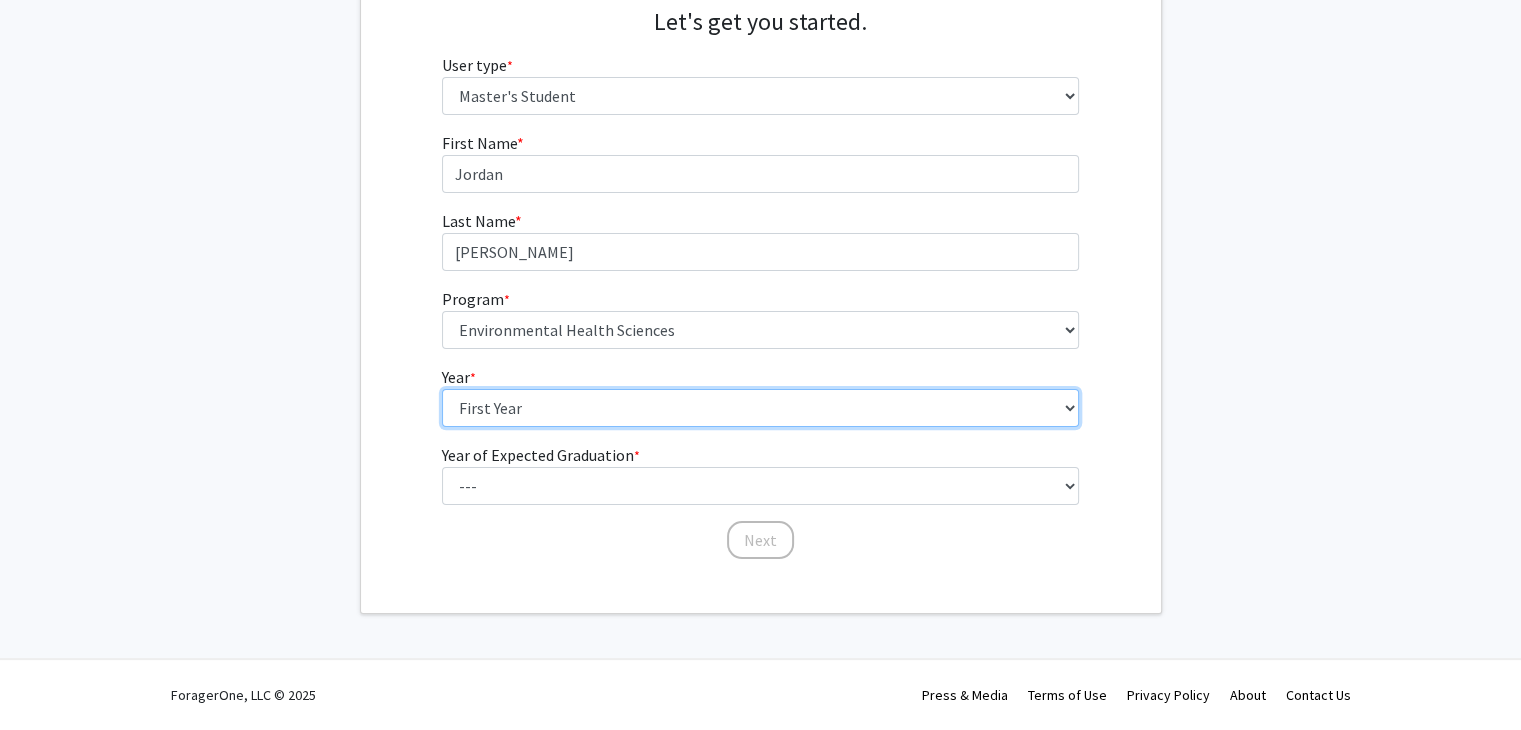 click on "---  First Year   Second Year" at bounding box center (760, 408) 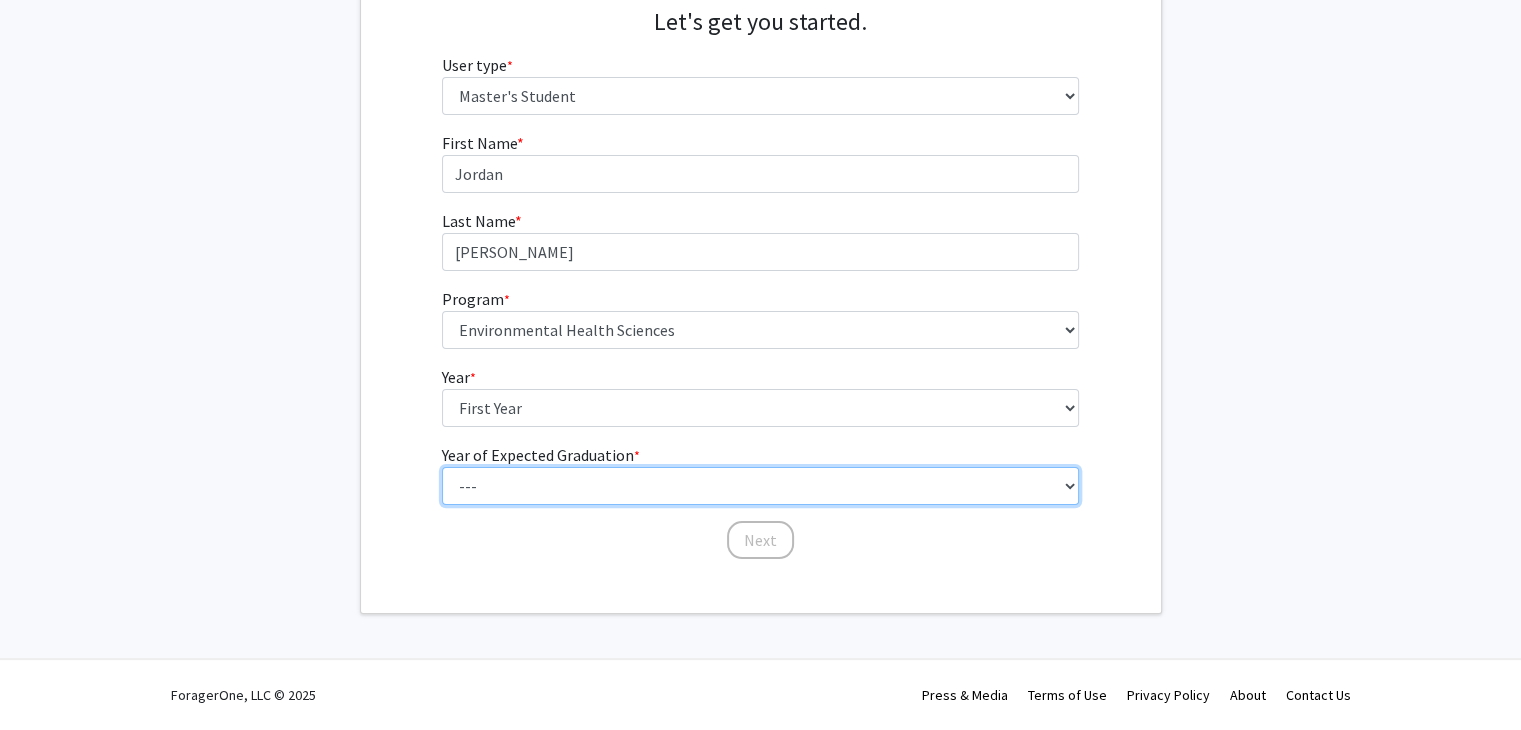 click on "---  2025   2026   2027   2028   2029   2030   2031   2032   2033   2034" at bounding box center [760, 486] 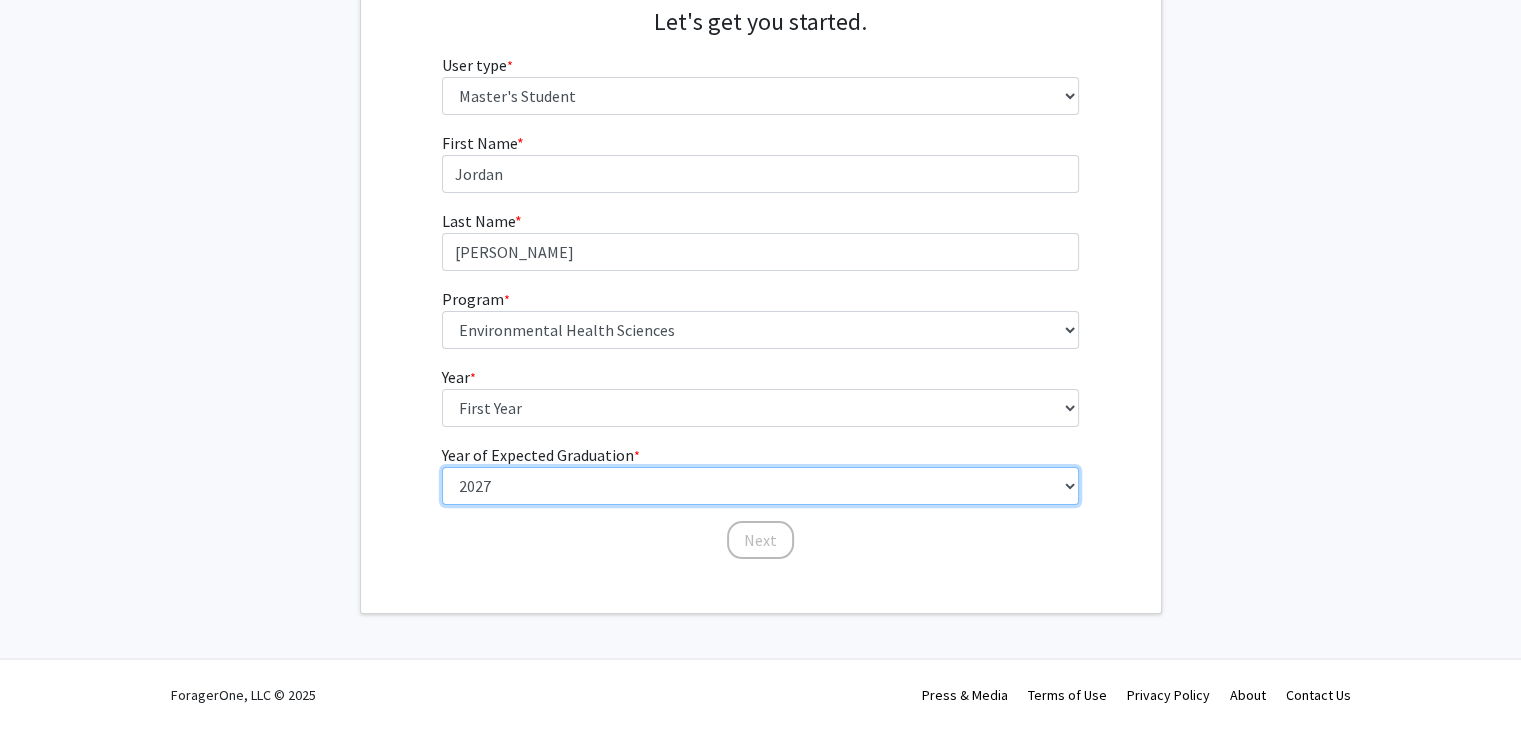 click on "---  2025   2026   2027   2028   2029   2030   2031   2032   2033   2034" at bounding box center (760, 486) 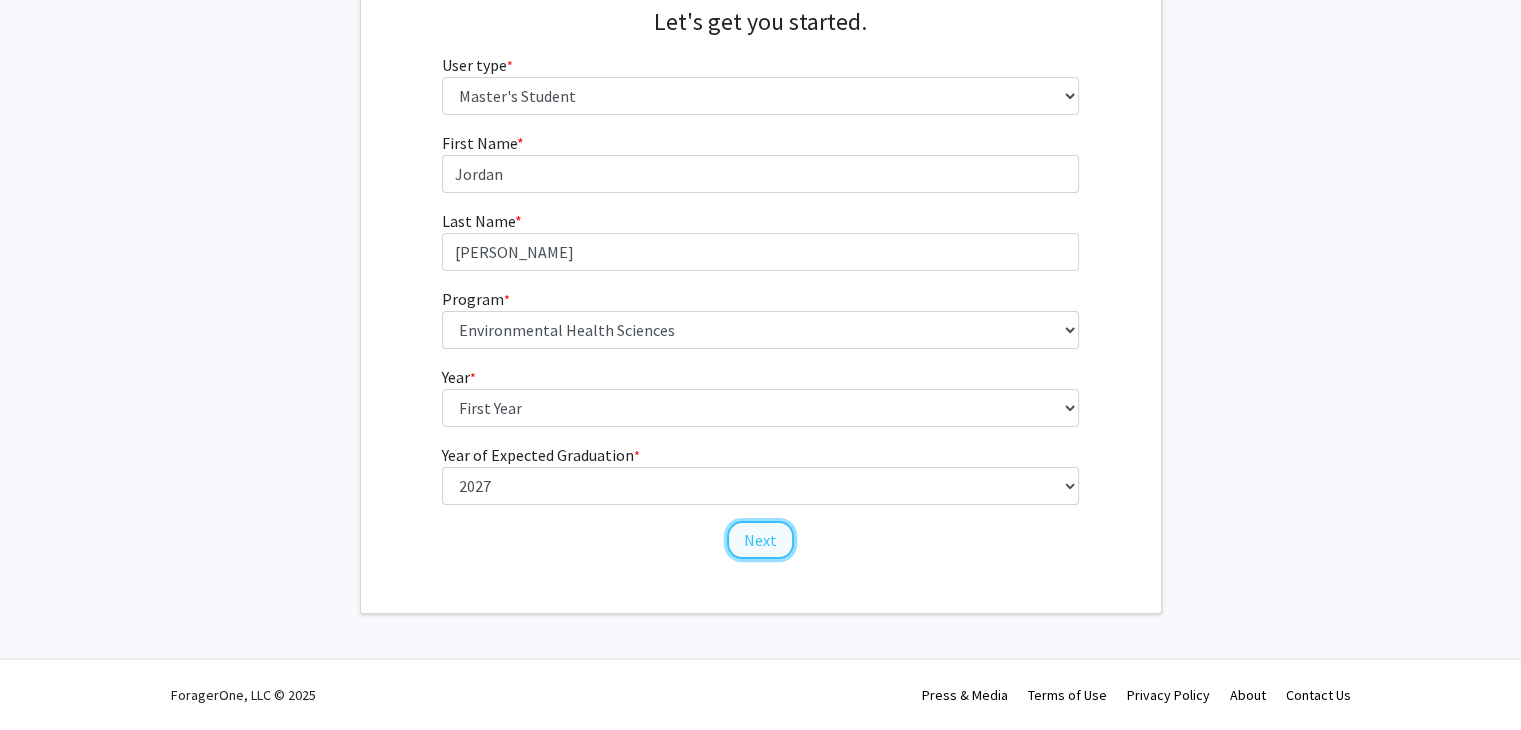 click on "Next" 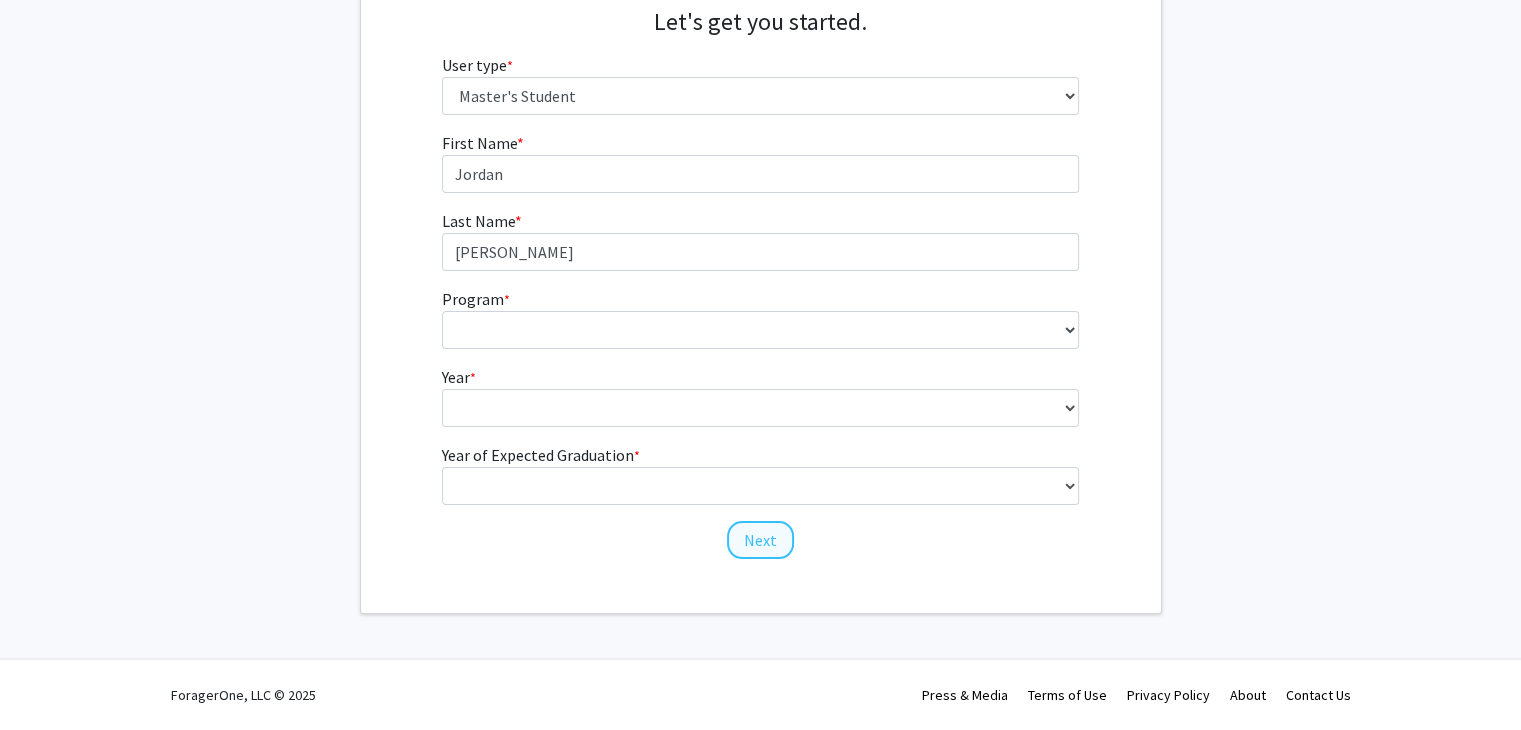 scroll, scrollTop: 0, scrollLeft: 0, axis: both 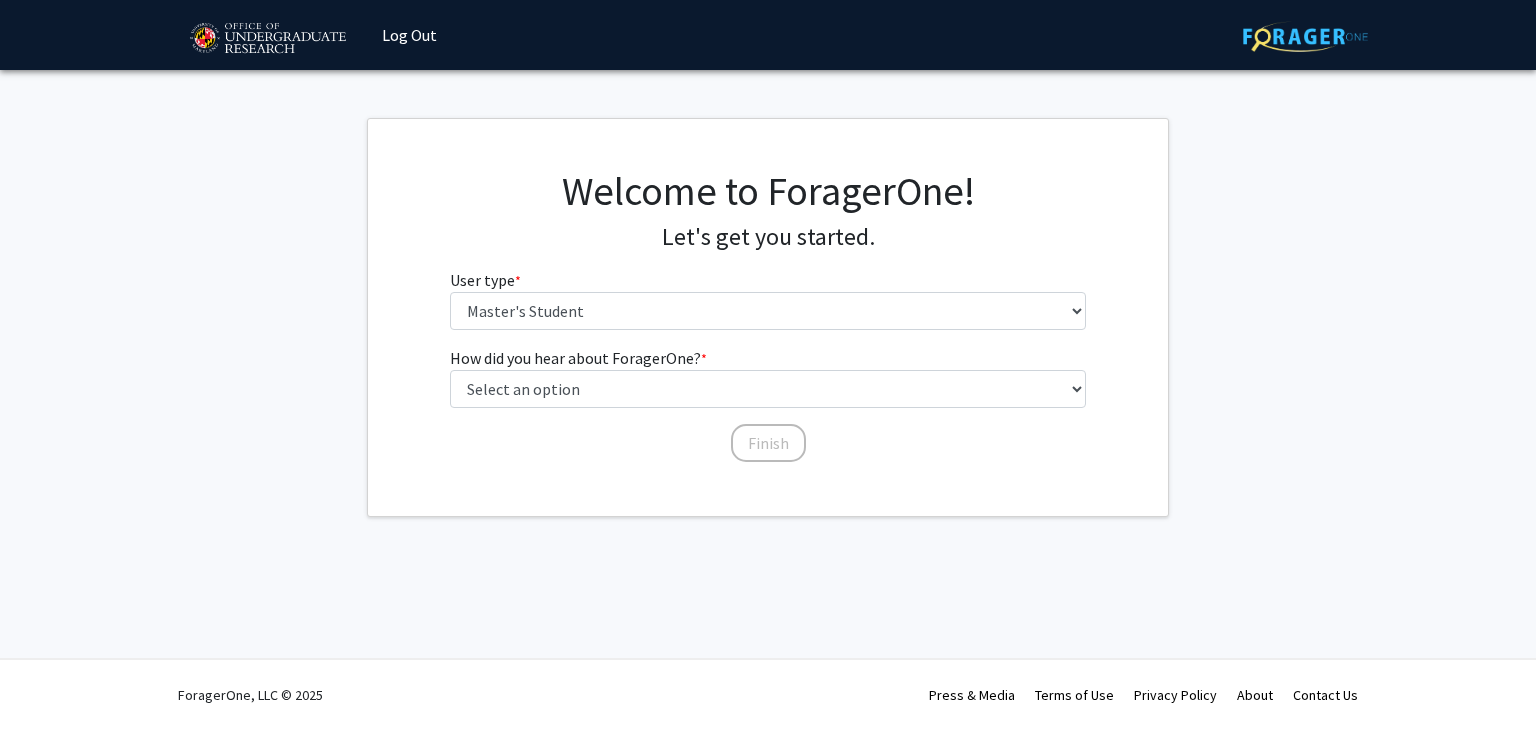 click on "How did you hear about ForagerOne?  * required Select an option  Peer/student recommendation   Faculty/staff recommendation   University website   University email or newsletter   Other   Finish" 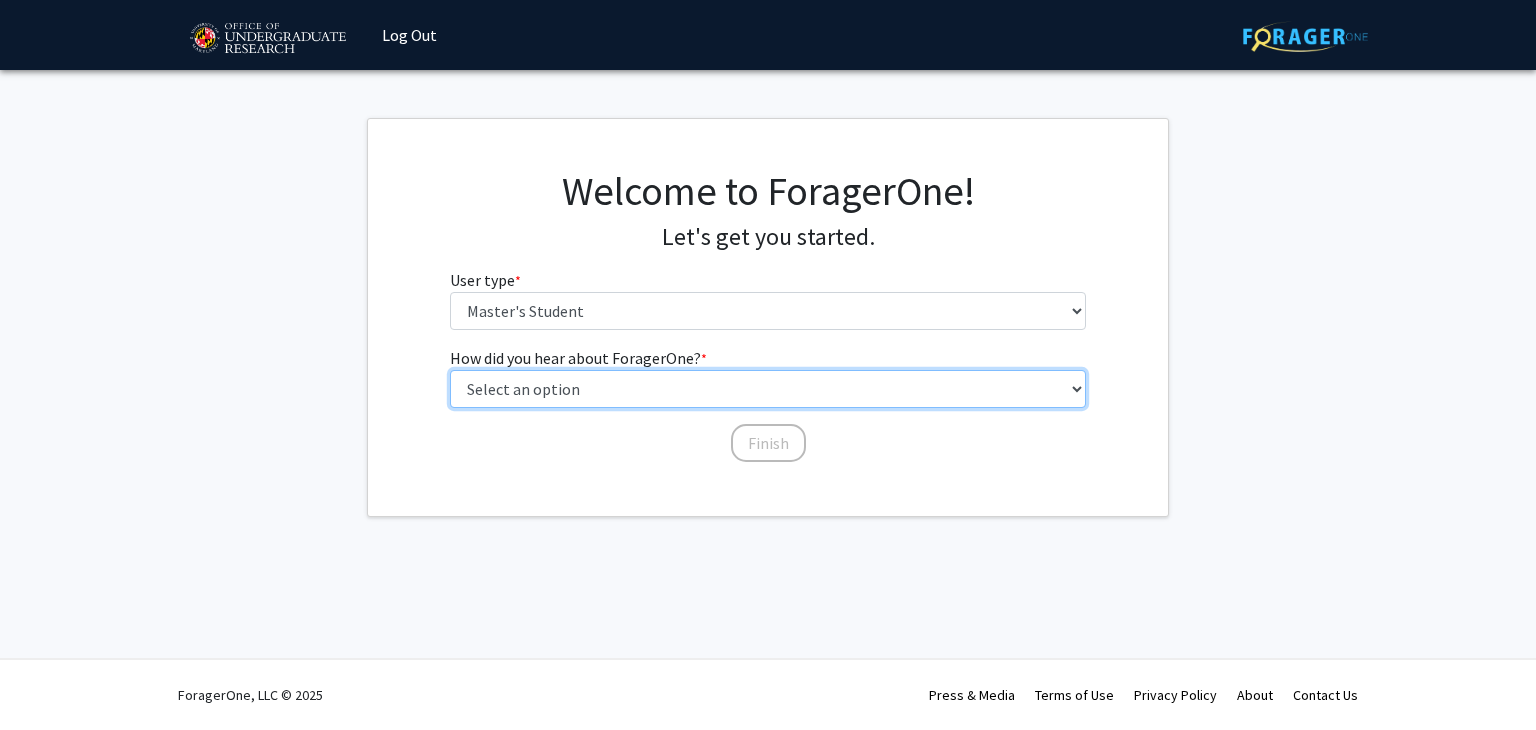 click on "Select an option  Peer/student recommendation   Faculty/staff recommendation   University website   University email or newsletter   Other" at bounding box center (768, 389) 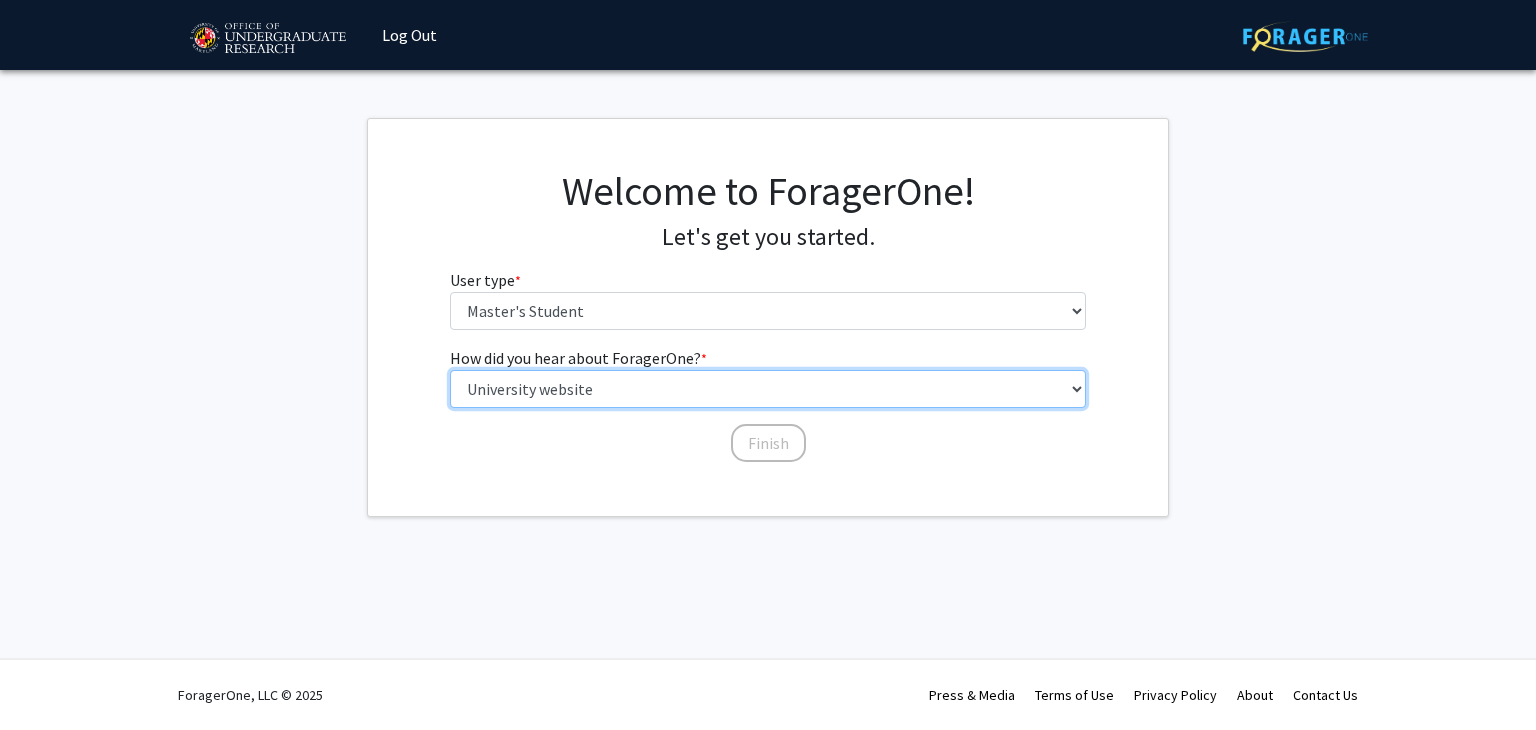 click on "Select an option  Peer/student recommendation   Faculty/staff recommendation   University website   University email or newsletter   Other" at bounding box center (768, 389) 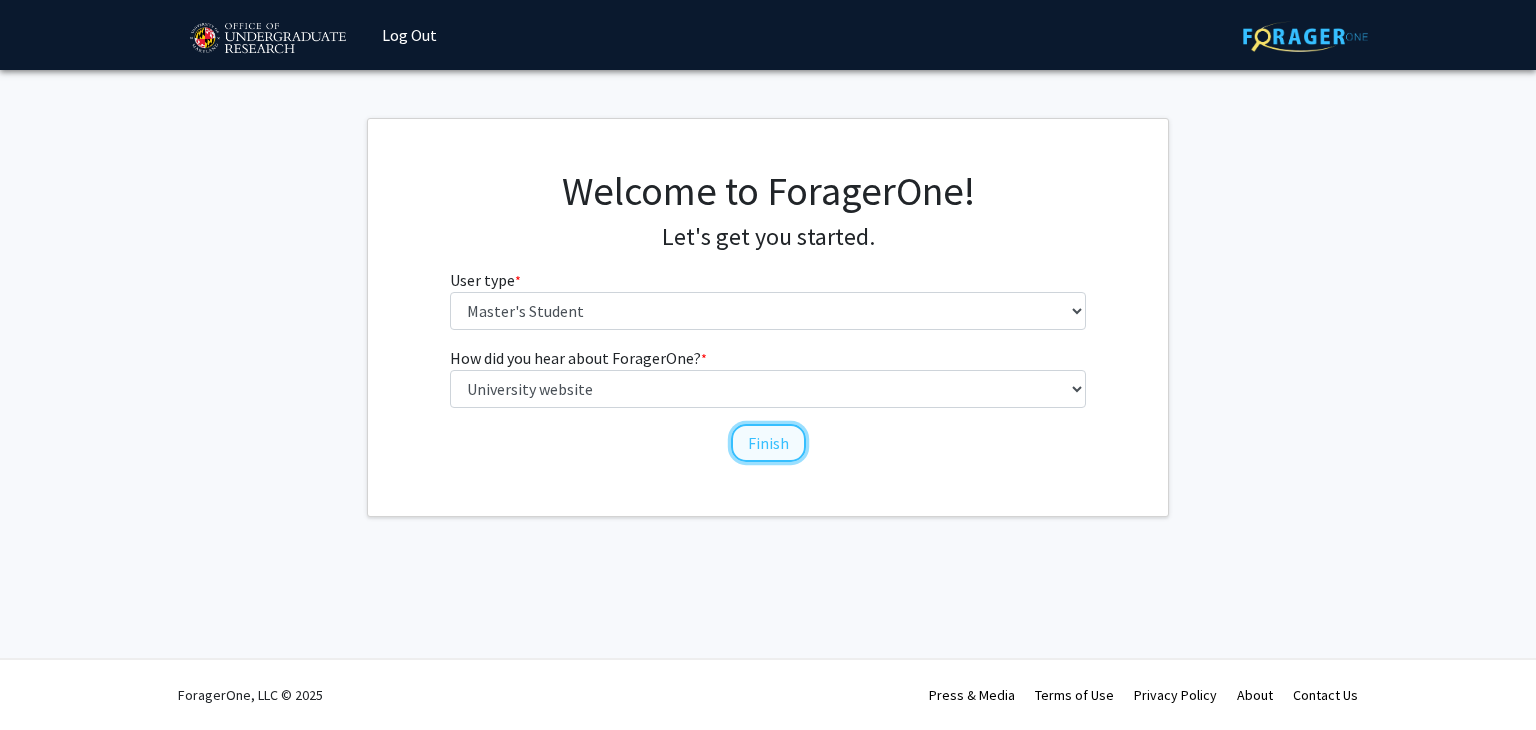 click on "Finish" 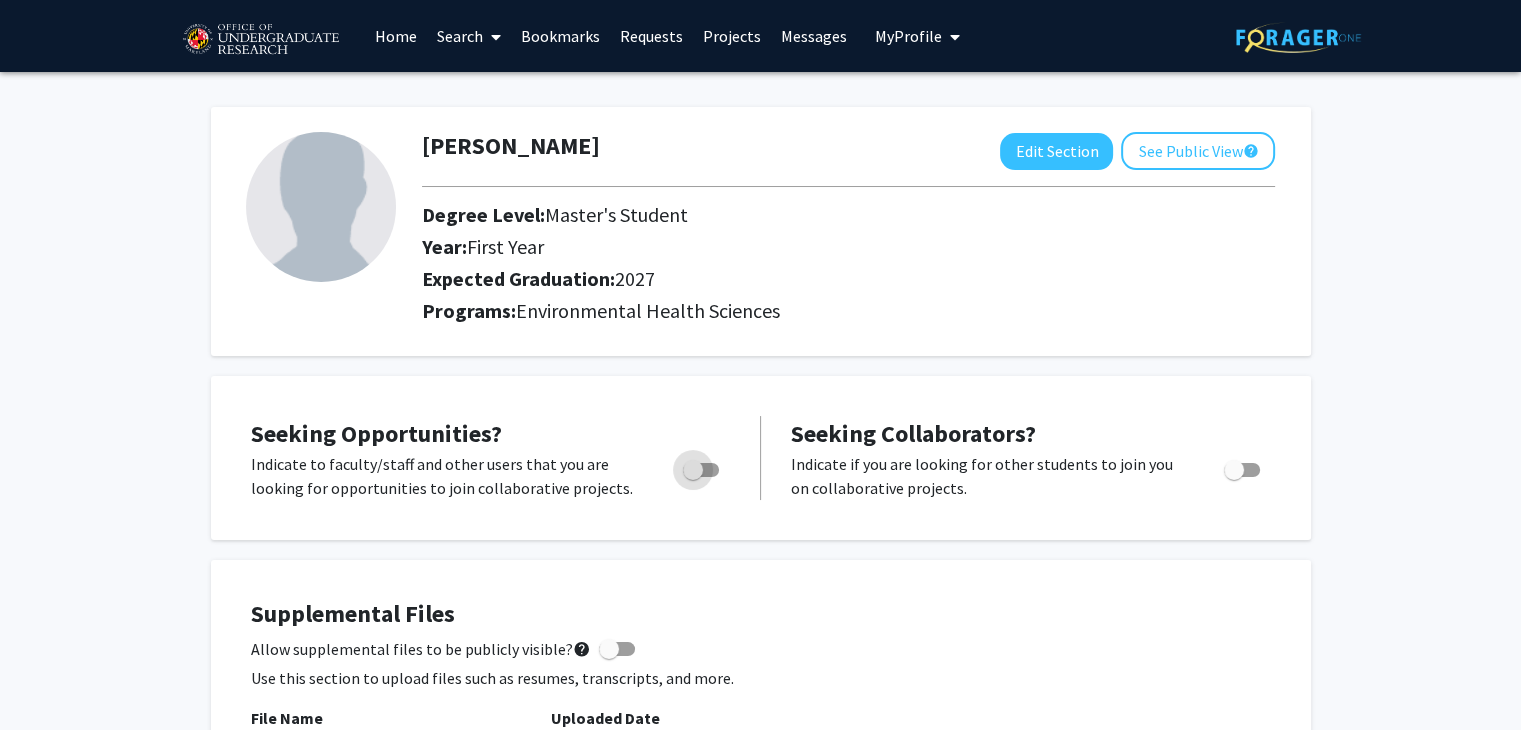 click at bounding box center [693, 470] 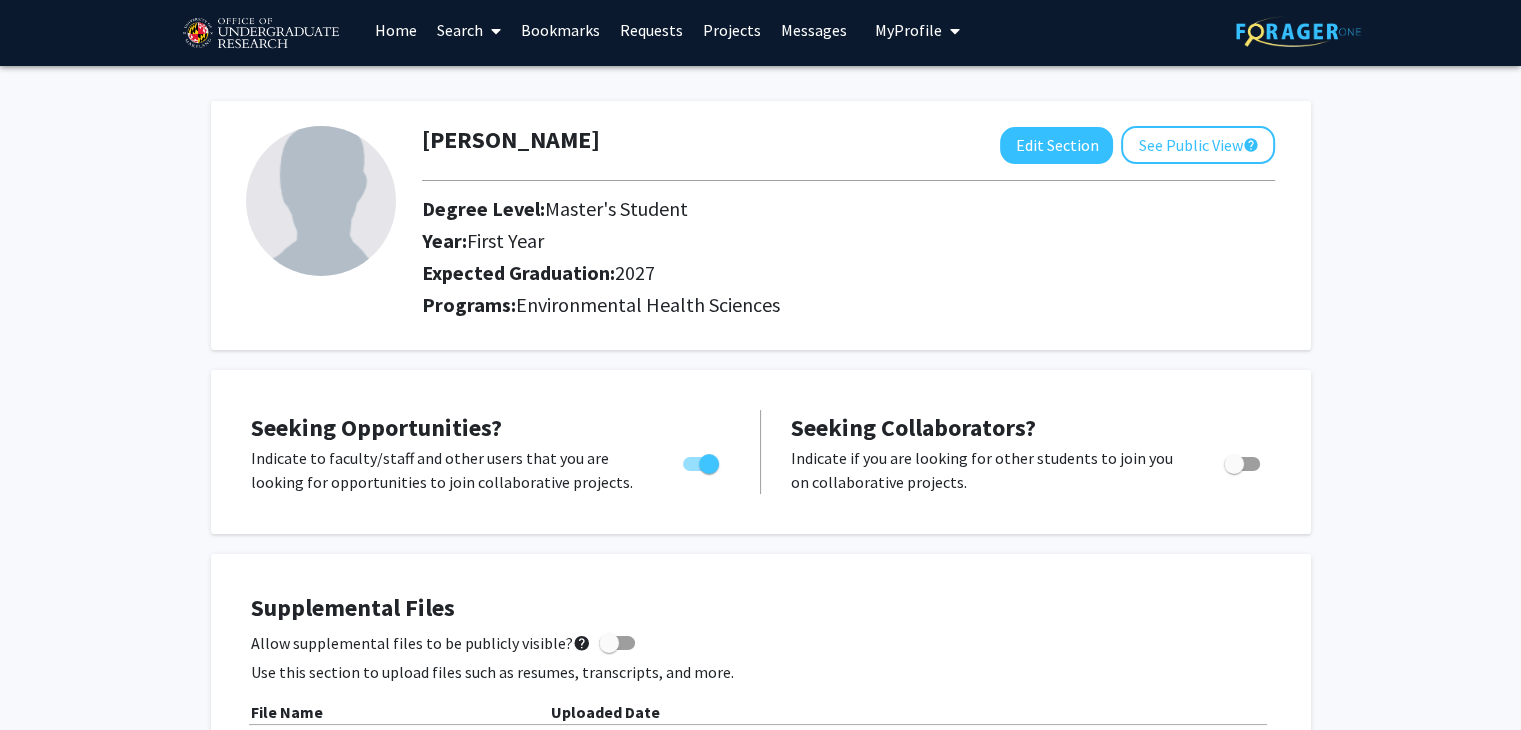 scroll, scrollTop: 0, scrollLeft: 0, axis: both 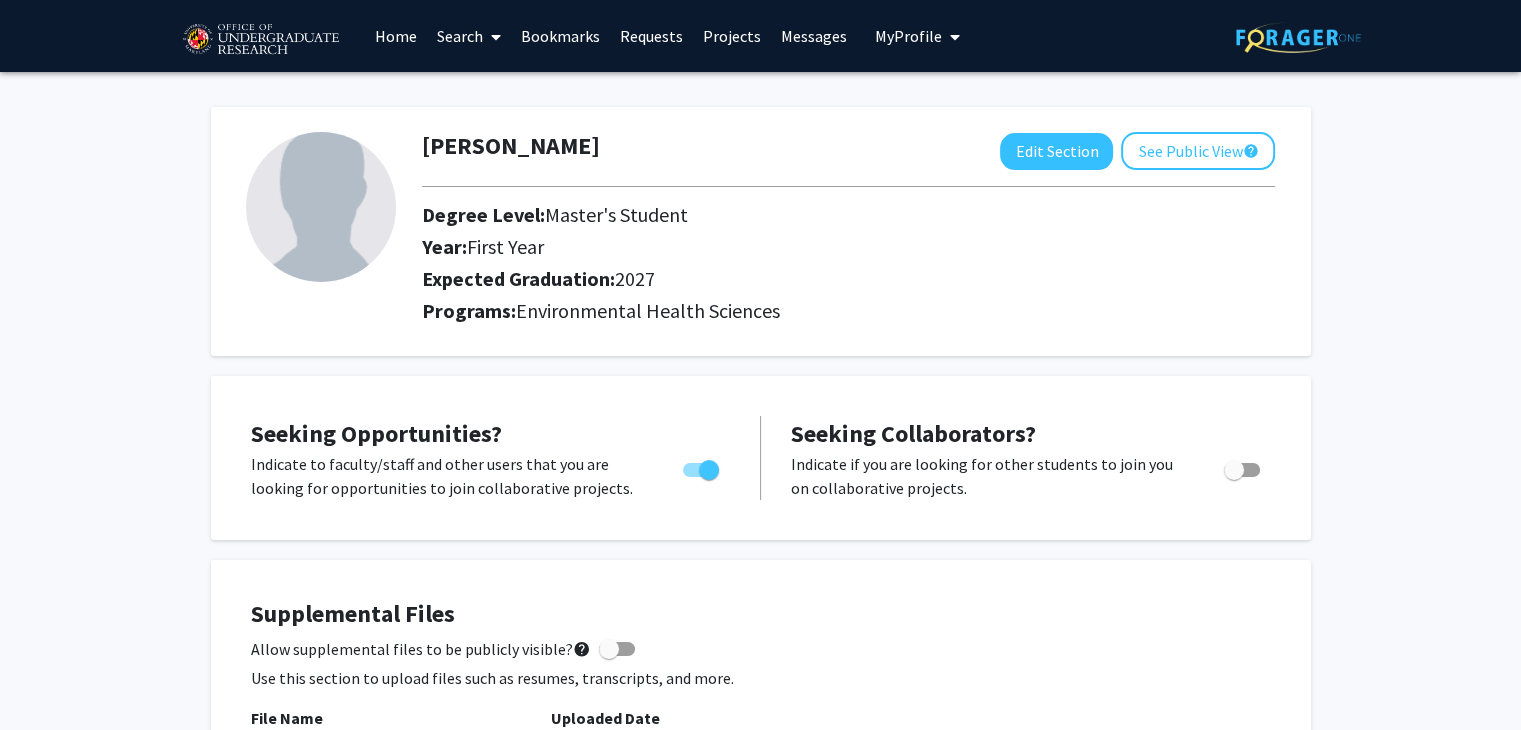 click on "Search" at bounding box center (469, 36) 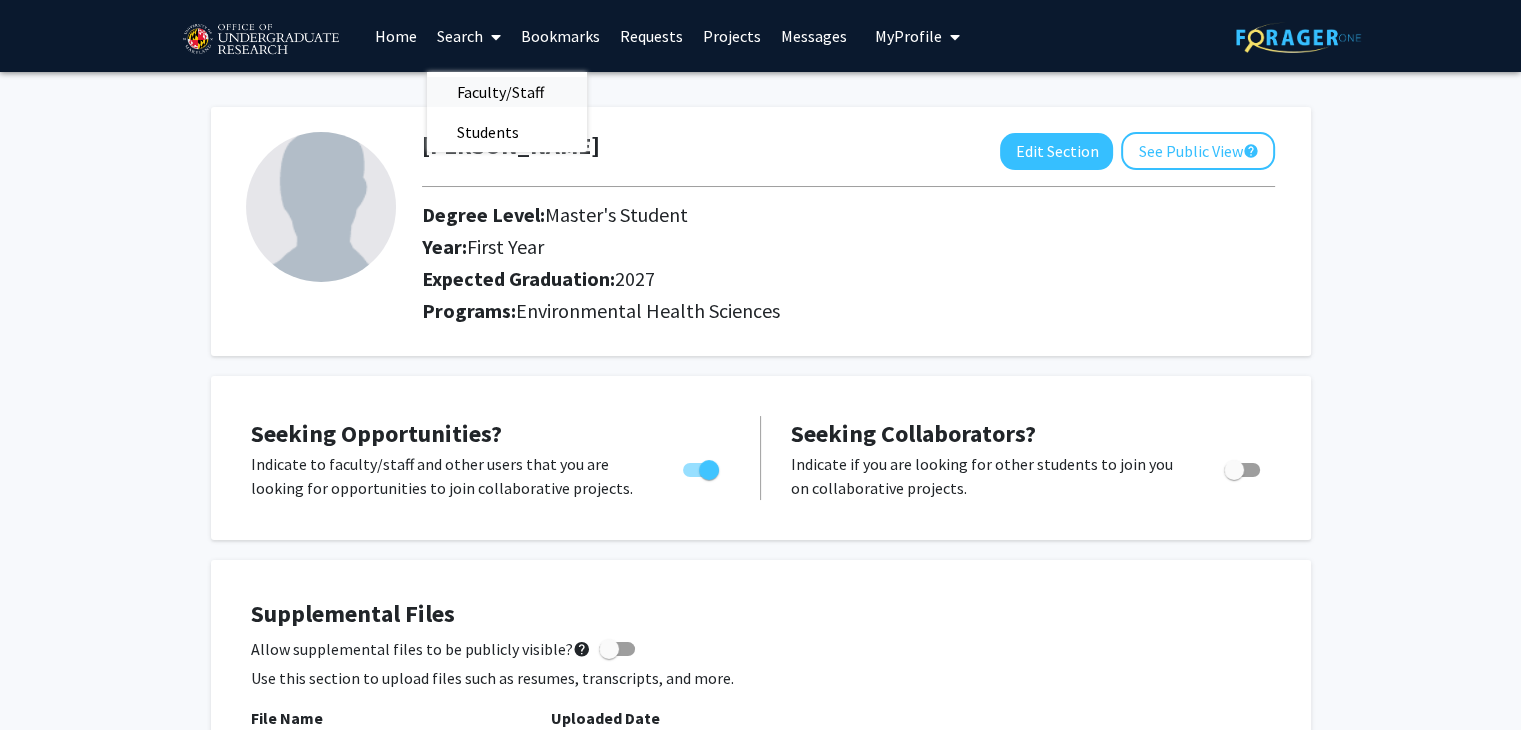 click on "Faculty/Staff" at bounding box center [500, 92] 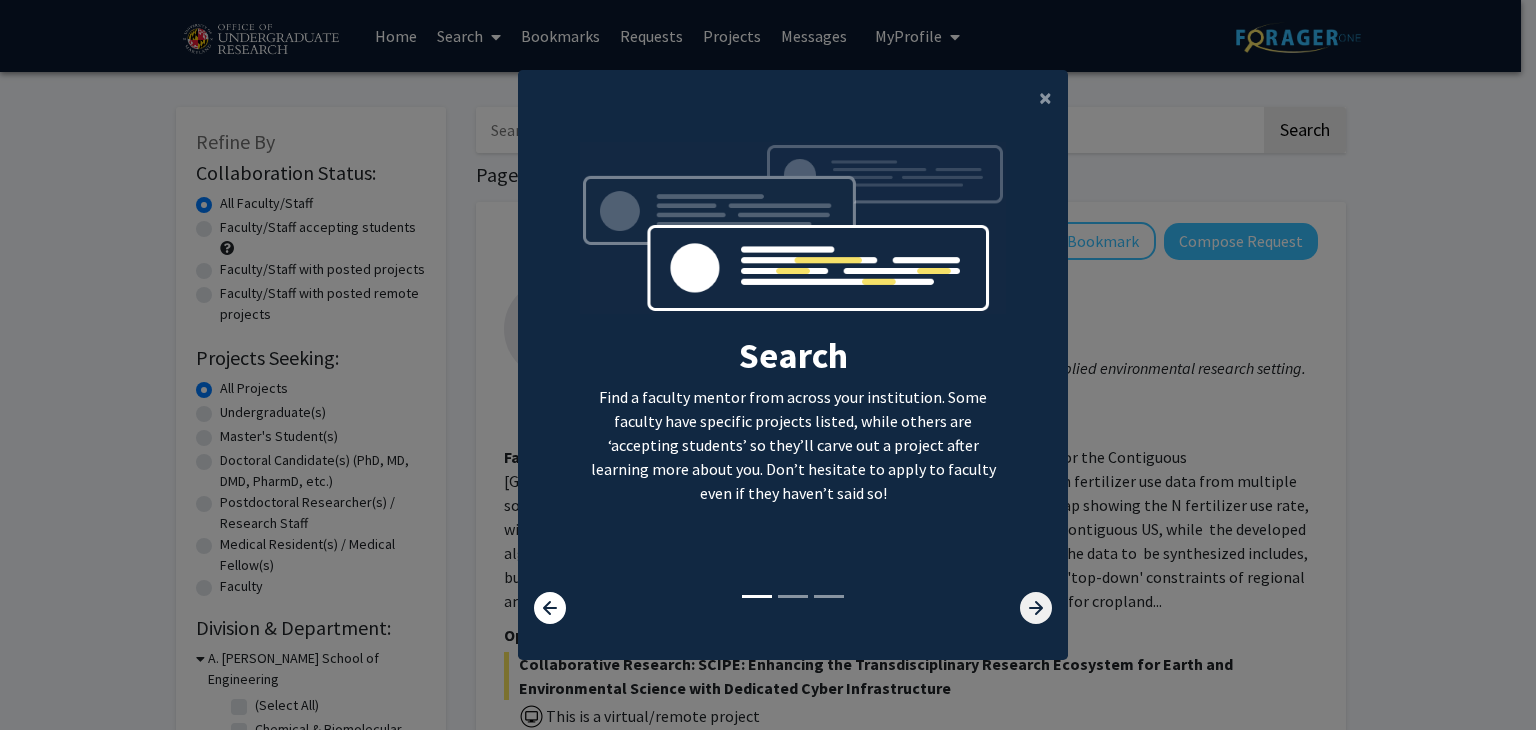 click 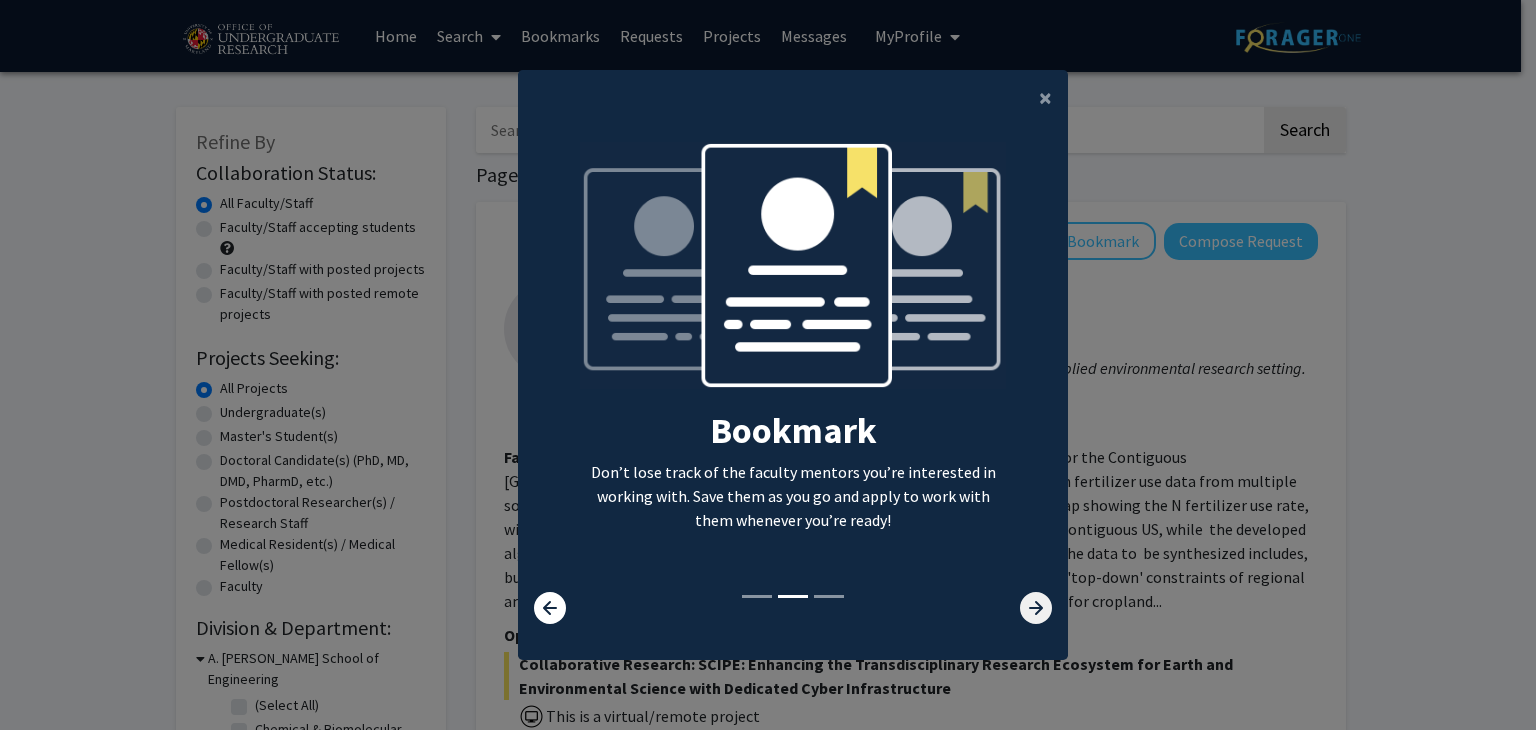click 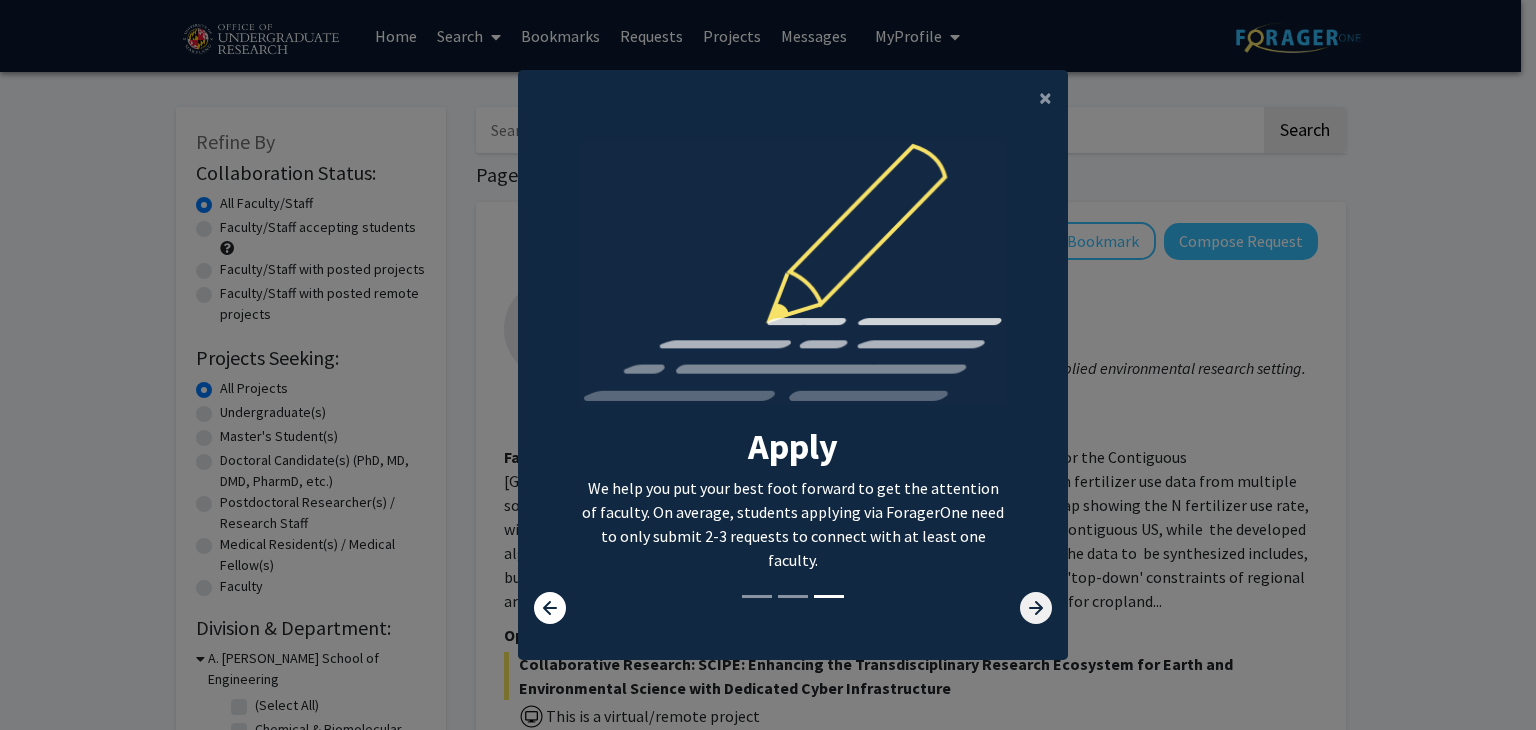 click 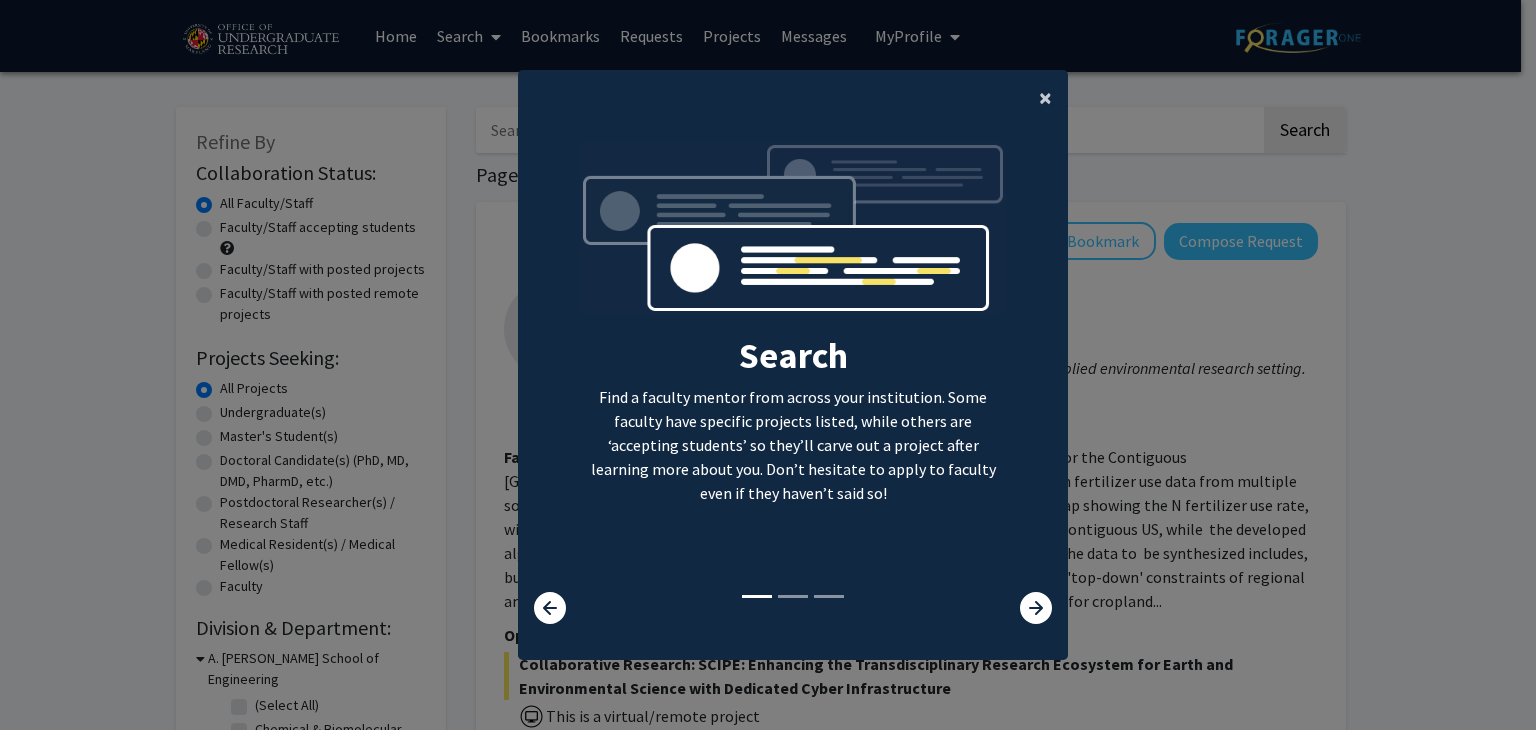 click on "×" 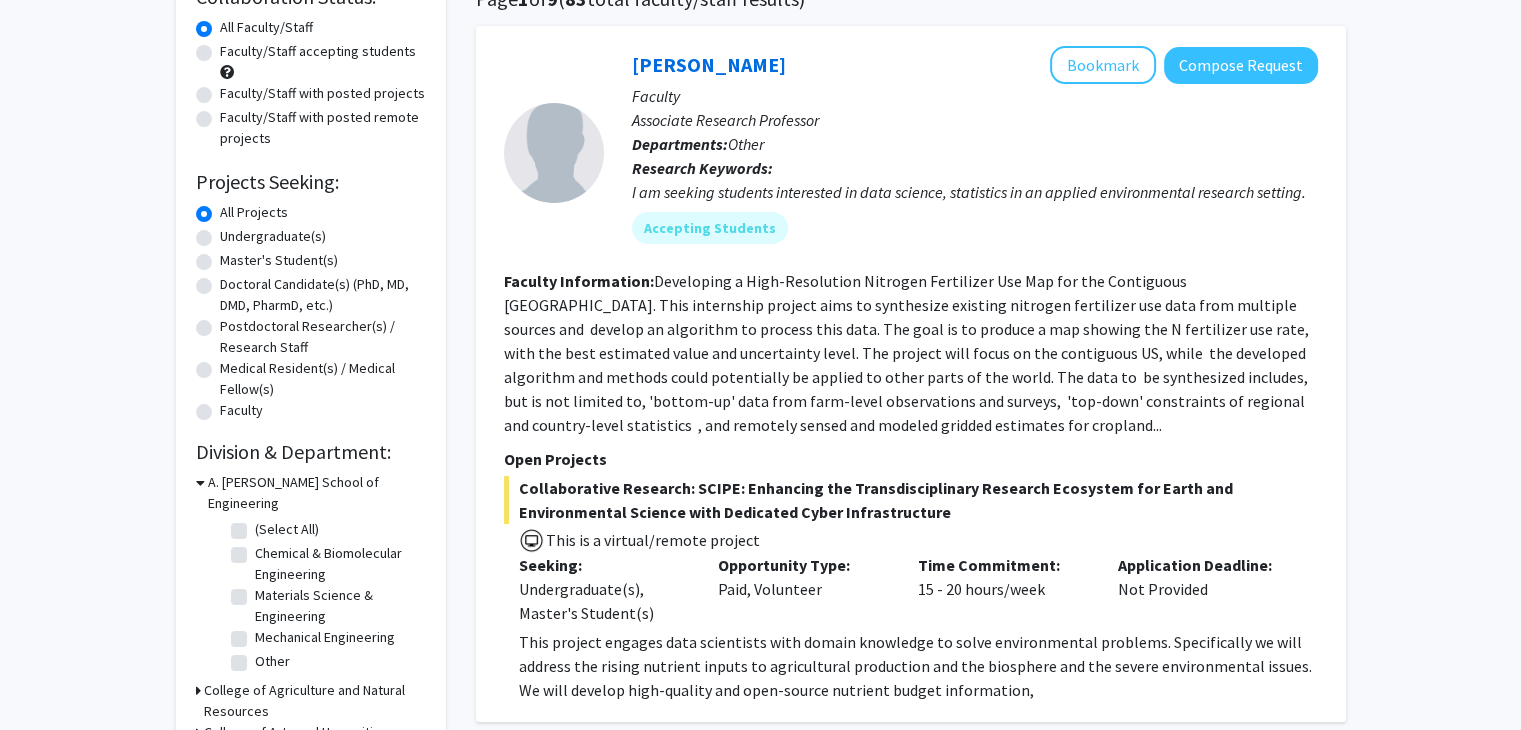 scroll, scrollTop: 175, scrollLeft: 0, axis: vertical 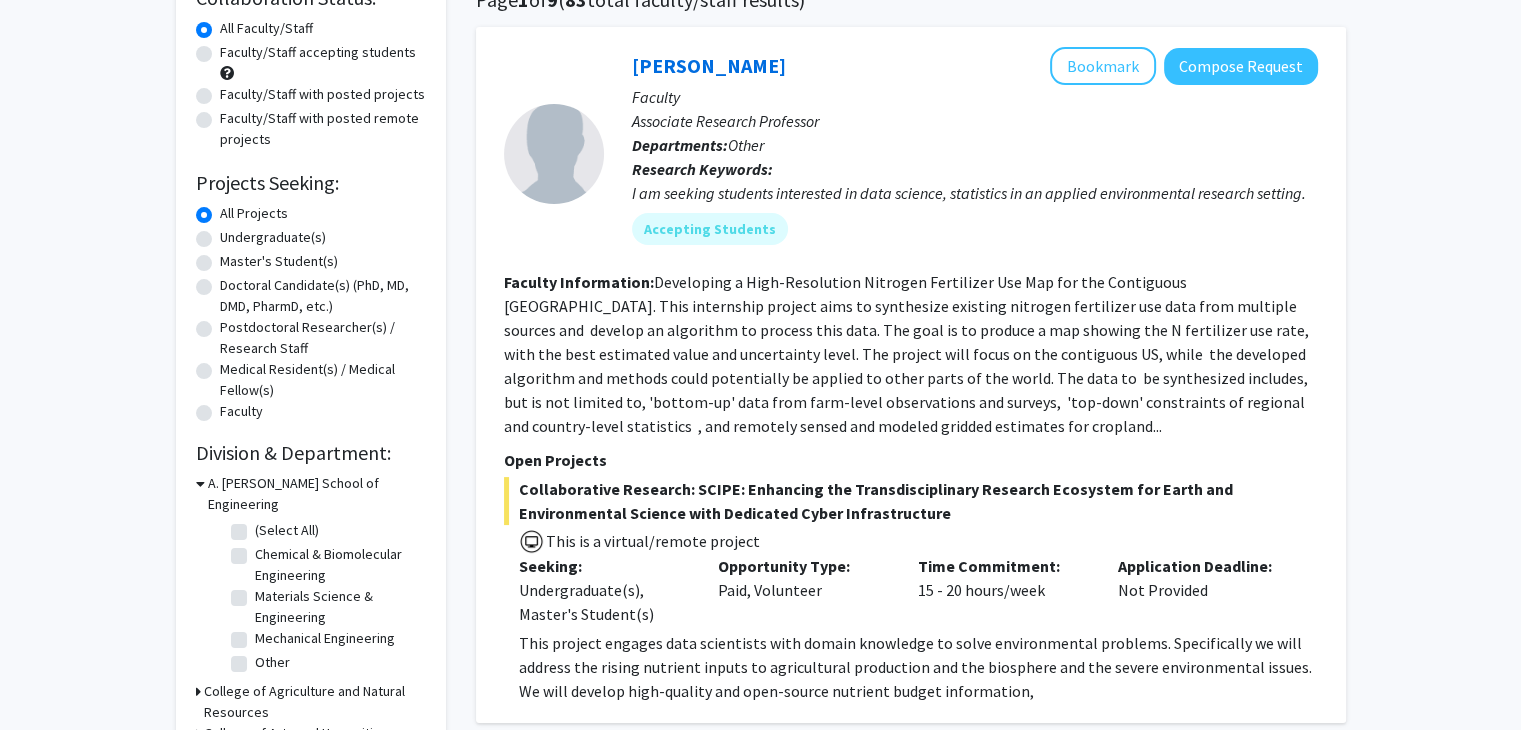 click on "Master's Student(s)" 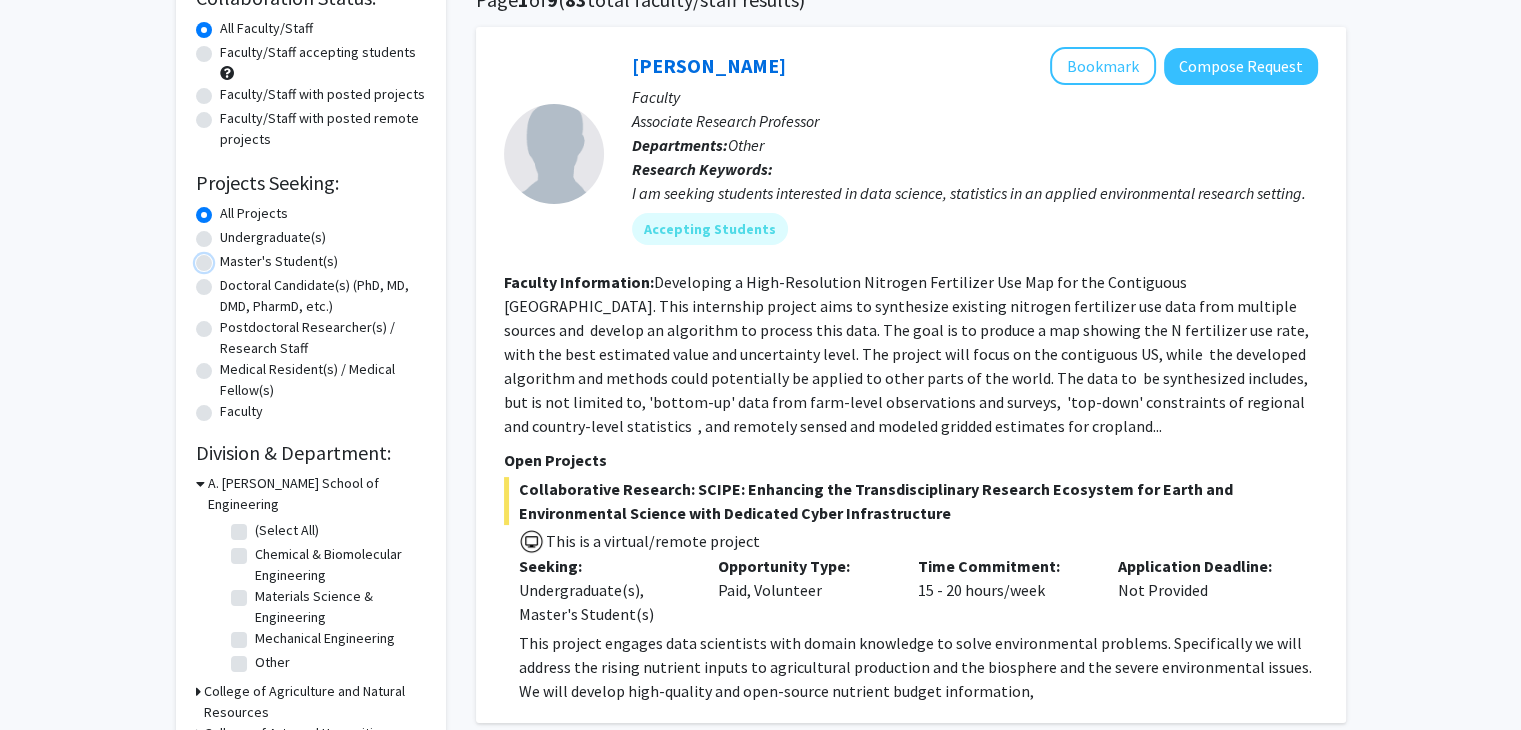 click on "Master's Student(s)" at bounding box center (226, 257) 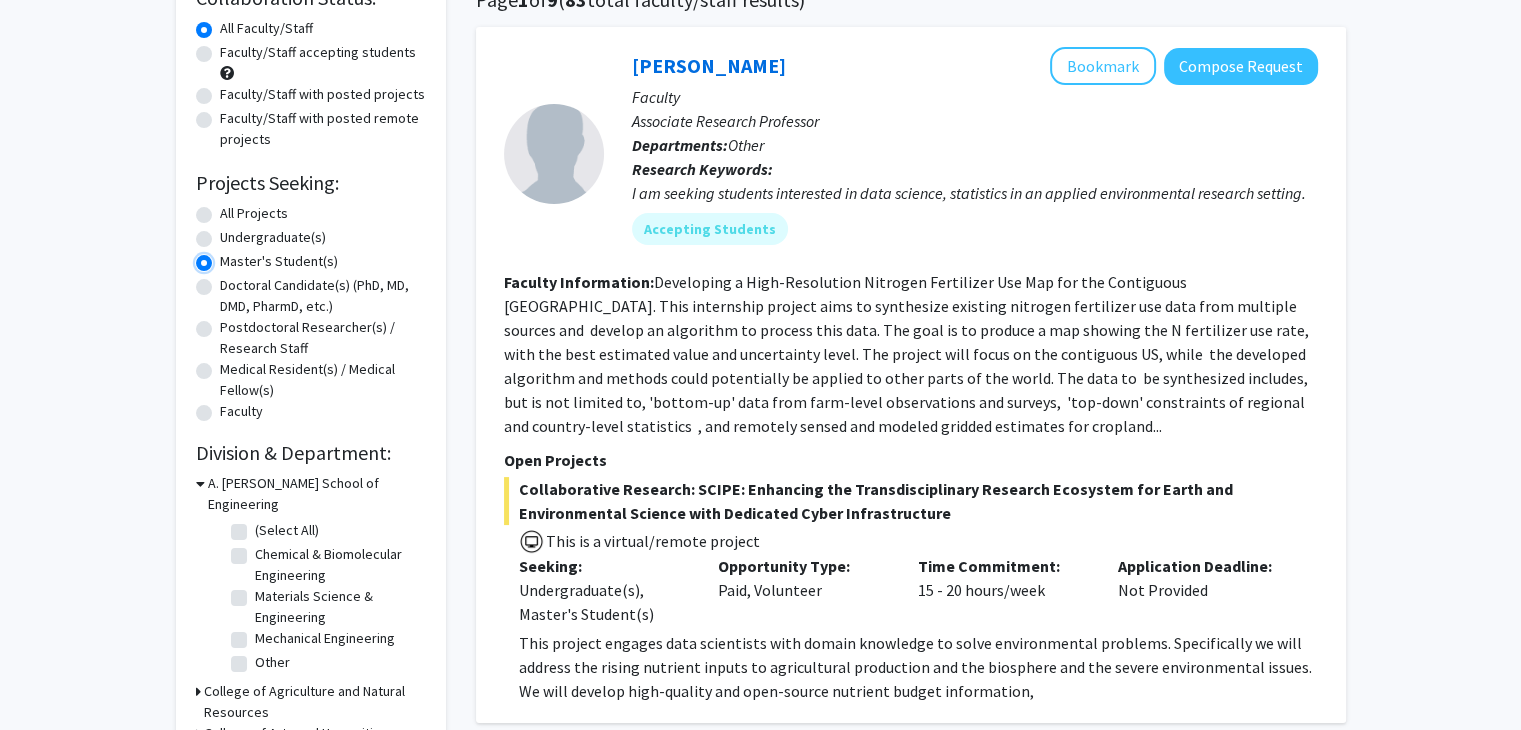 scroll, scrollTop: 0, scrollLeft: 0, axis: both 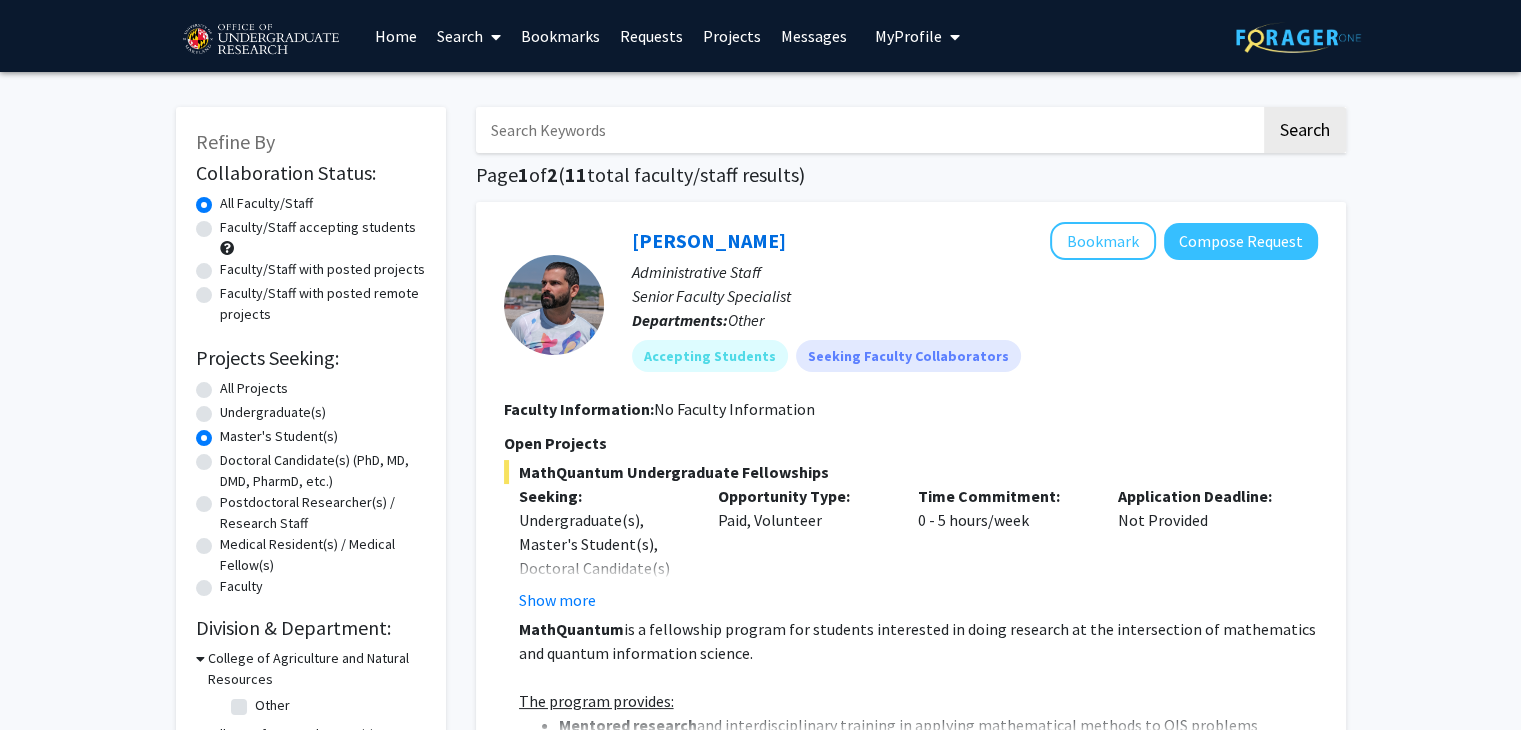 click on "Master's Student(s)" 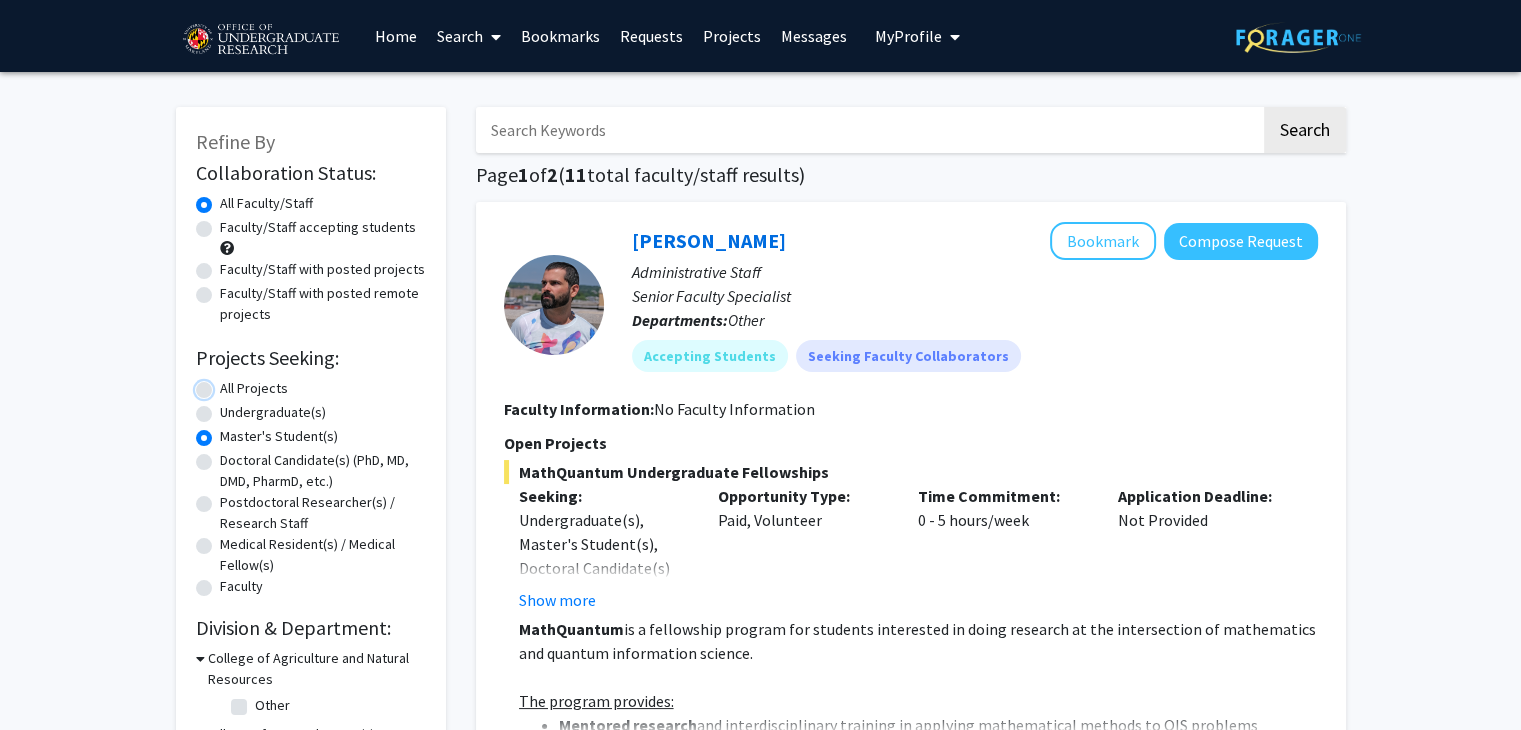 radio on "true" 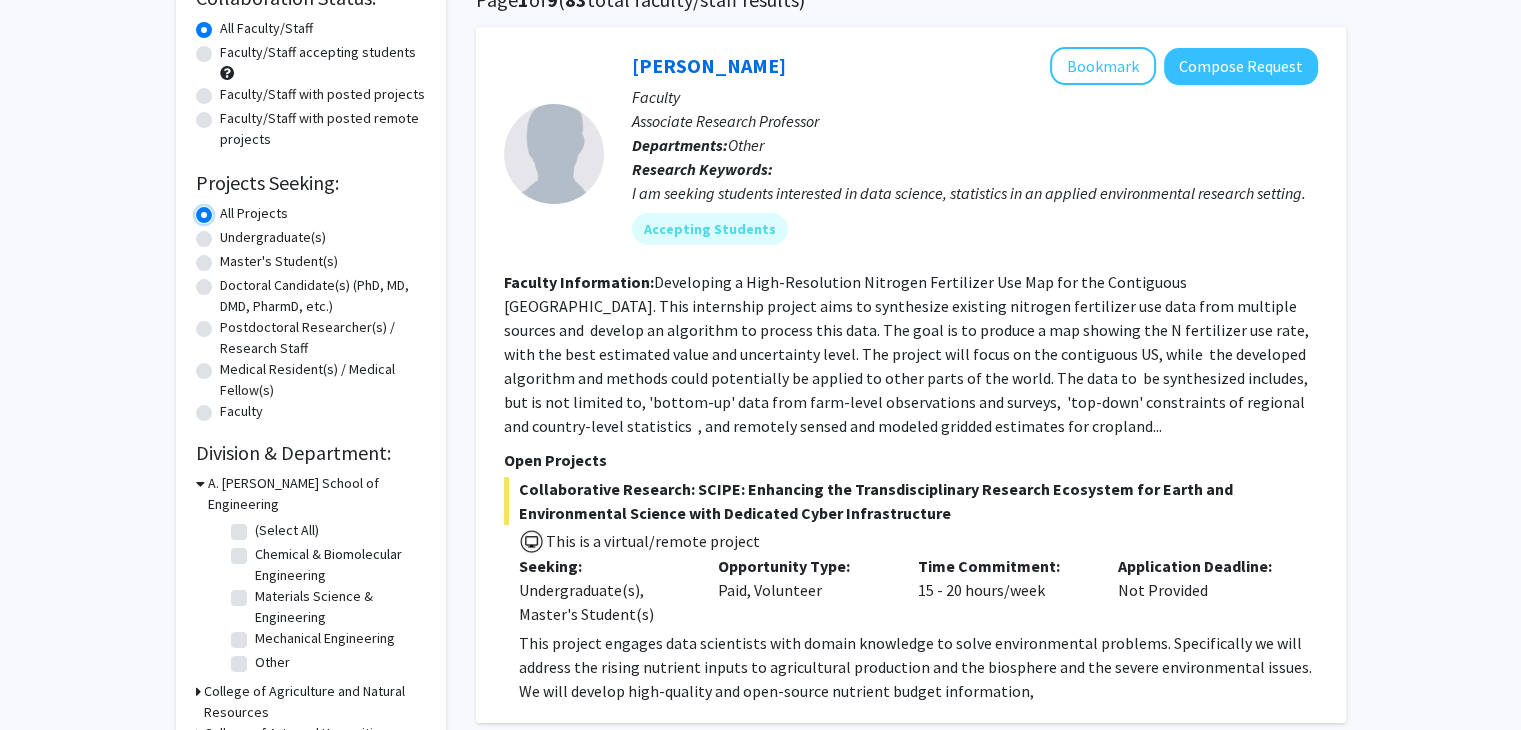 scroll, scrollTop: 176, scrollLeft: 0, axis: vertical 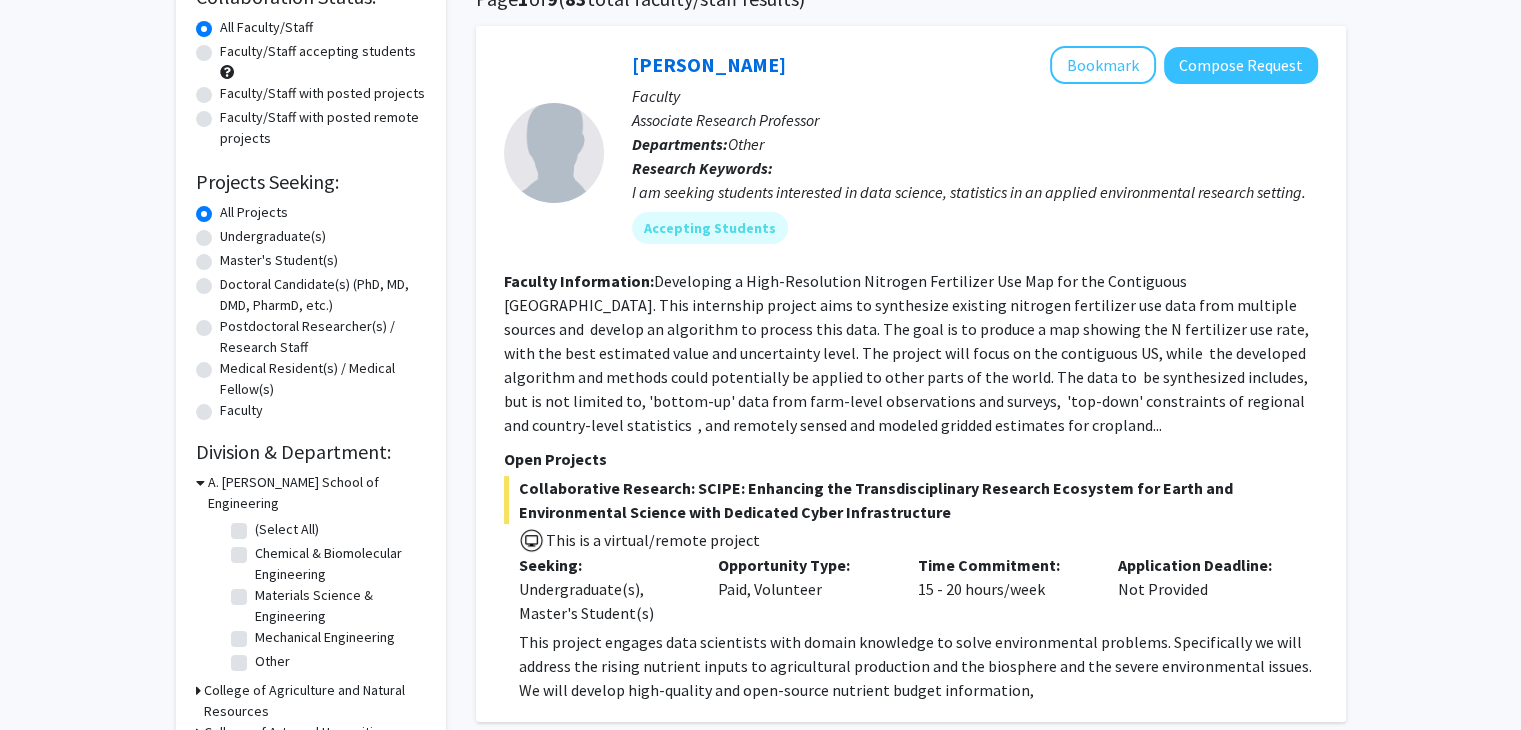 click on "Undergraduate(s)" 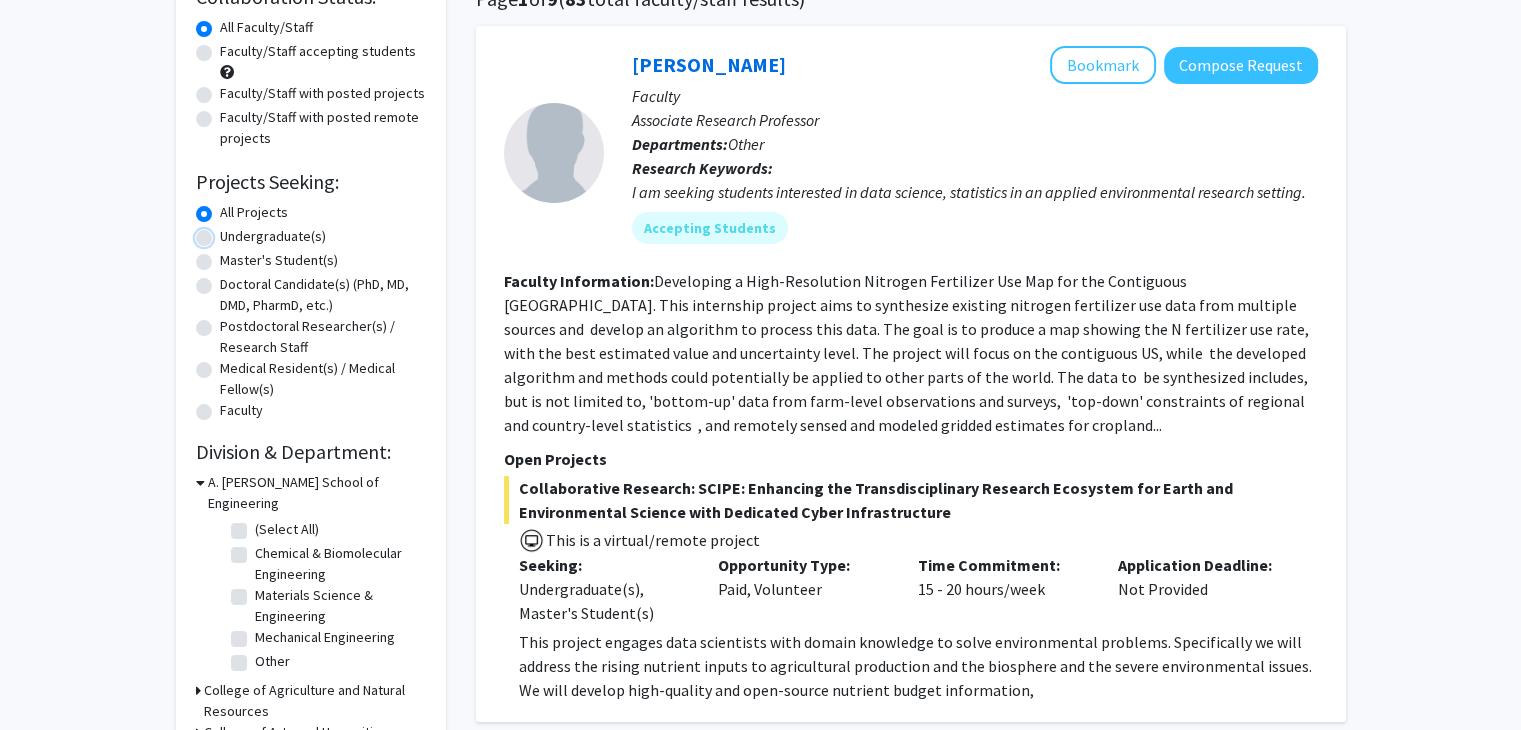 click on "Undergraduate(s)" at bounding box center (226, 232) 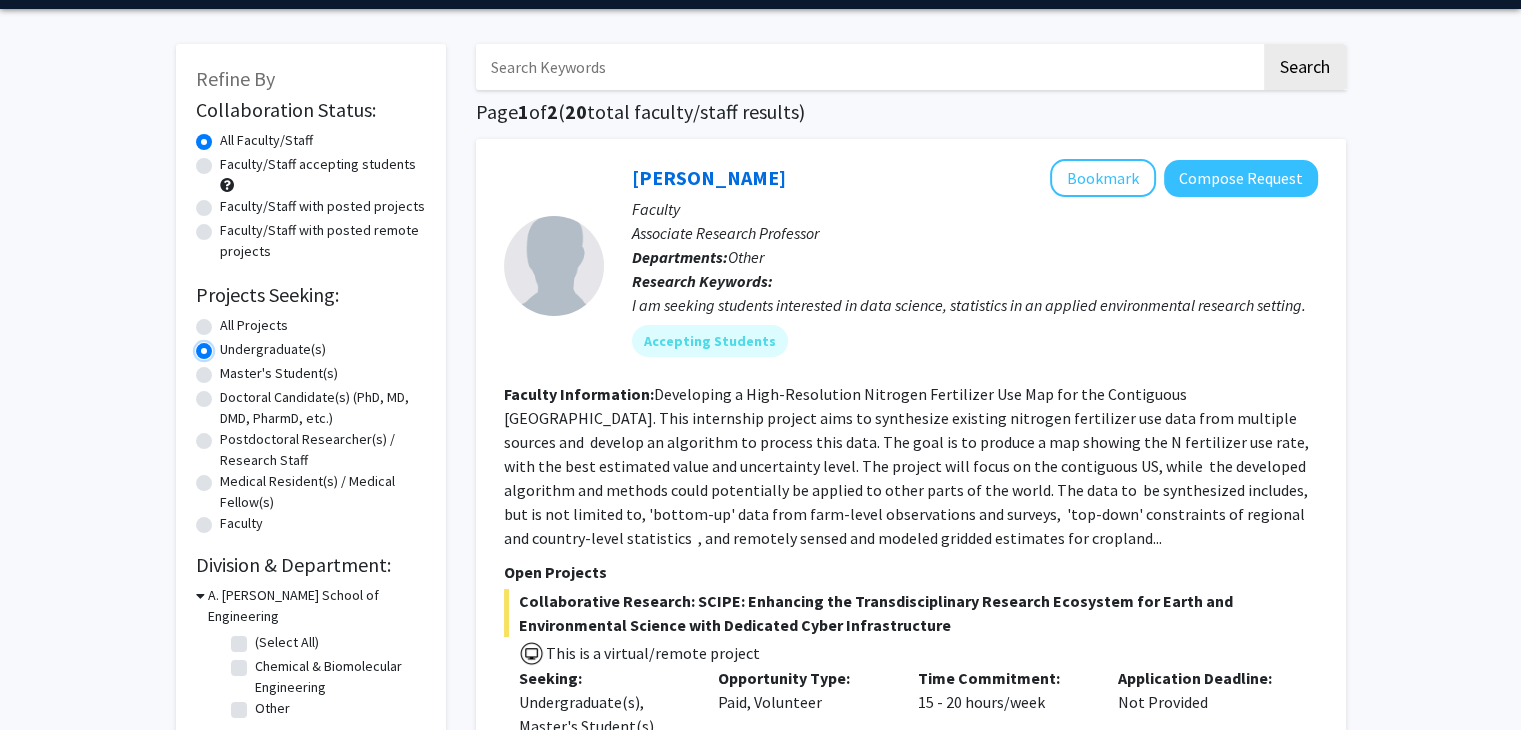 scroll, scrollTop: 66, scrollLeft: 0, axis: vertical 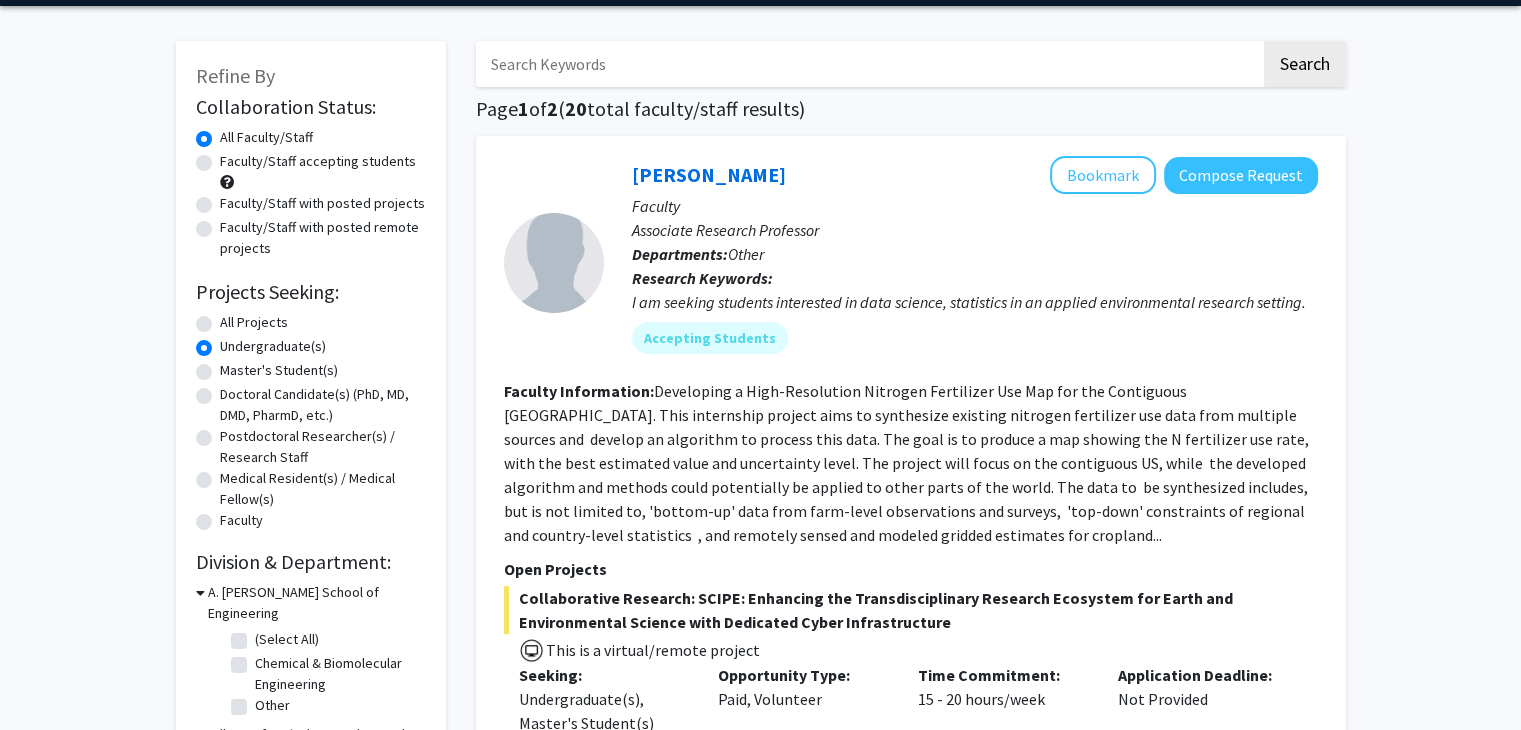 click on "Master's Student(s)" 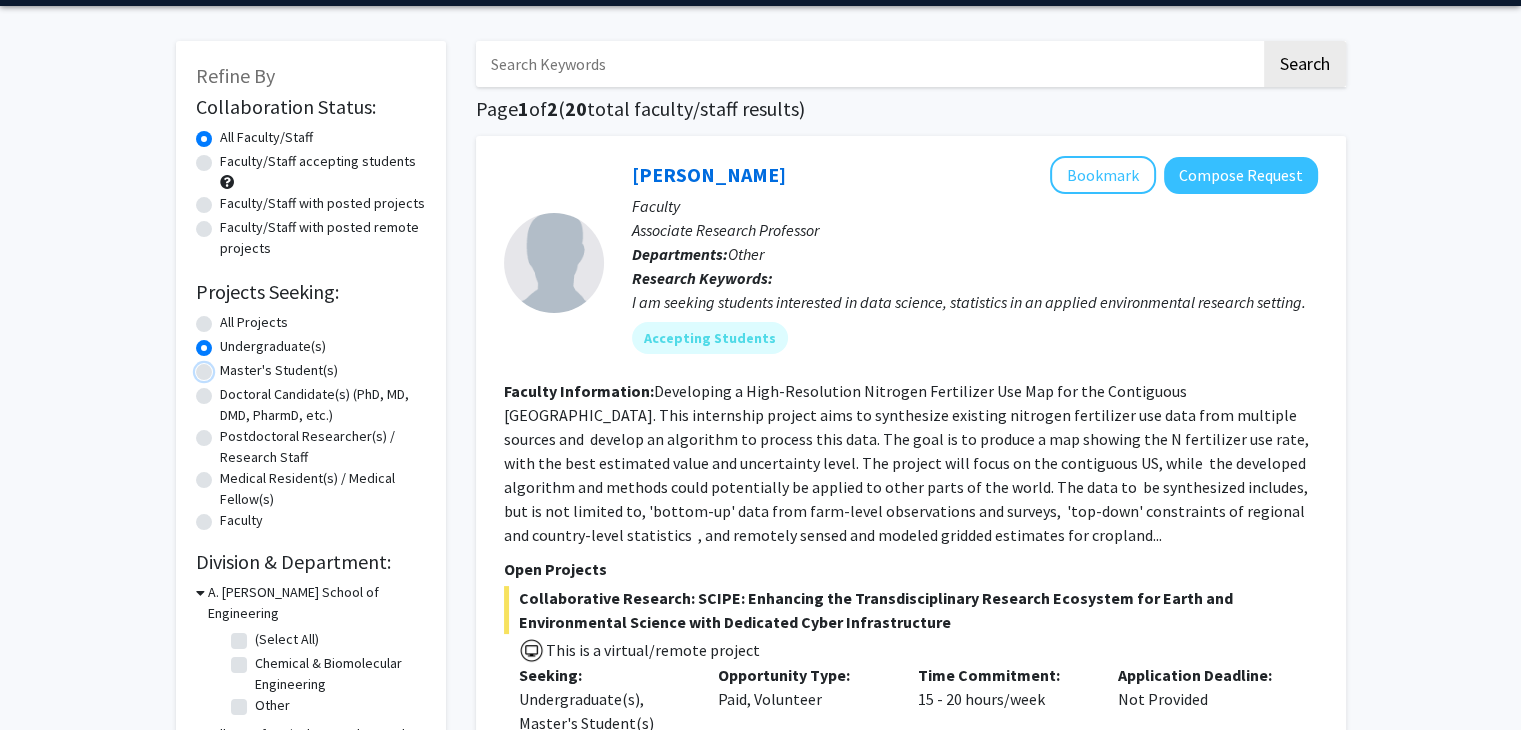 click on "Master's Student(s)" at bounding box center [226, 366] 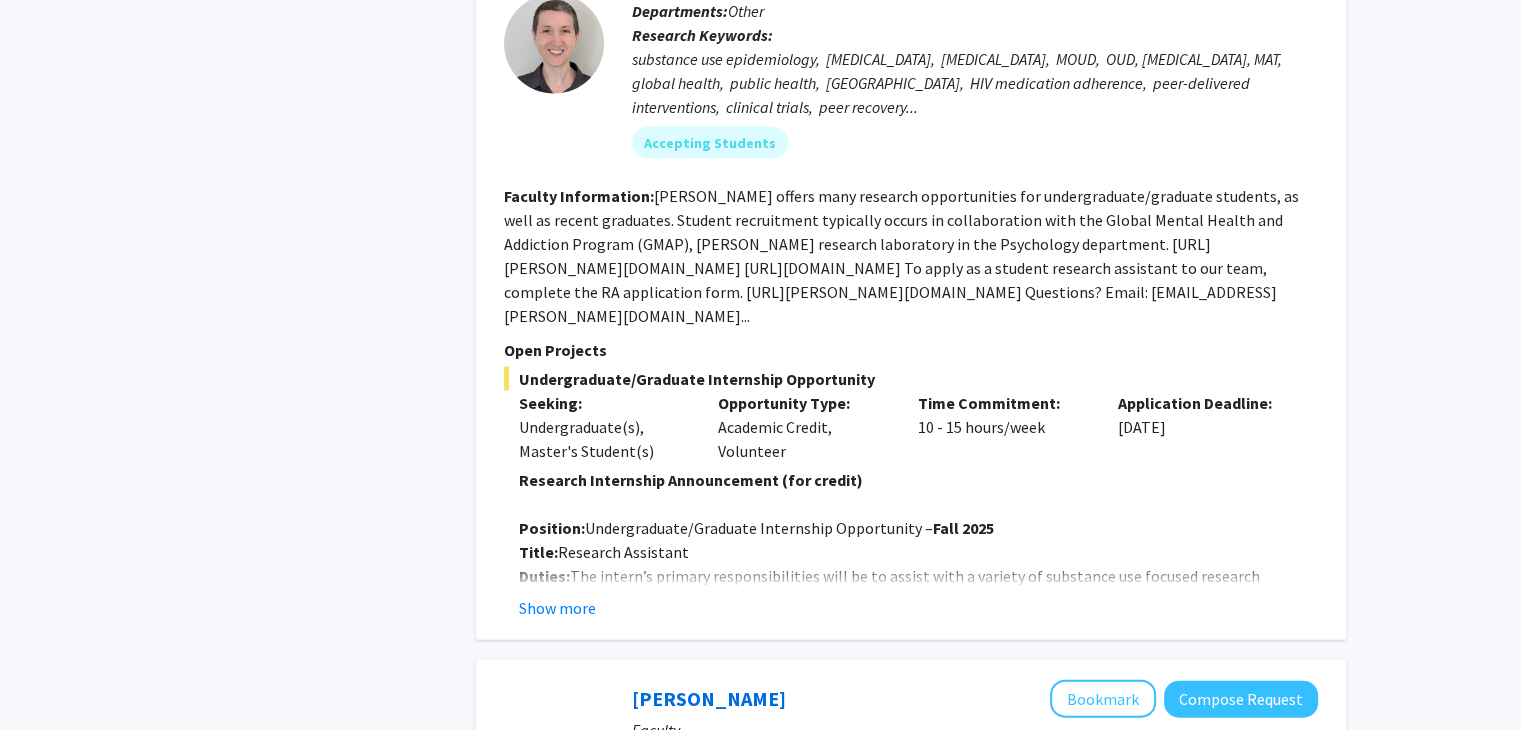scroll, scrollTop: 4351, scrollLeft: 0, axis: vertical 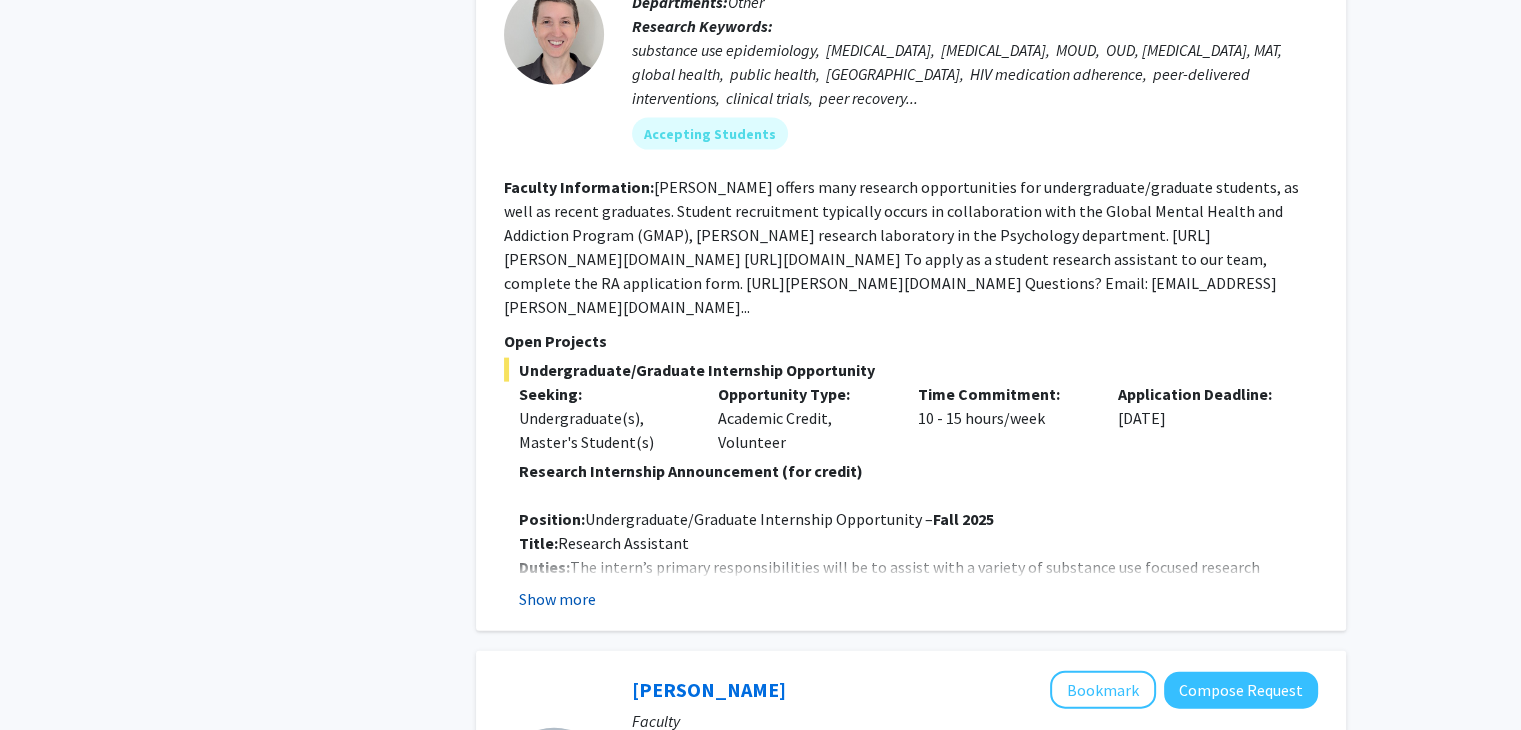 click on "Show more" 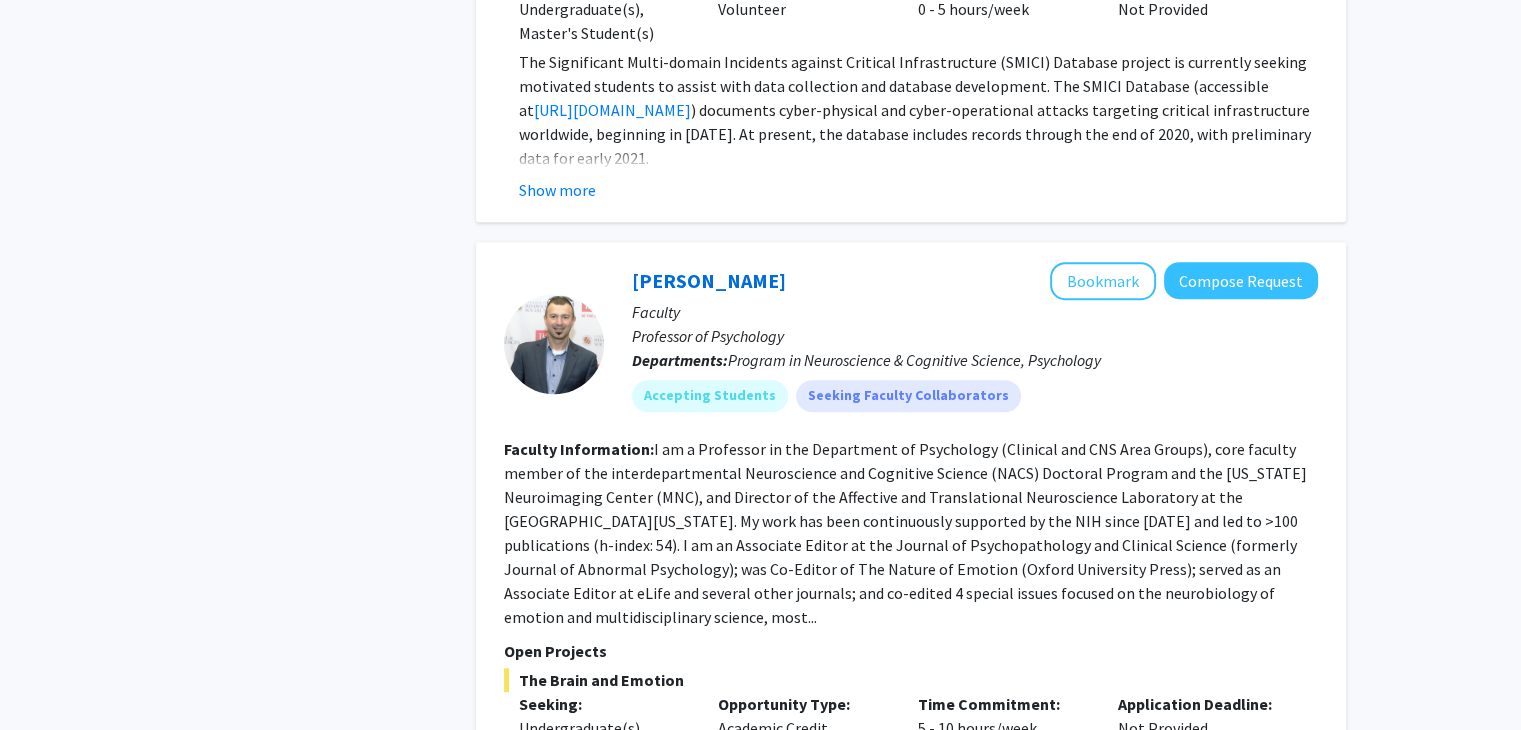 scroll, scrollTop: 9210, scrollLeft: 0, axis: vertical 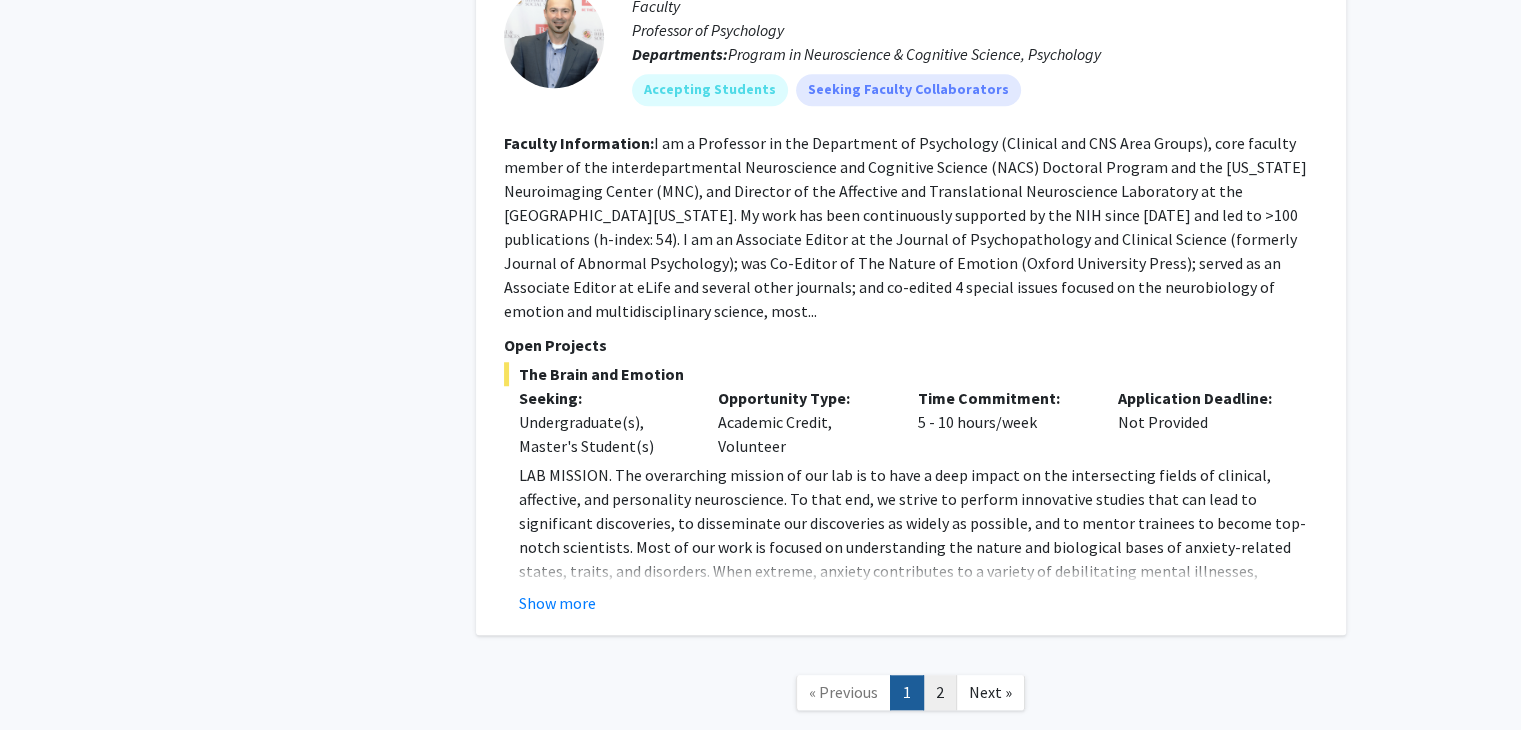 click on "2" 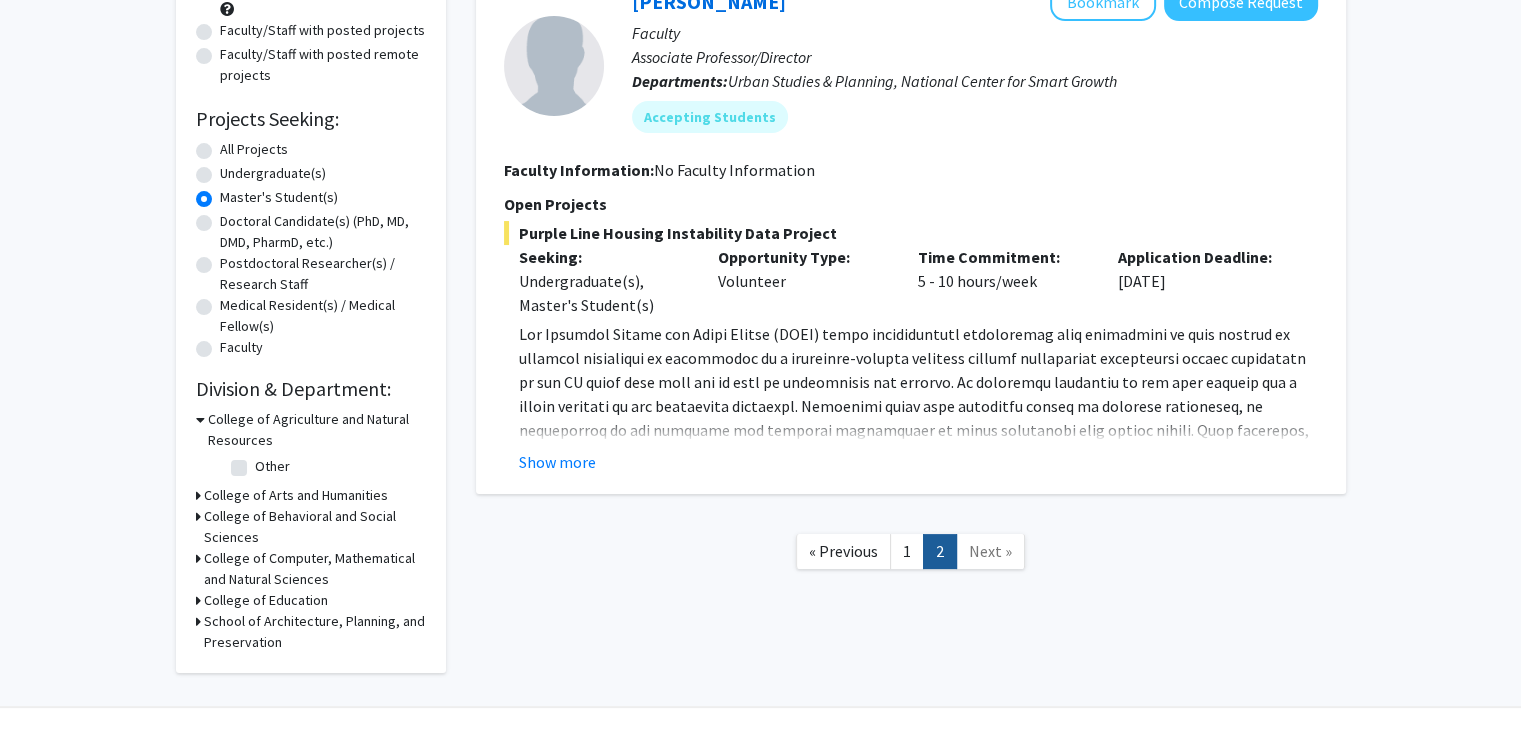 scroll, scrollTop: 240, scrollLeft: 0, axis: vertical 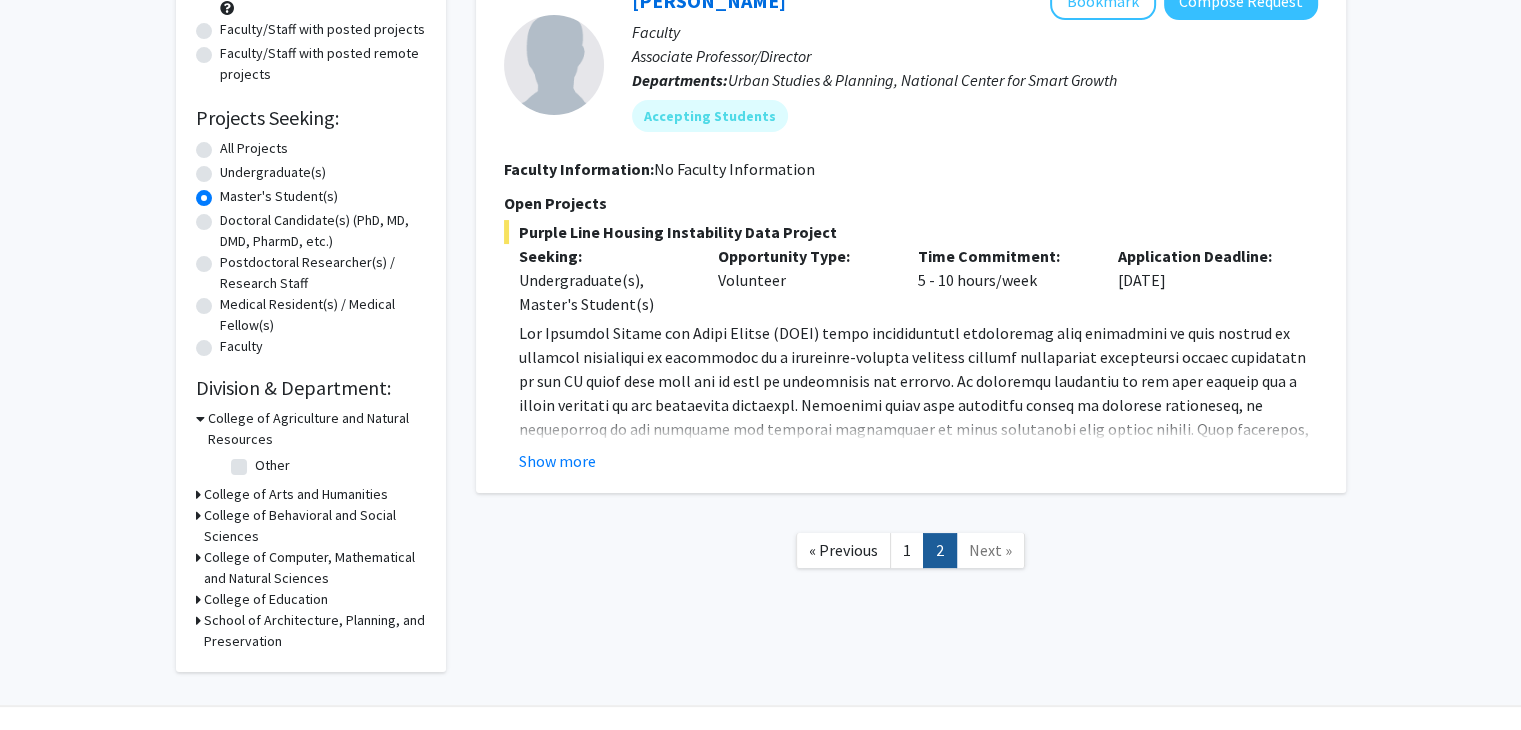 click on "Medical Resident(s) / Medical Fellow(s)" 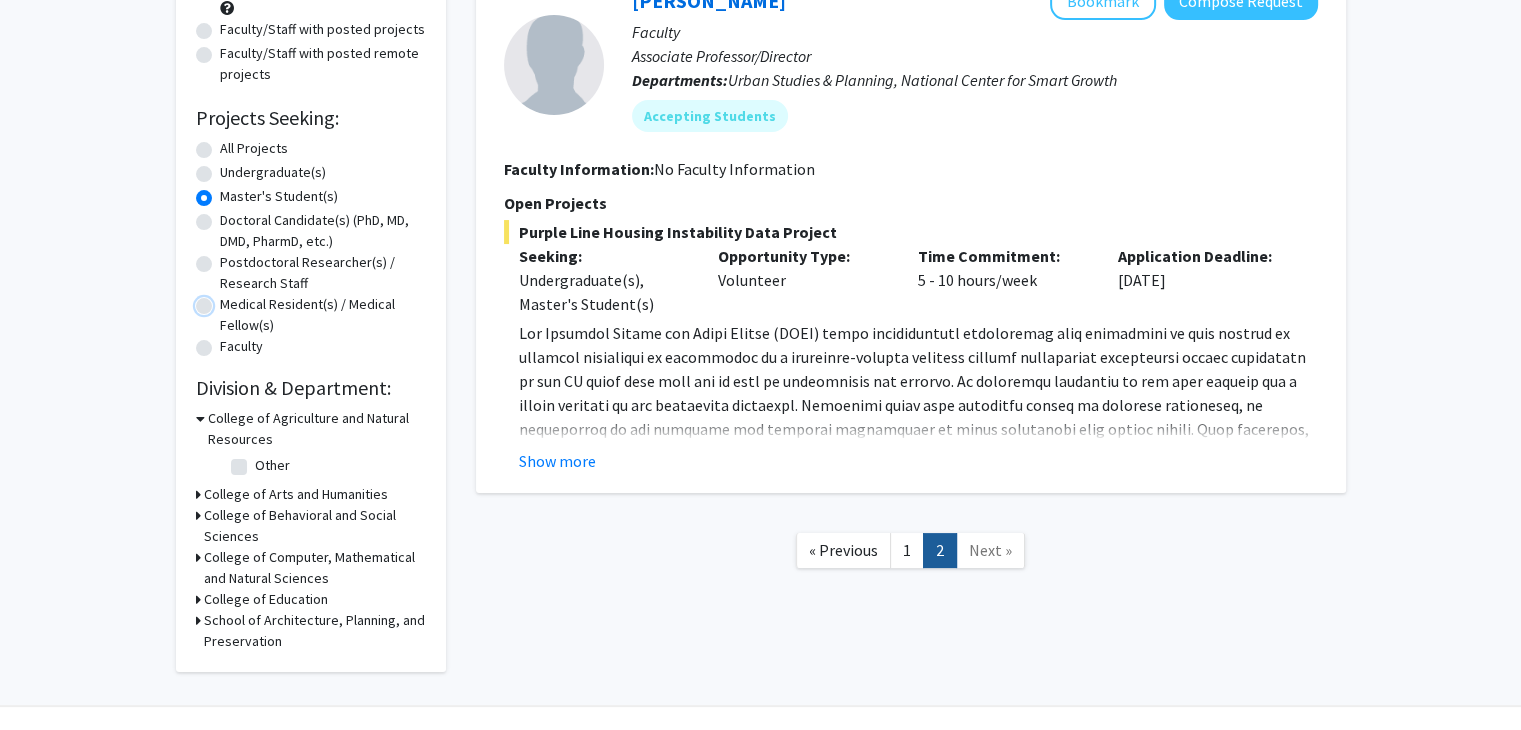 click on "Medical Resident(s) / Medical Fellow(s)" at bounding box center (226, 300) 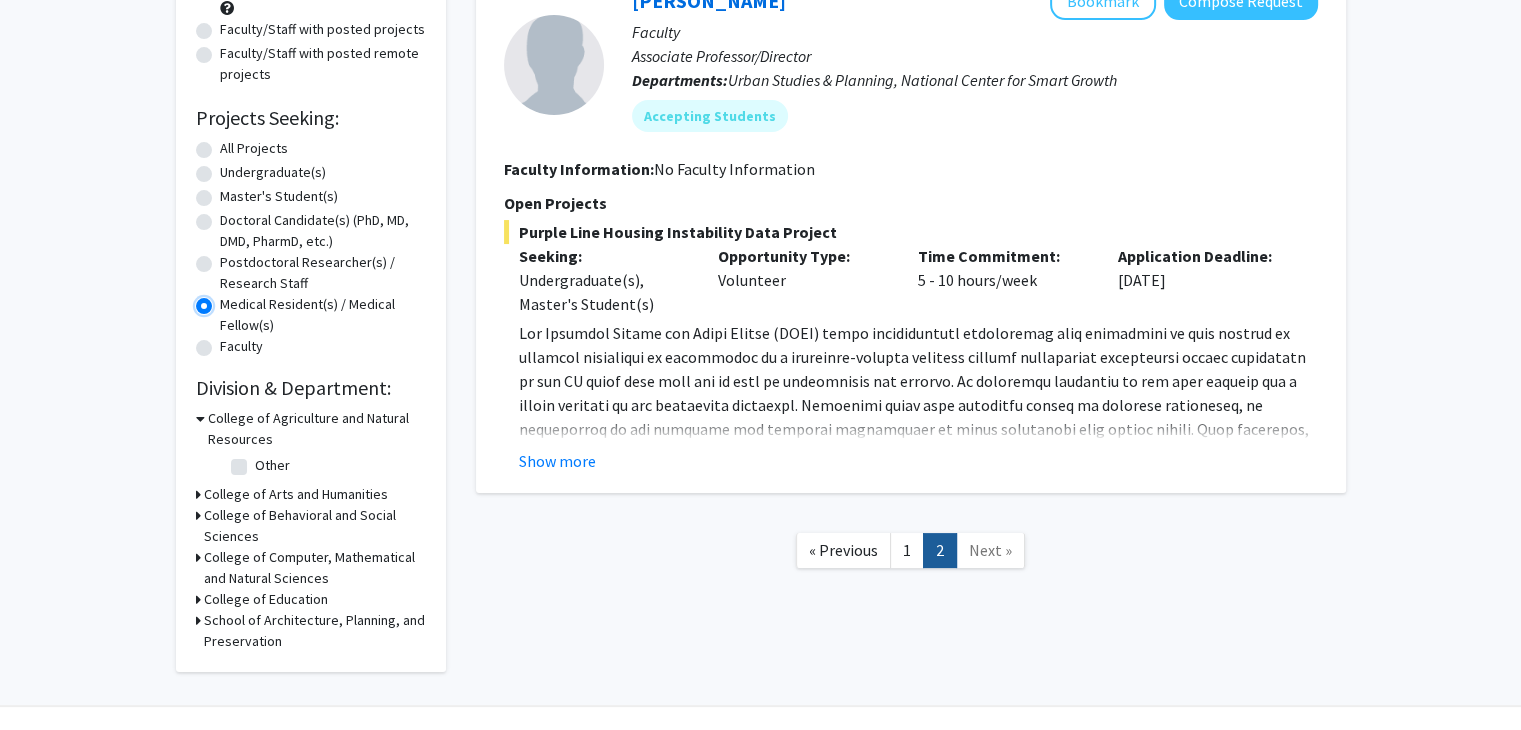 scroll, scrollTop: 0, scrollLeft: 0, axis: both 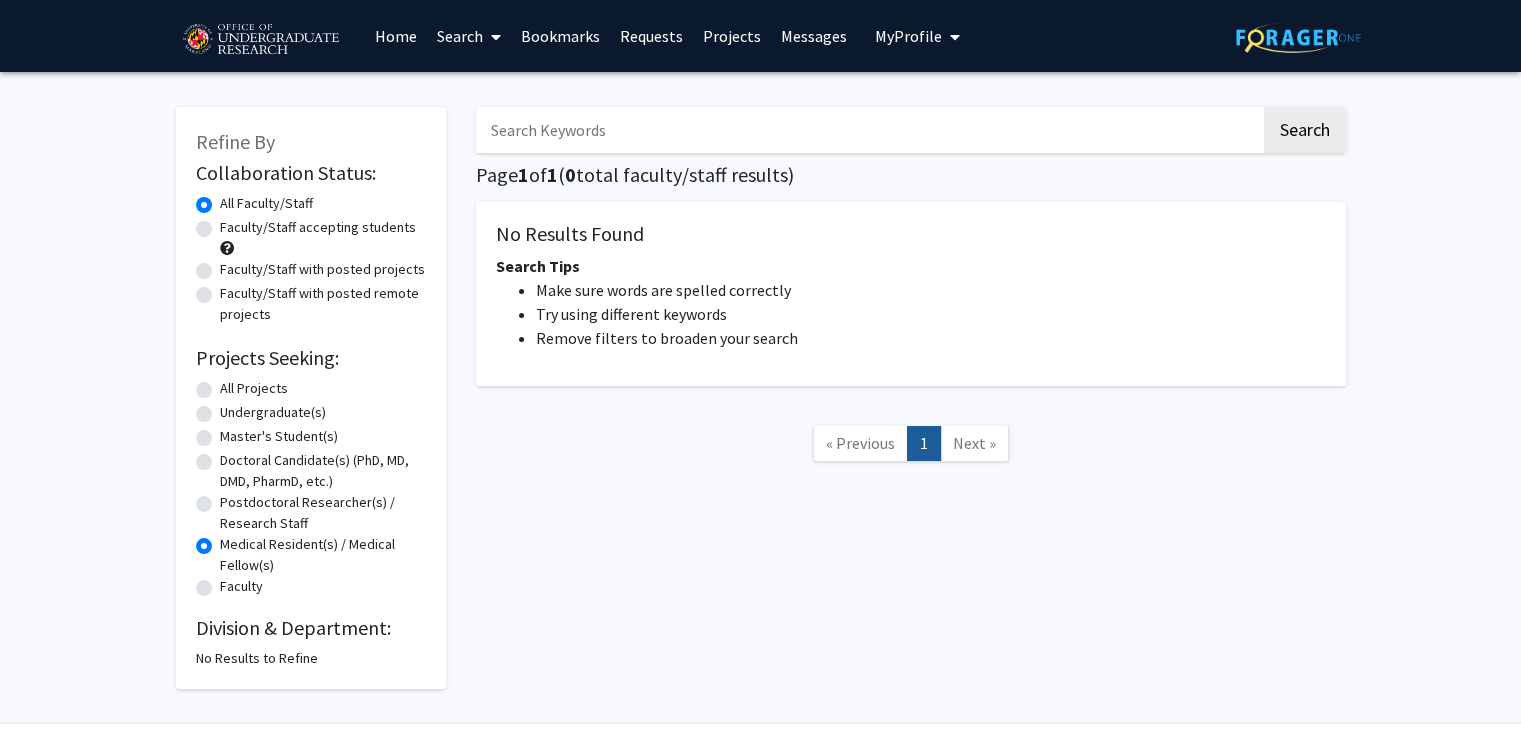 click on "All Projects" 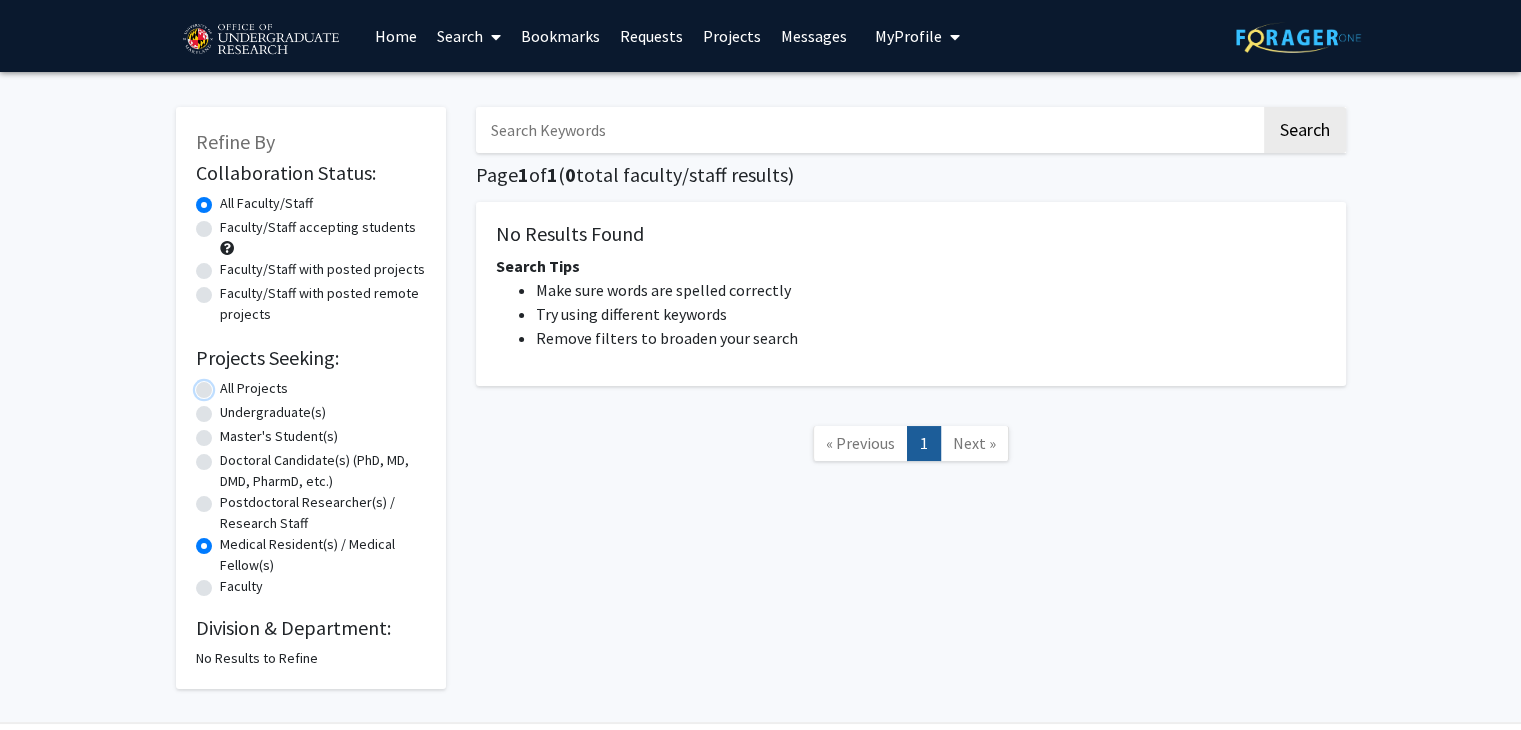 radio on "true" 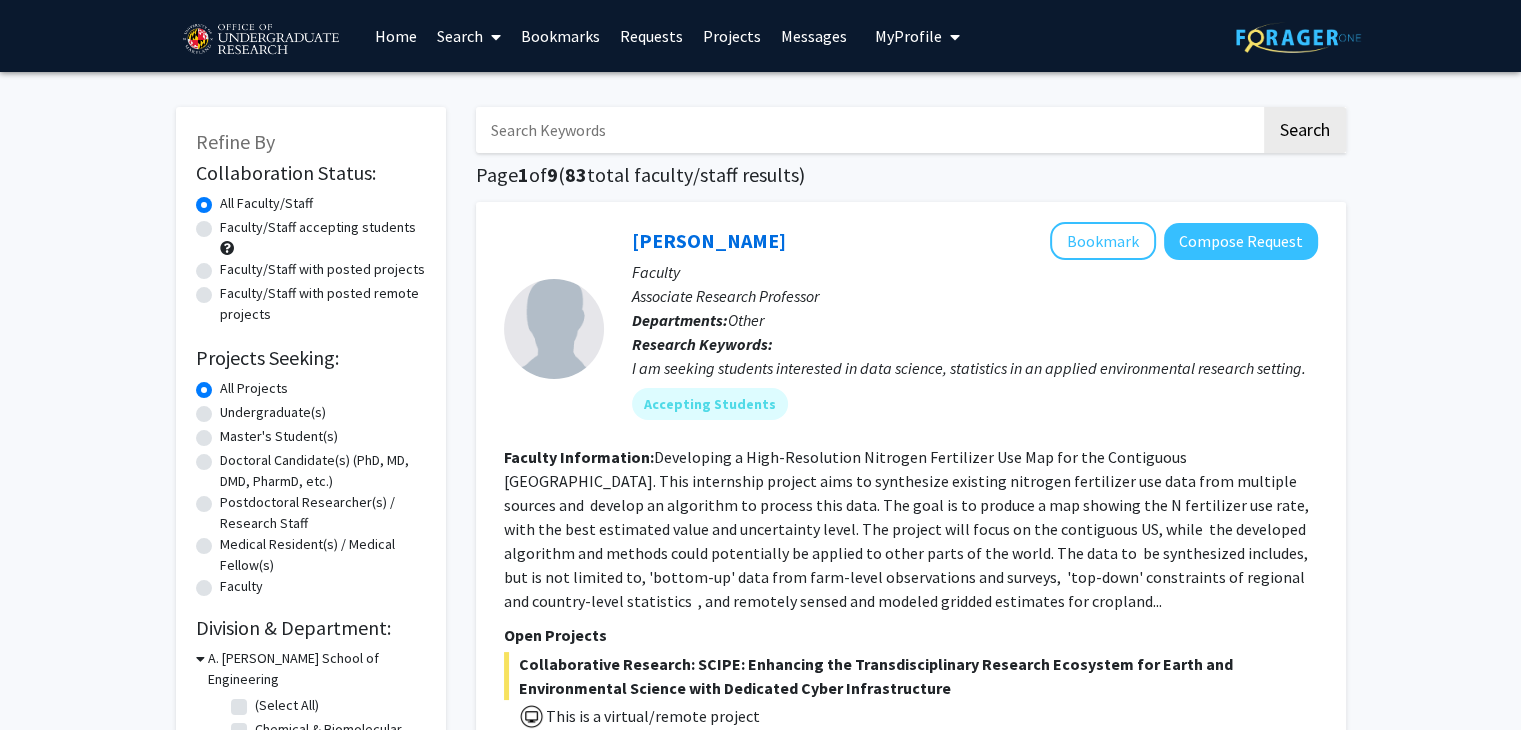 click on "Undergraduate(s)" 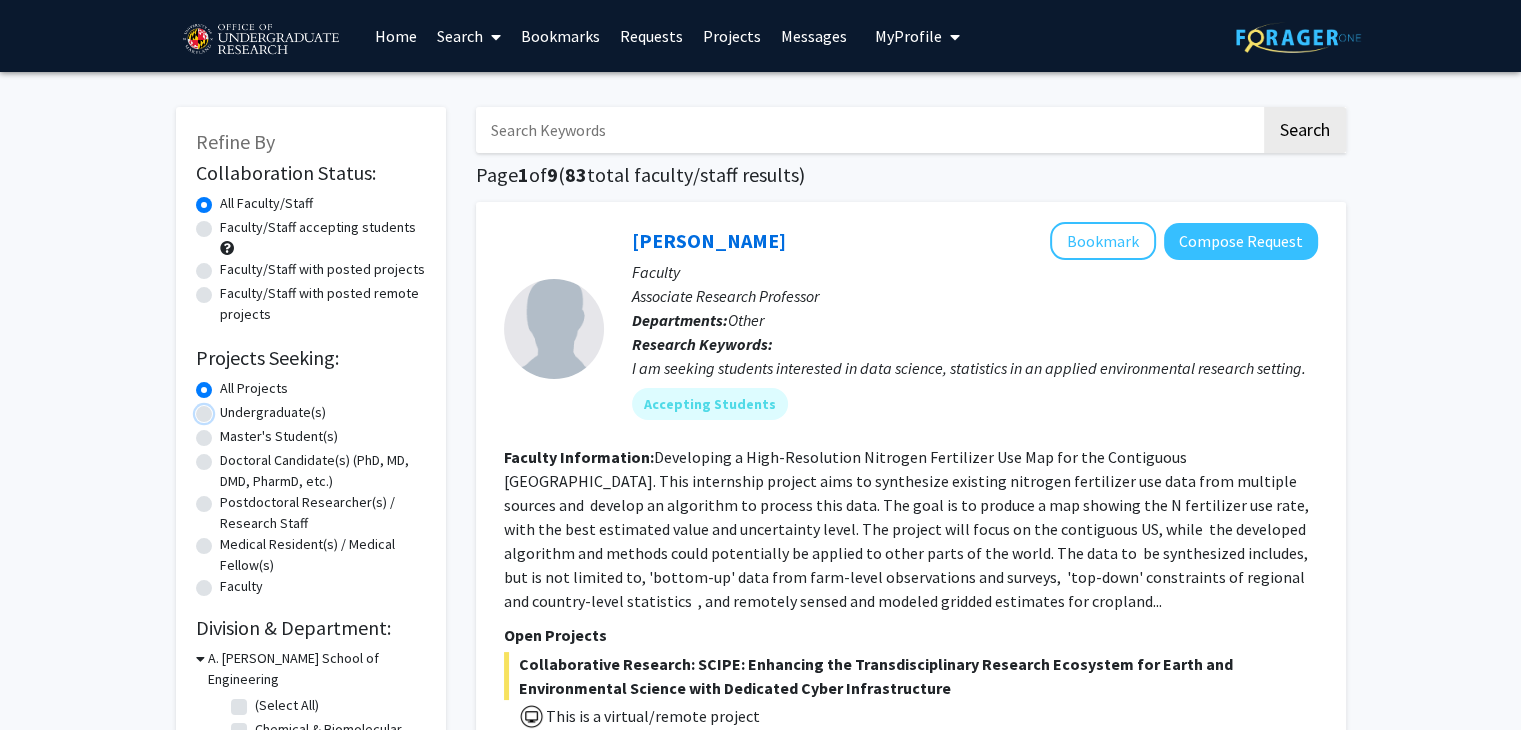 radio on "true" 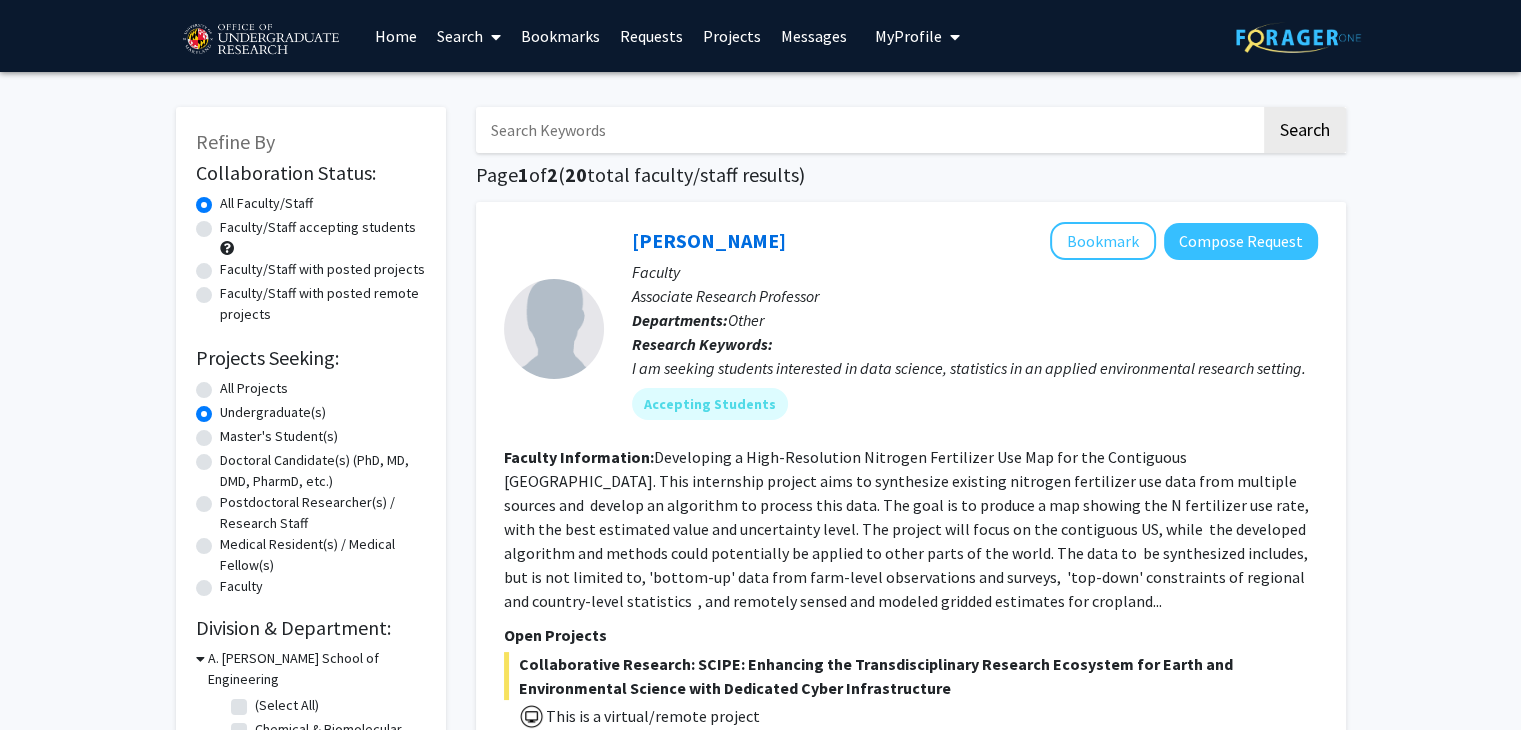 click on "All Projects" 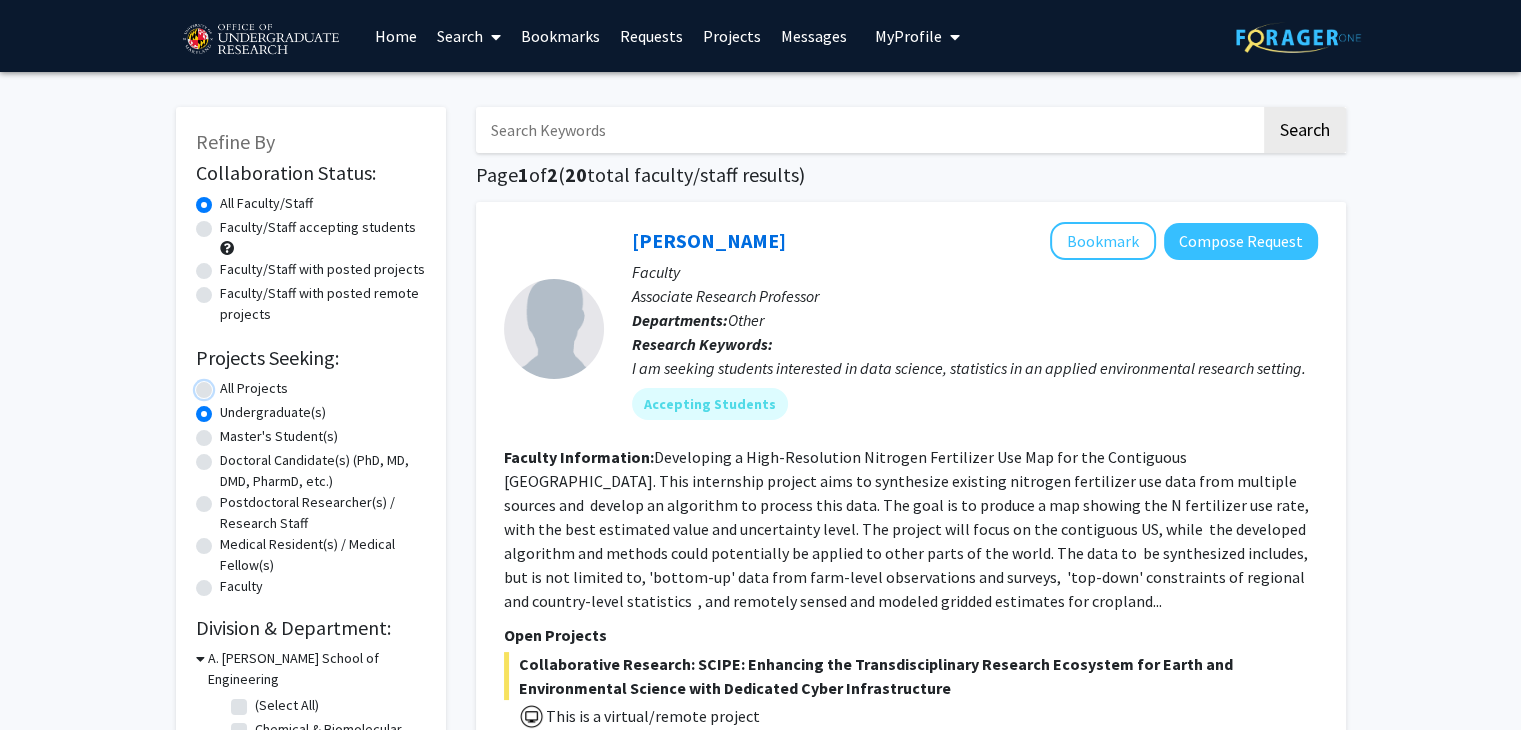 click on "All Projects" at bounding box center (226, 384) 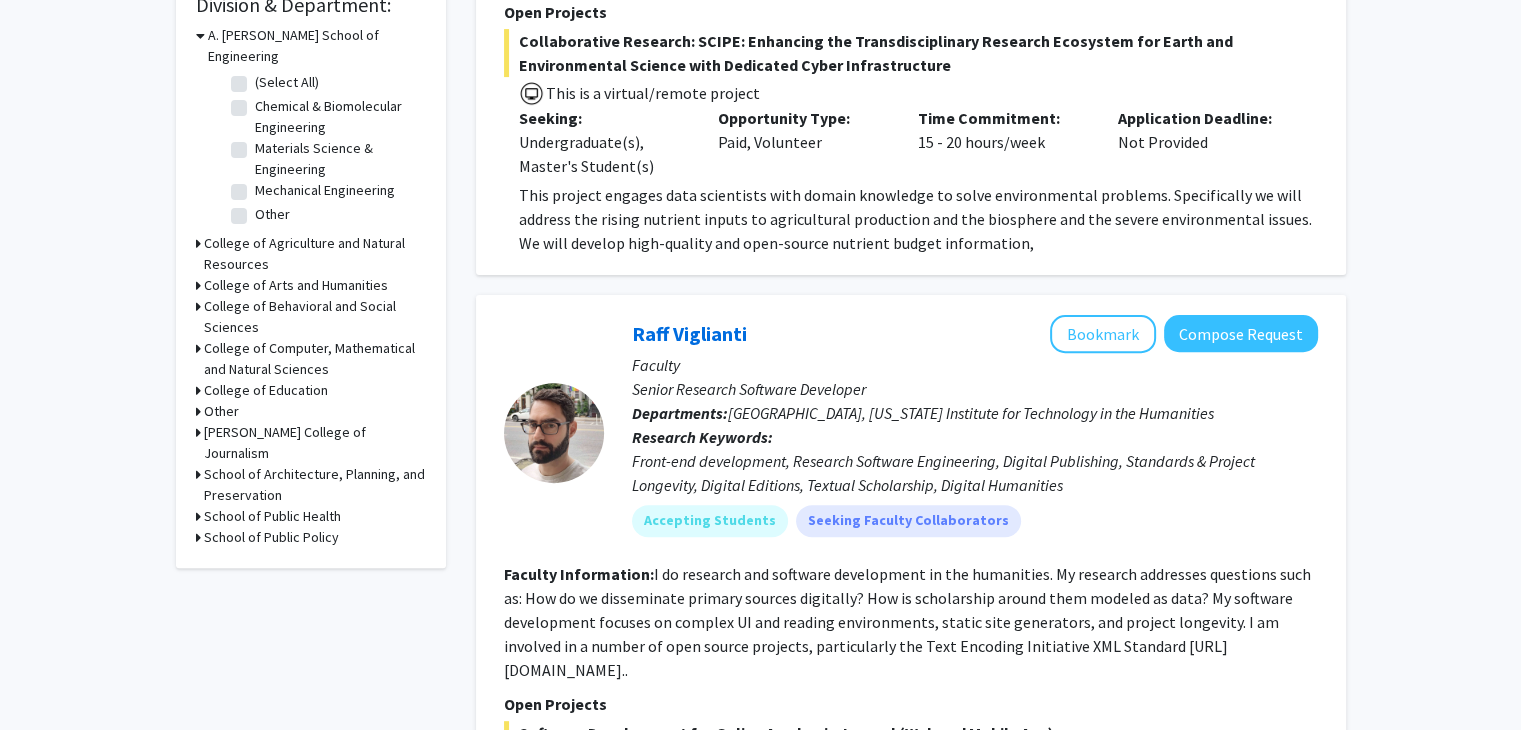 scroll, scrollTop: 624, scrollLeft: 0, axis: vertical 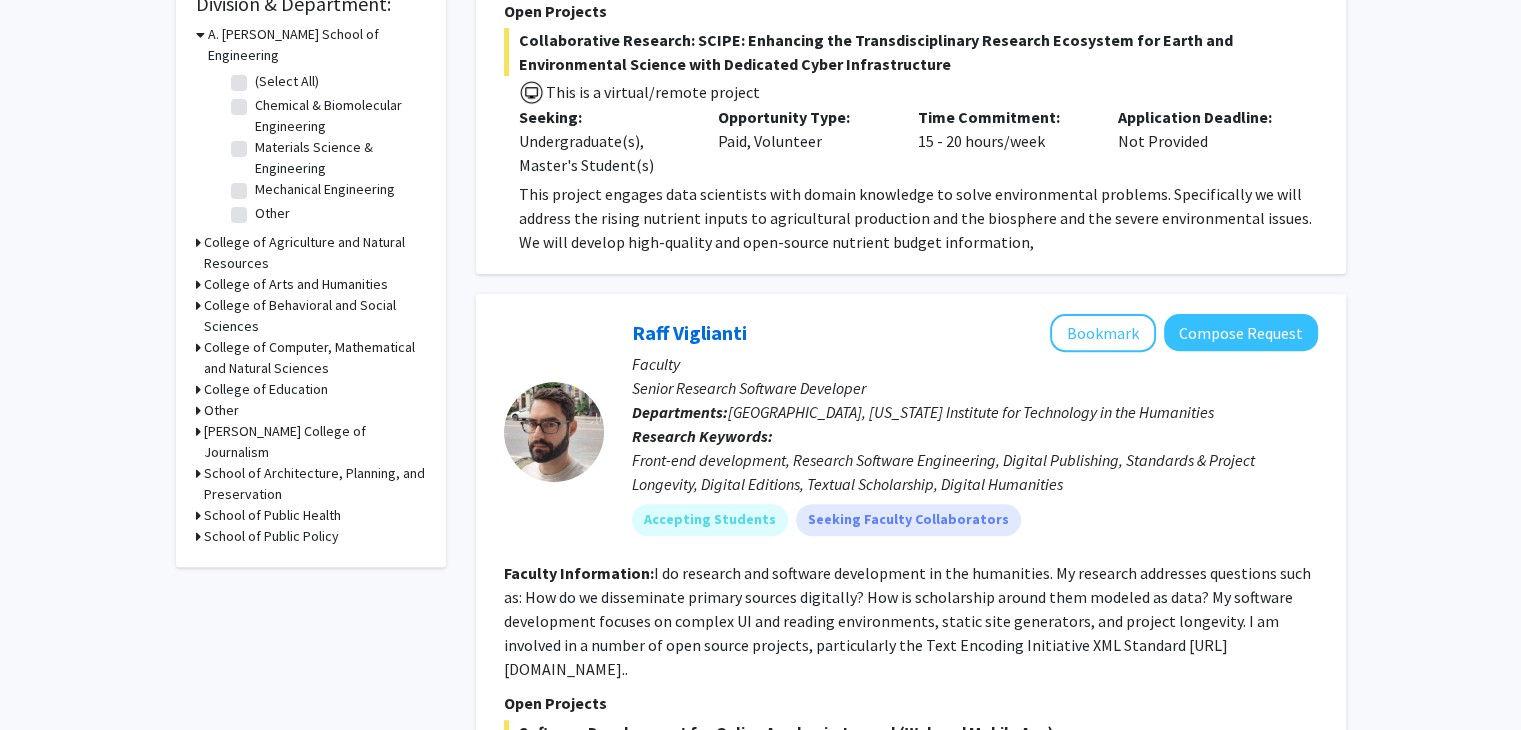 click on "School of Public Health" at bounding box center [272, 515] 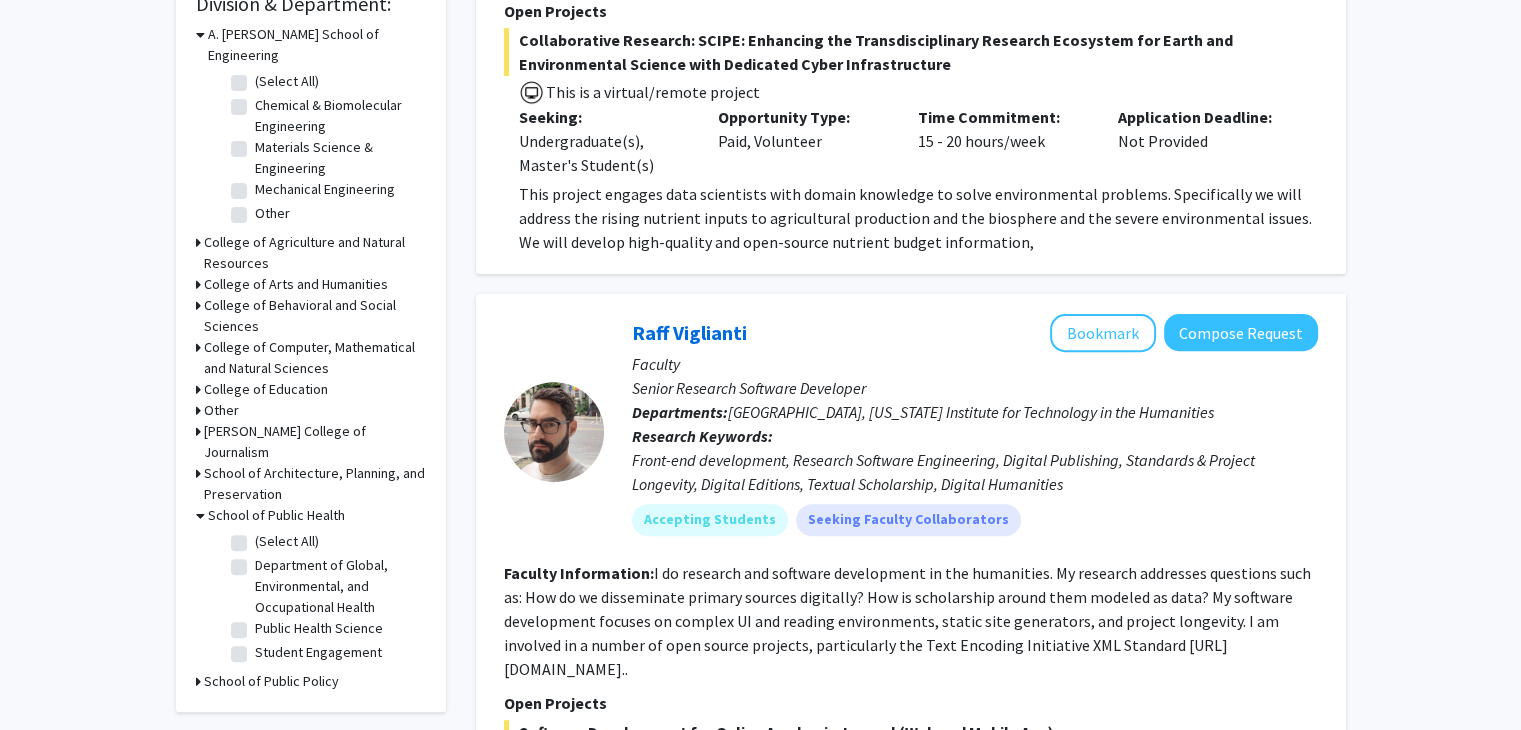 click on "(Select All)" 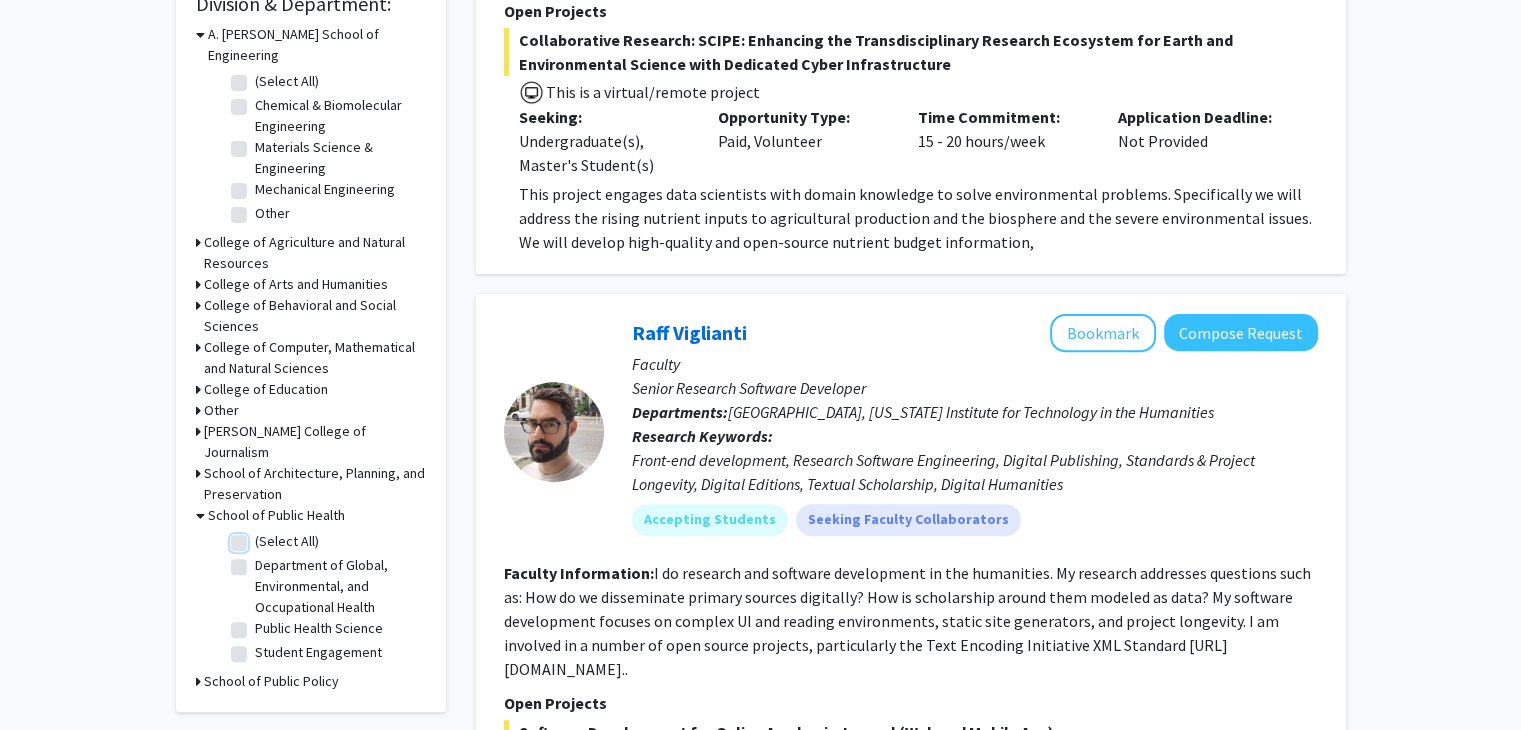 click on "(Select All)" at bounding box center (261, 537) 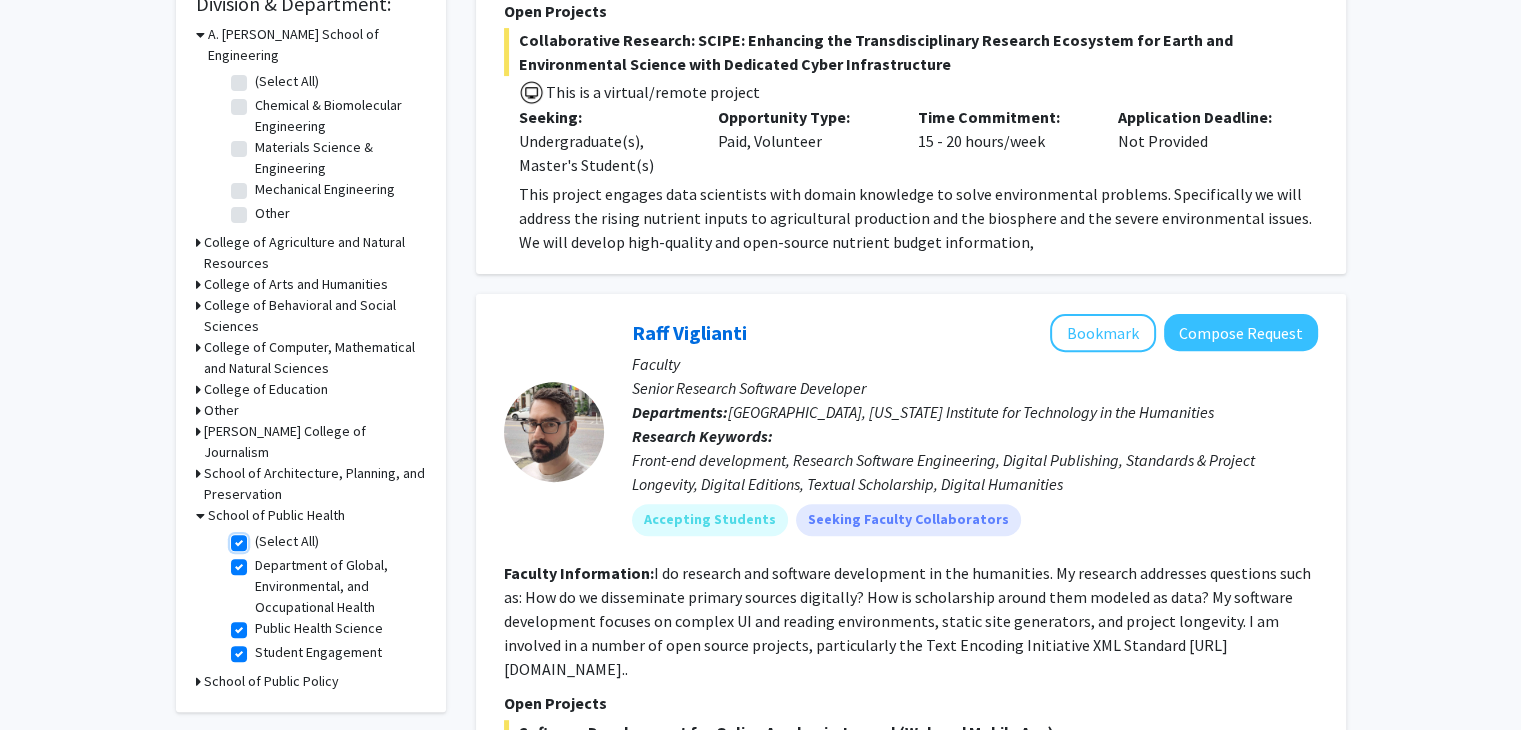 checkbox on "true" 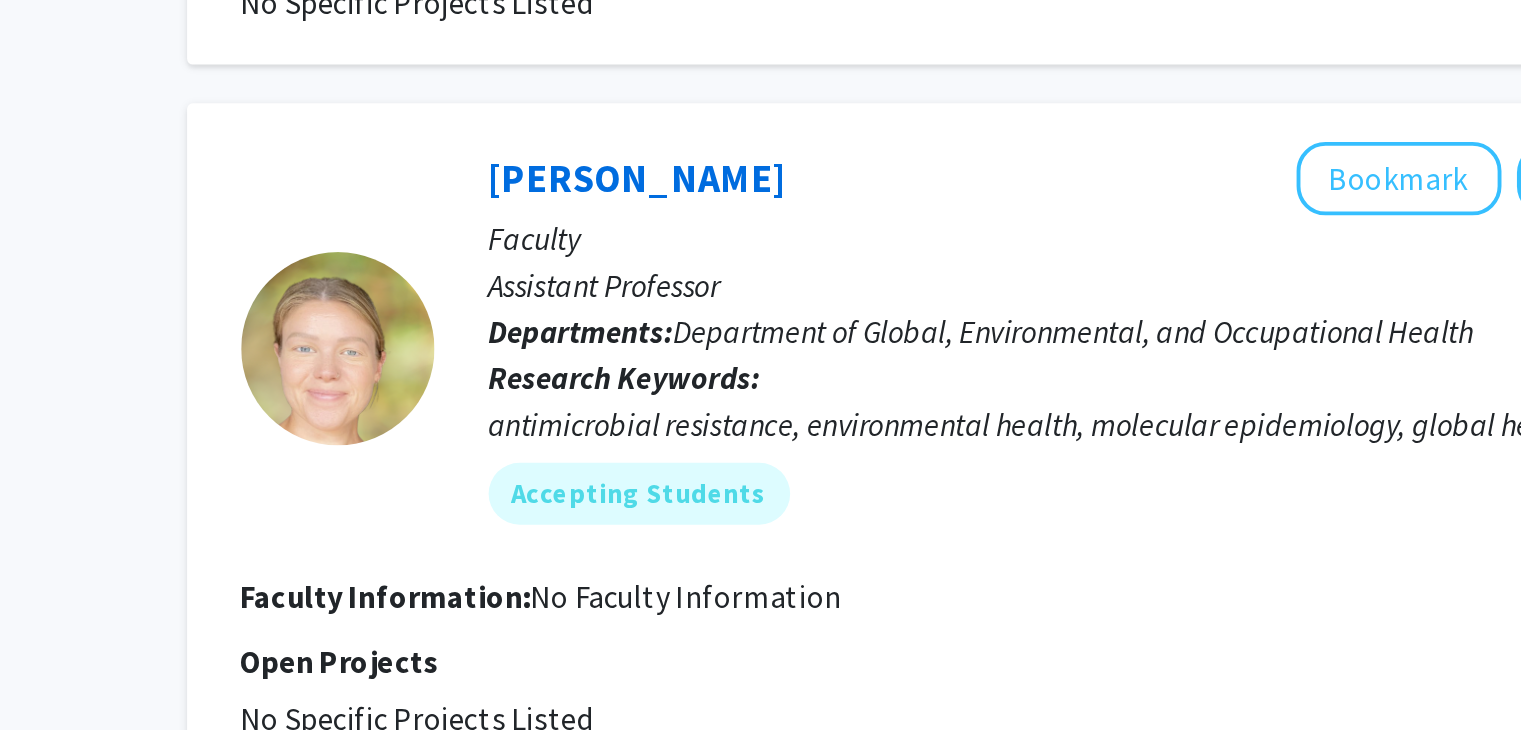 scroll, scrollTop: 939, scrollLeft: 0, axis: vertical 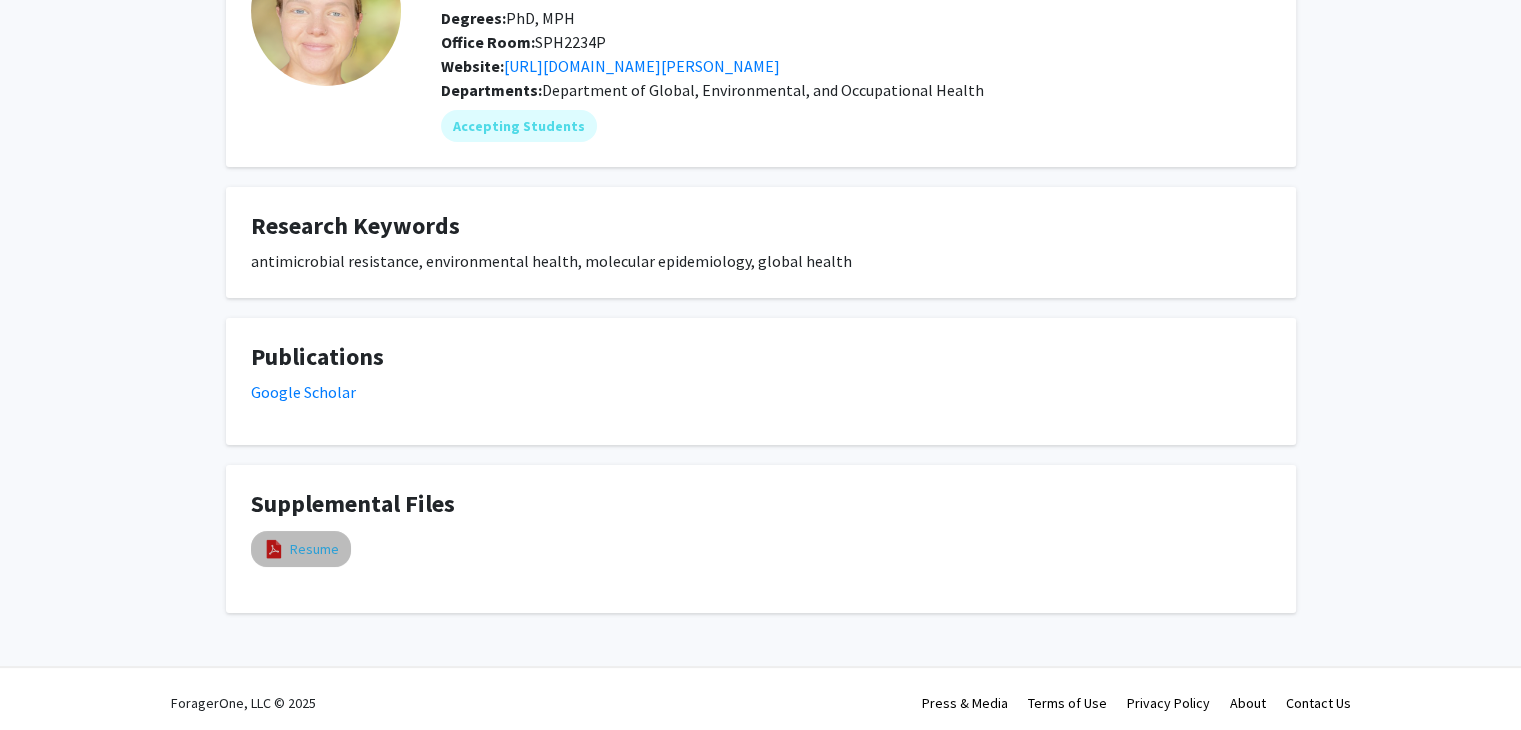 click on "Resume" at bounding box center [314, 549] 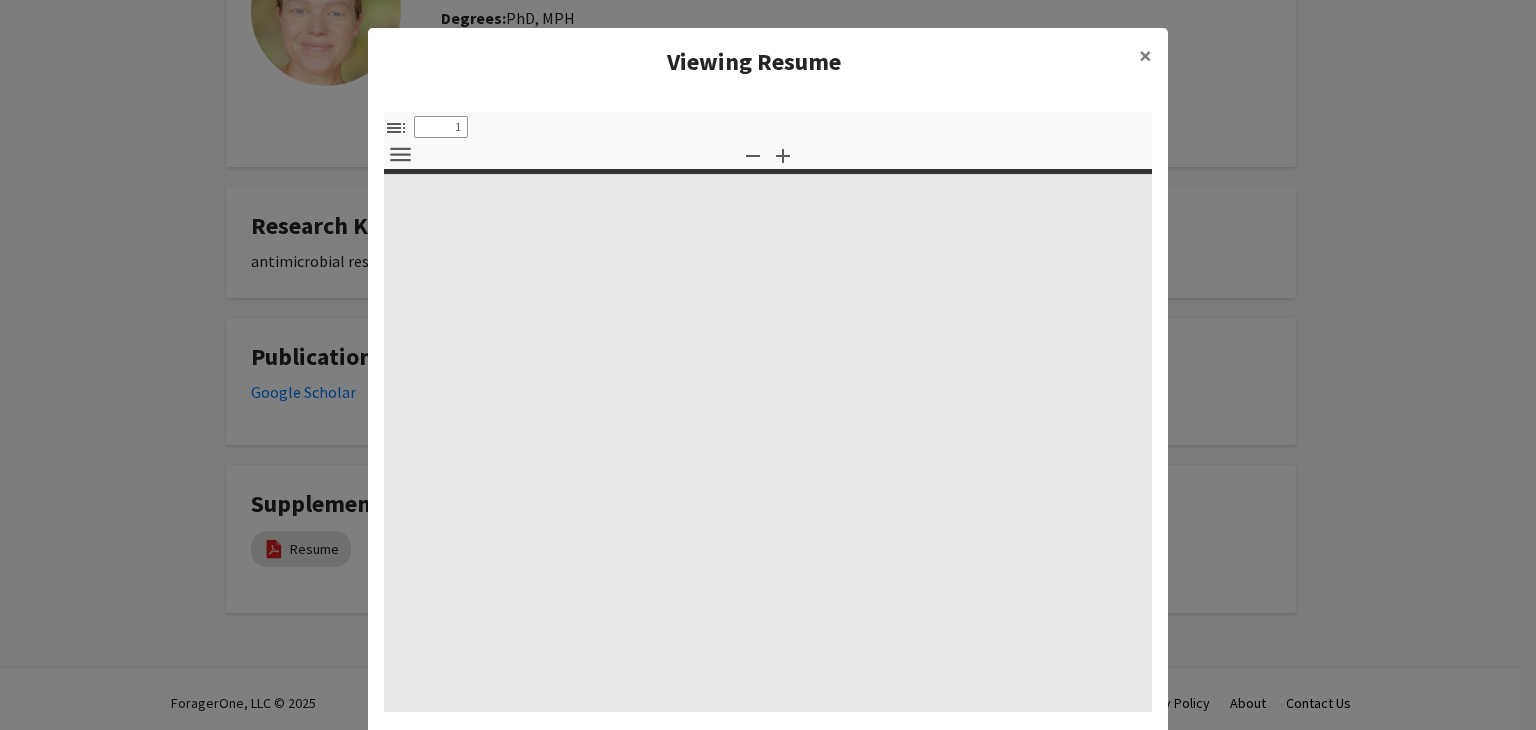 select on "custom" 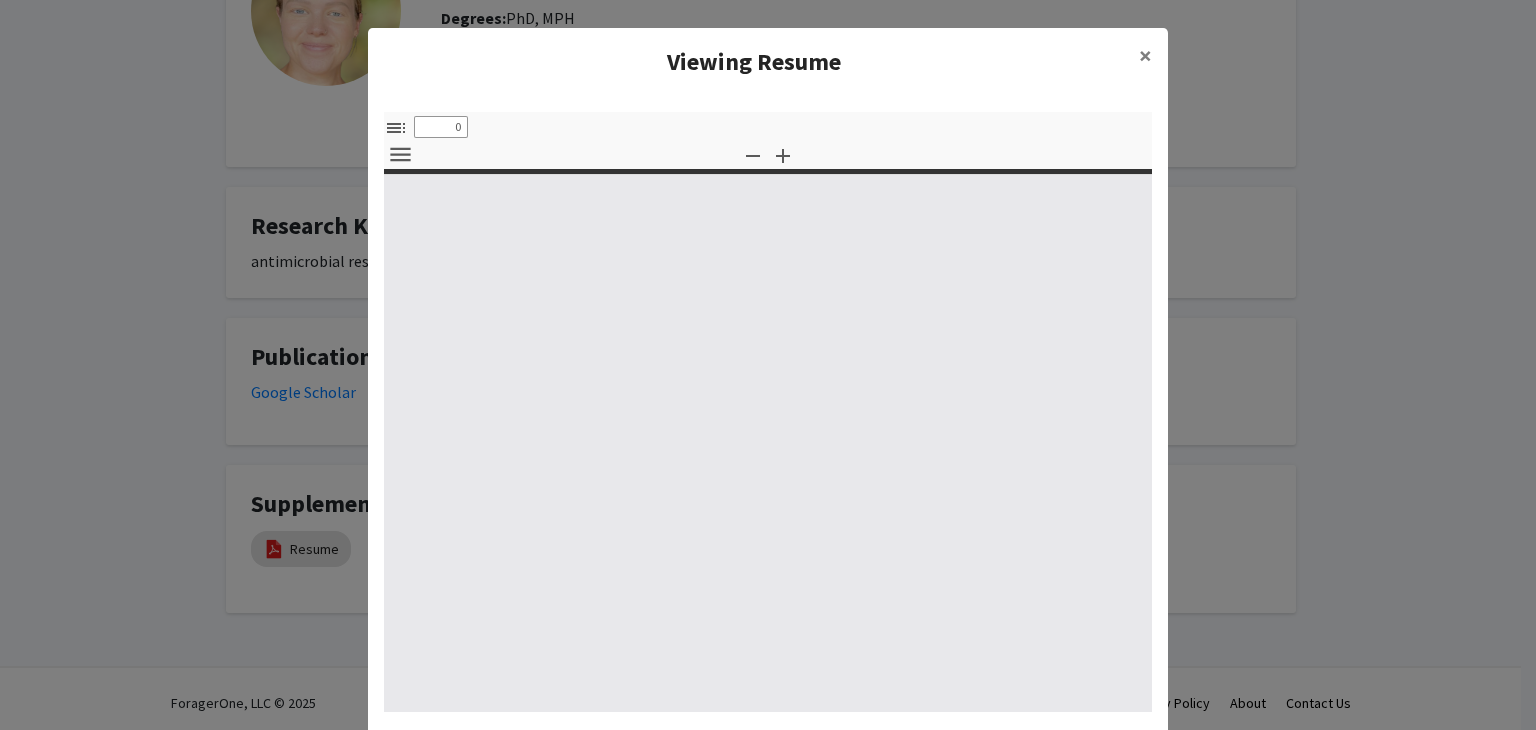 select on "custom" 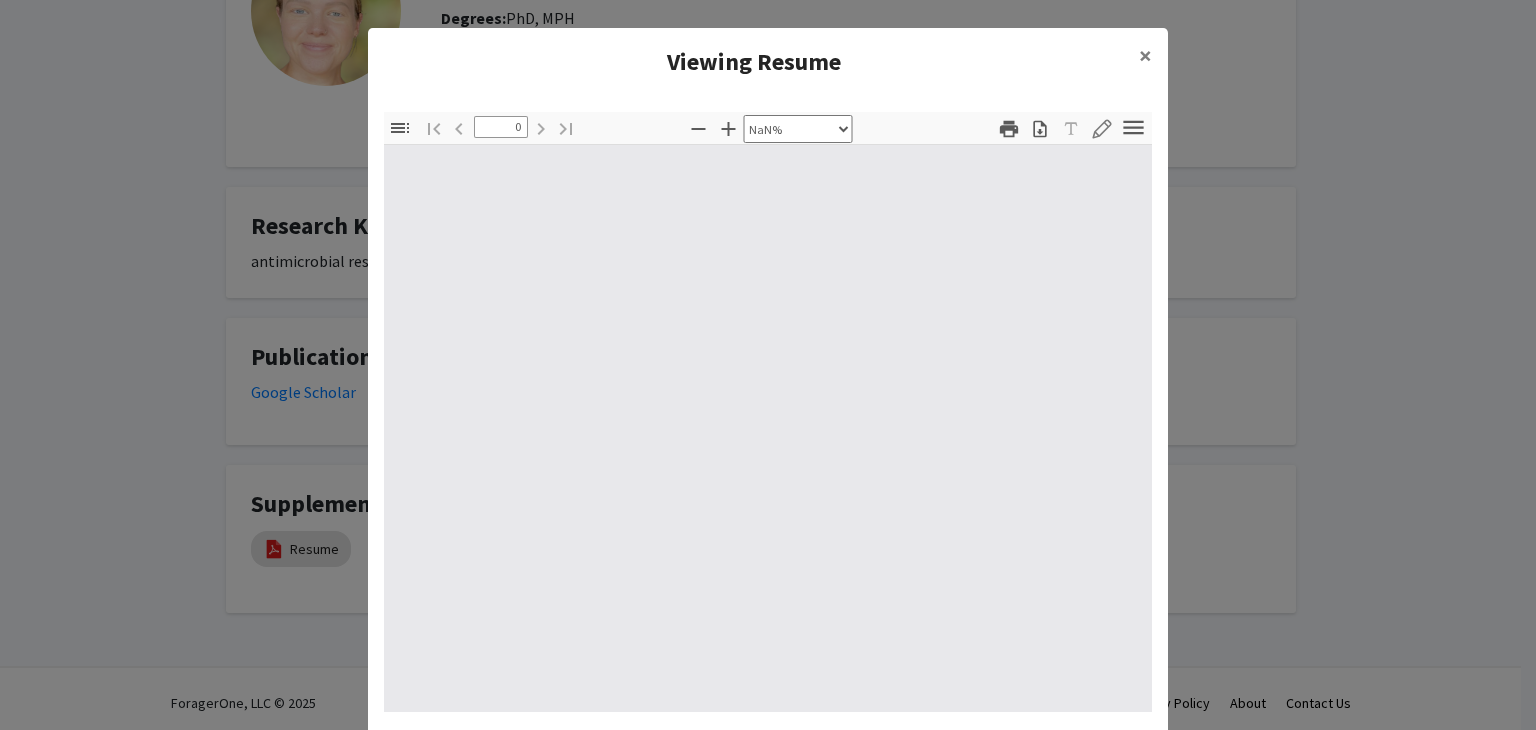 type on "1" 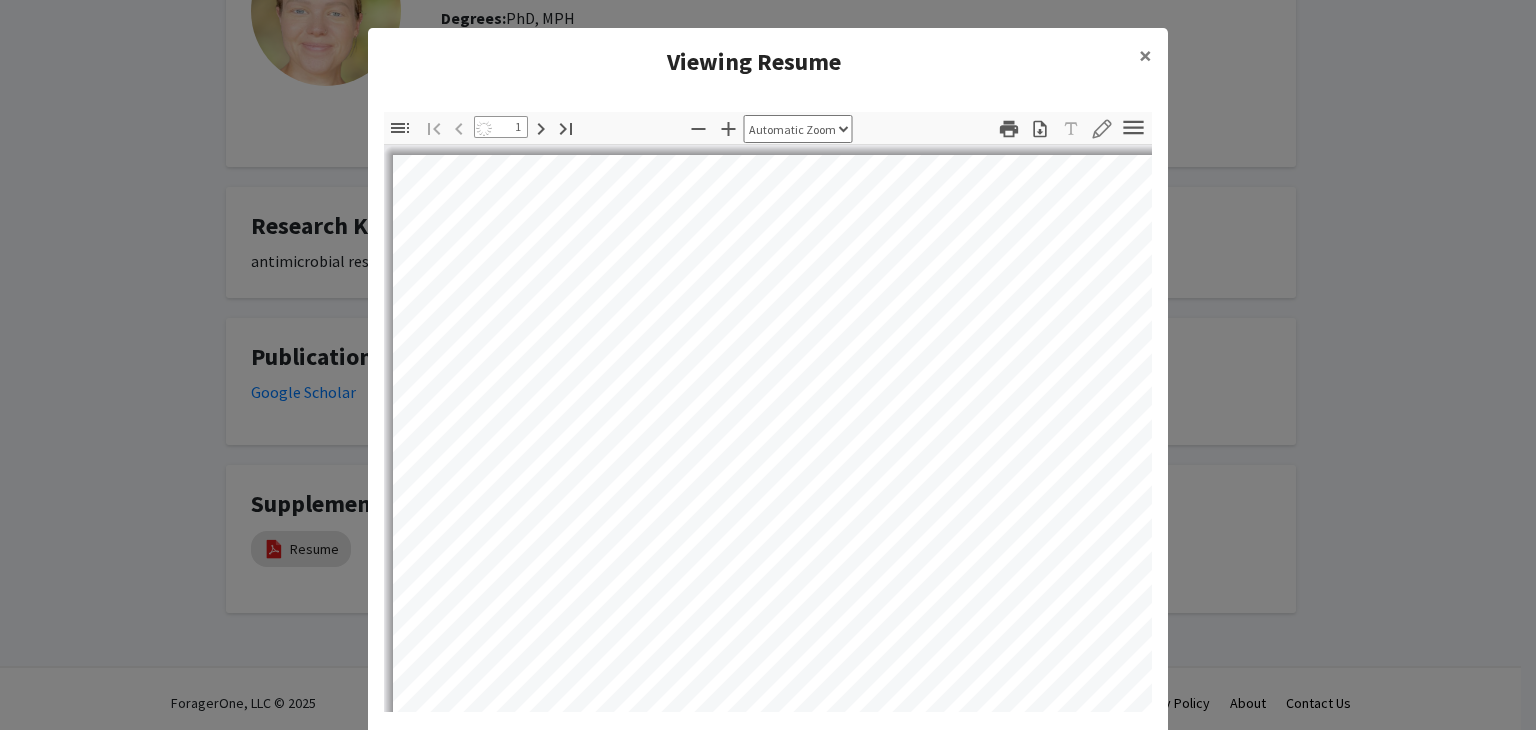 select on "auto" 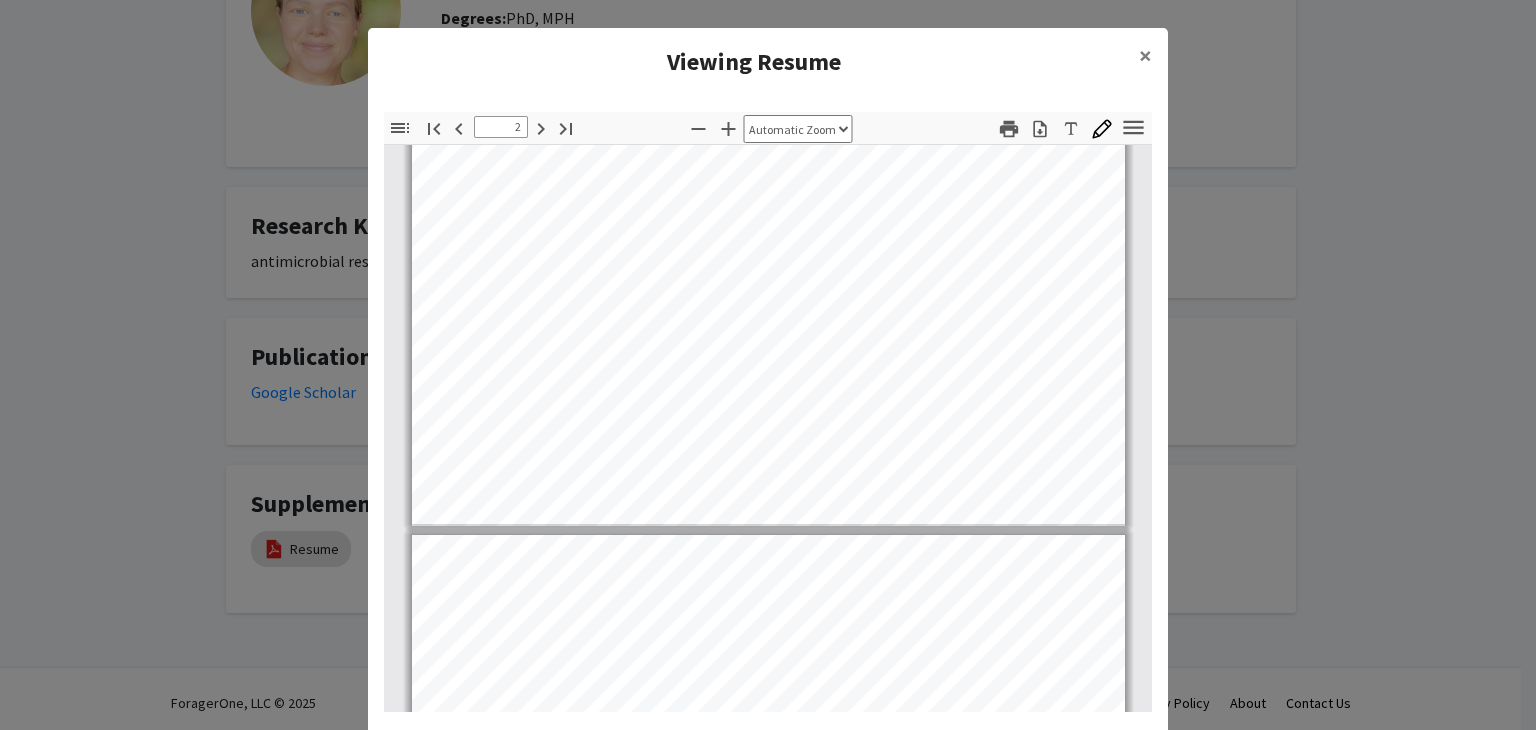 scroll, scrollTop: 916, scrollLeft: 0, axis: vertical 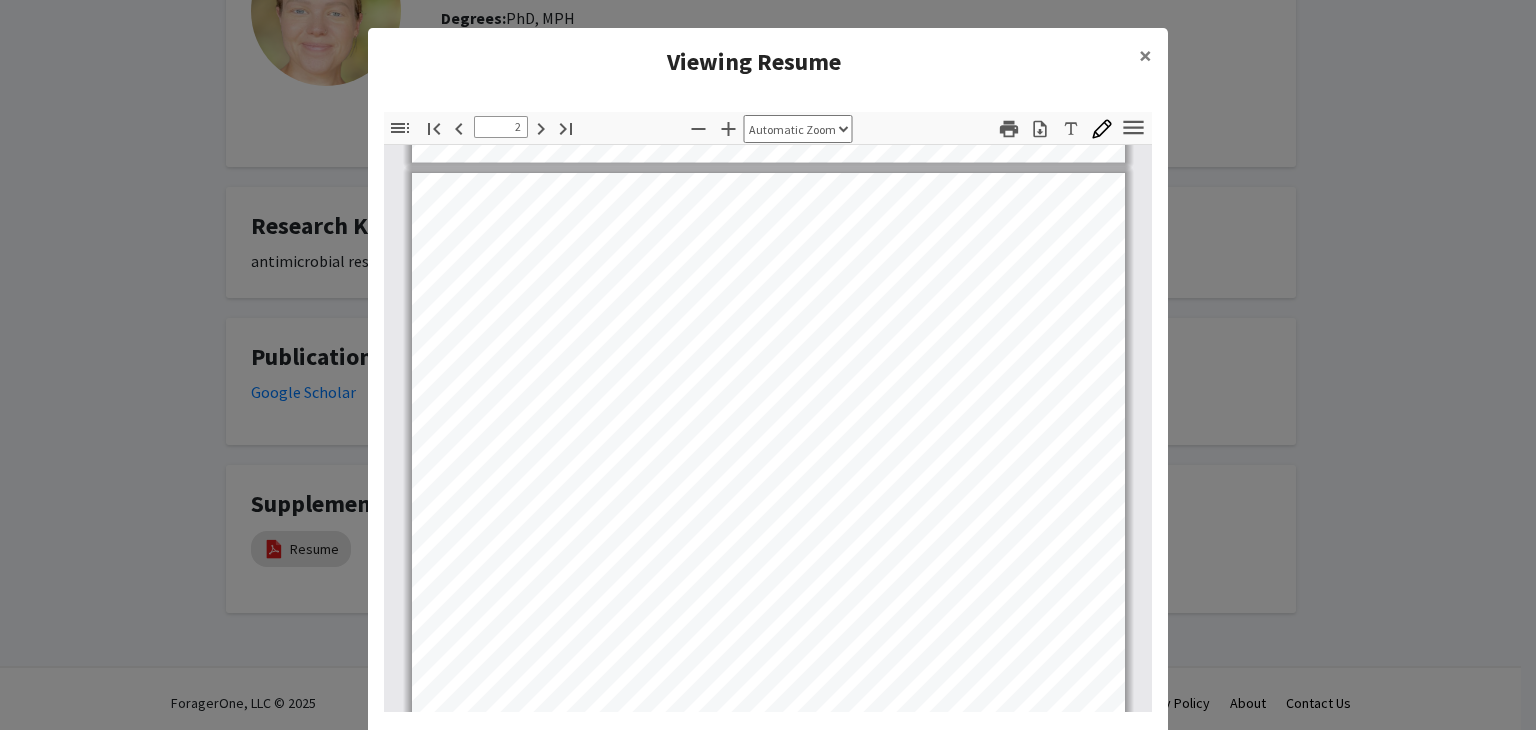 type on "1" 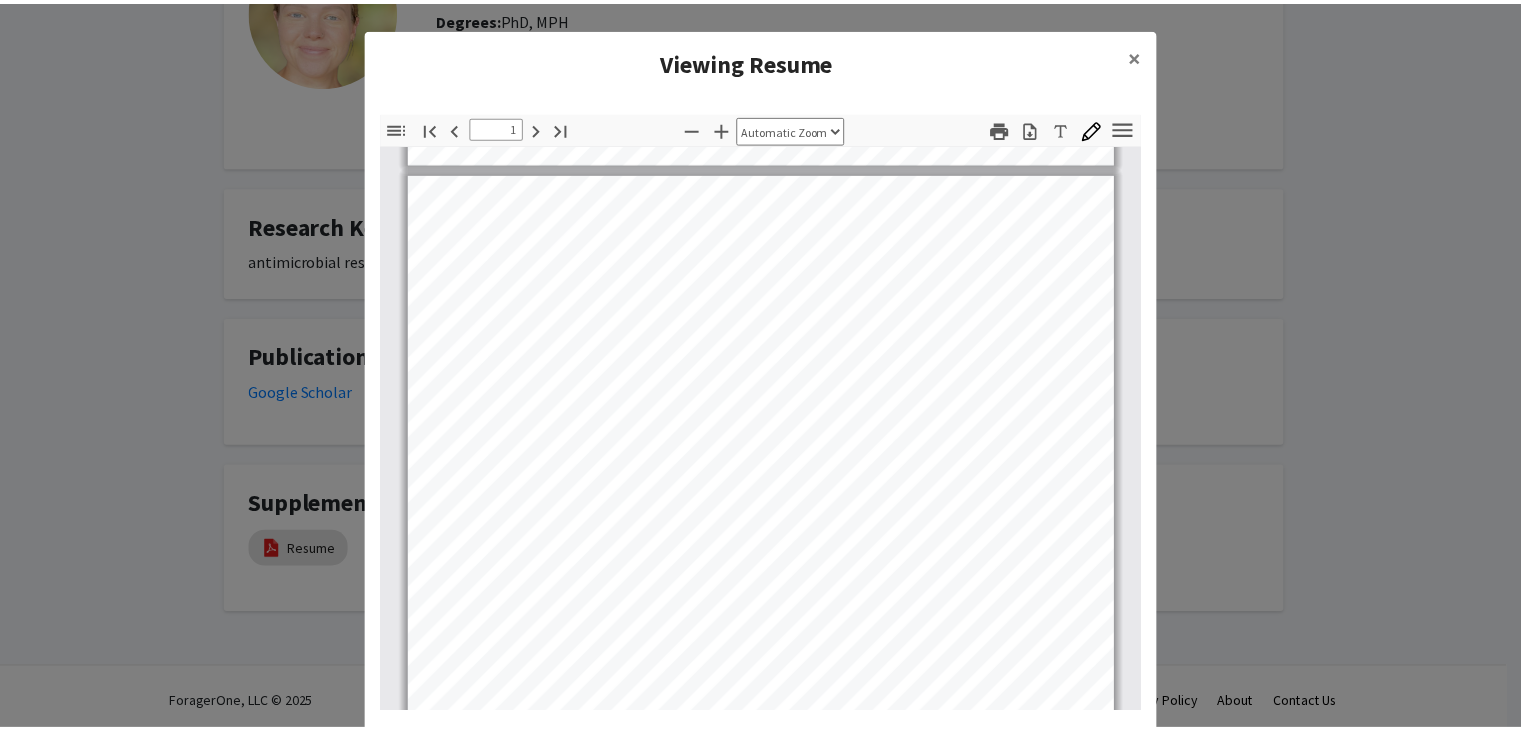 scroll, scrollTop: 0, scrollLeft: 0, axis: both 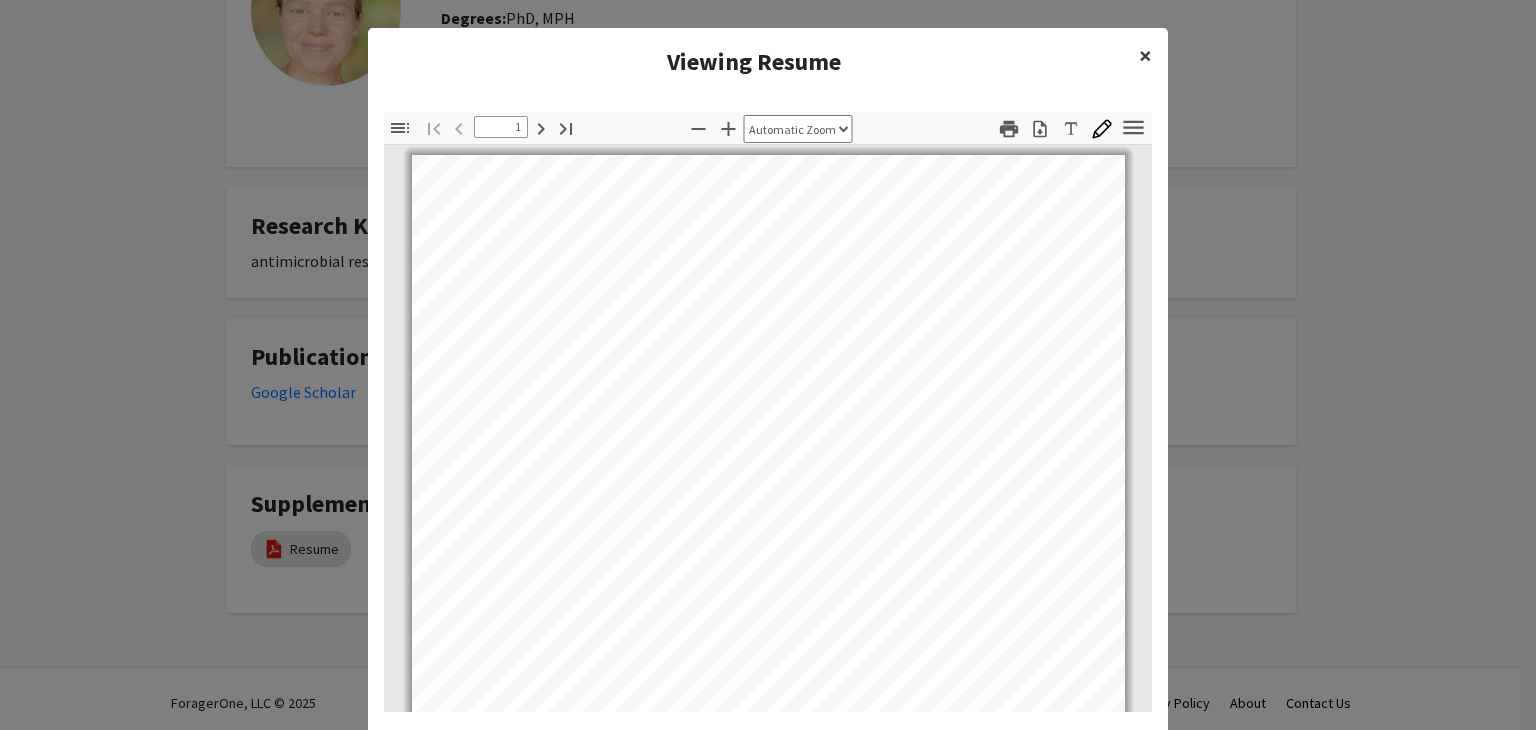 click on "×" 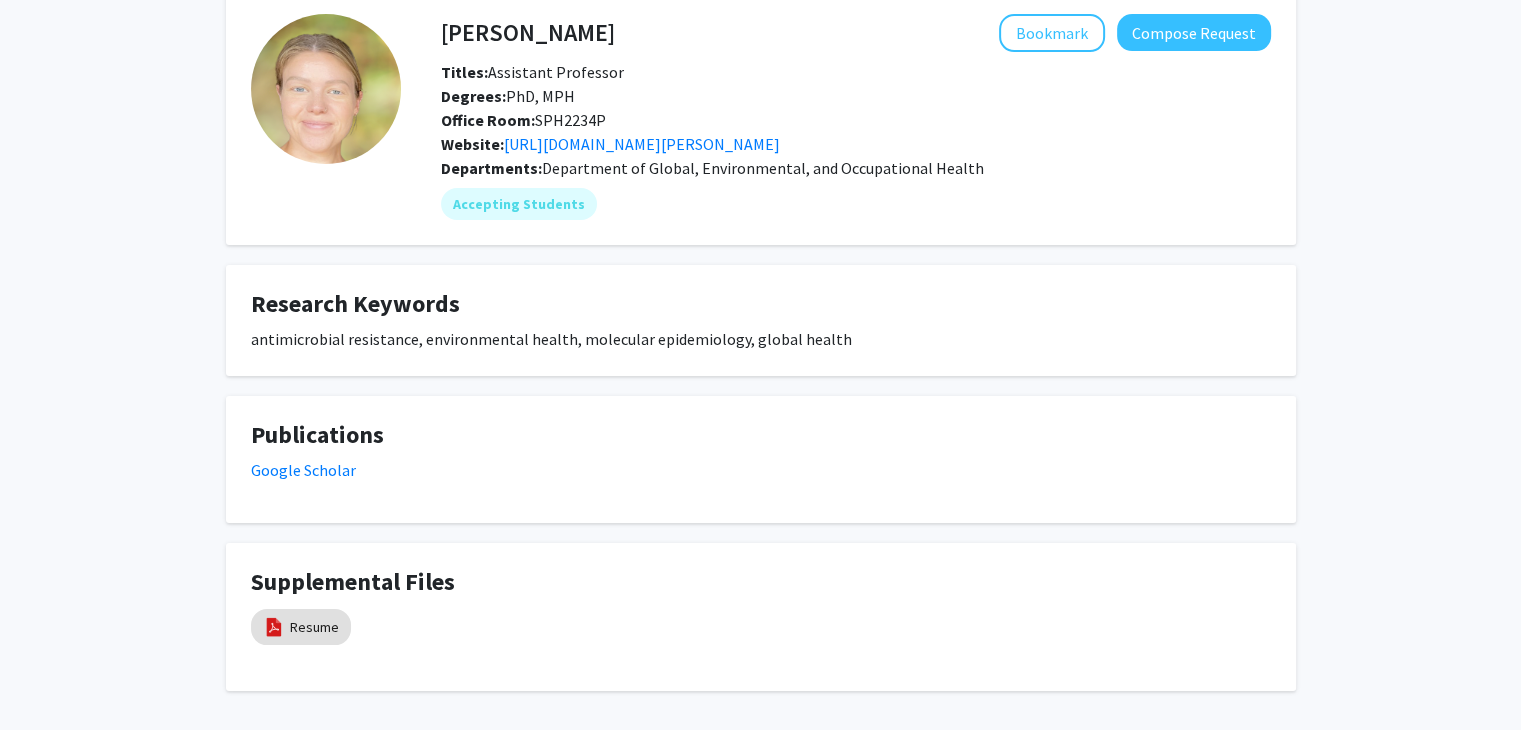 scroll, scrollTop: 0, scrollLeft: 0, axis: both 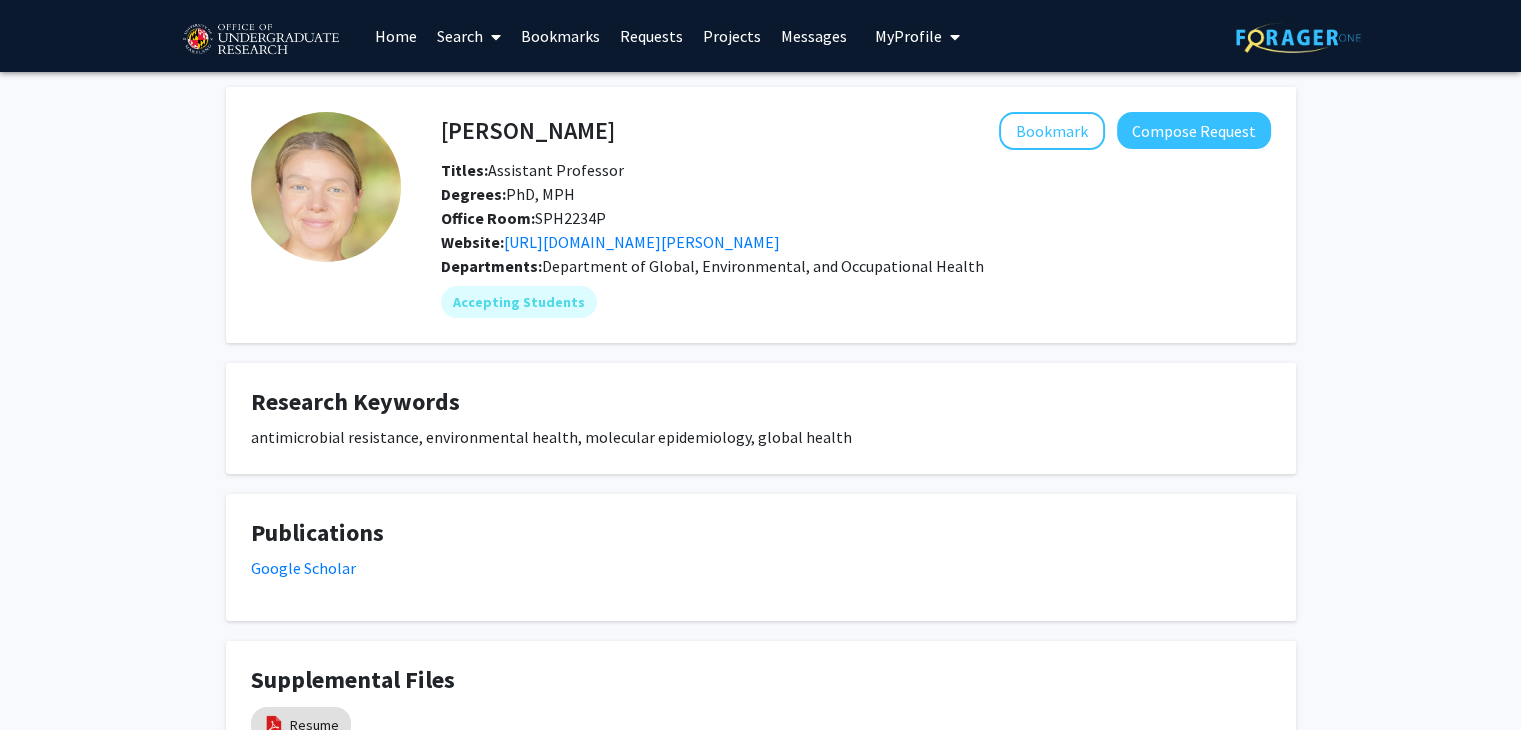 drag, startPoint x: 588, startPoint y: 136, endPoint x: 447, endPoint y: 138, distance: 141.01419 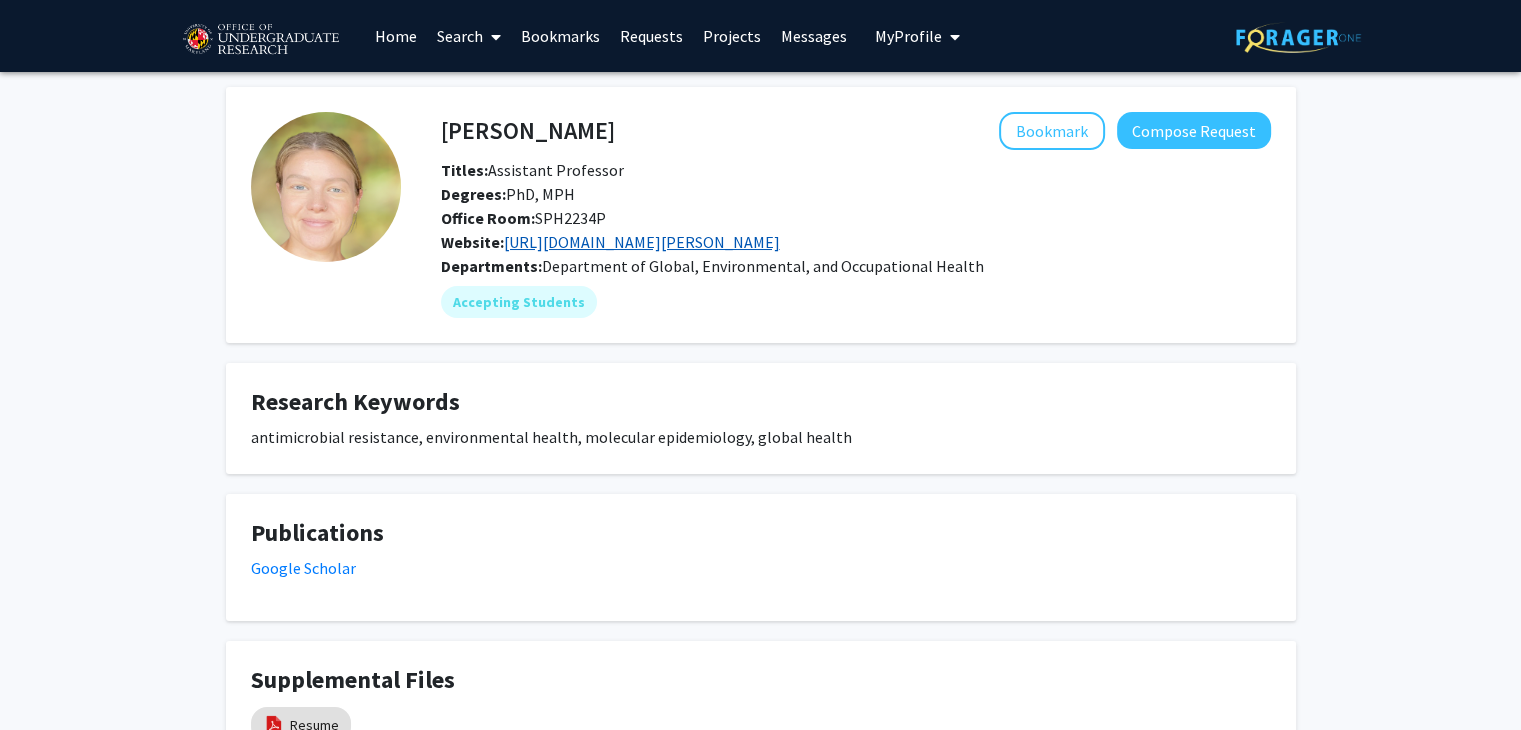 click on "https://sph.umd.edu/people/heather-k-amato" 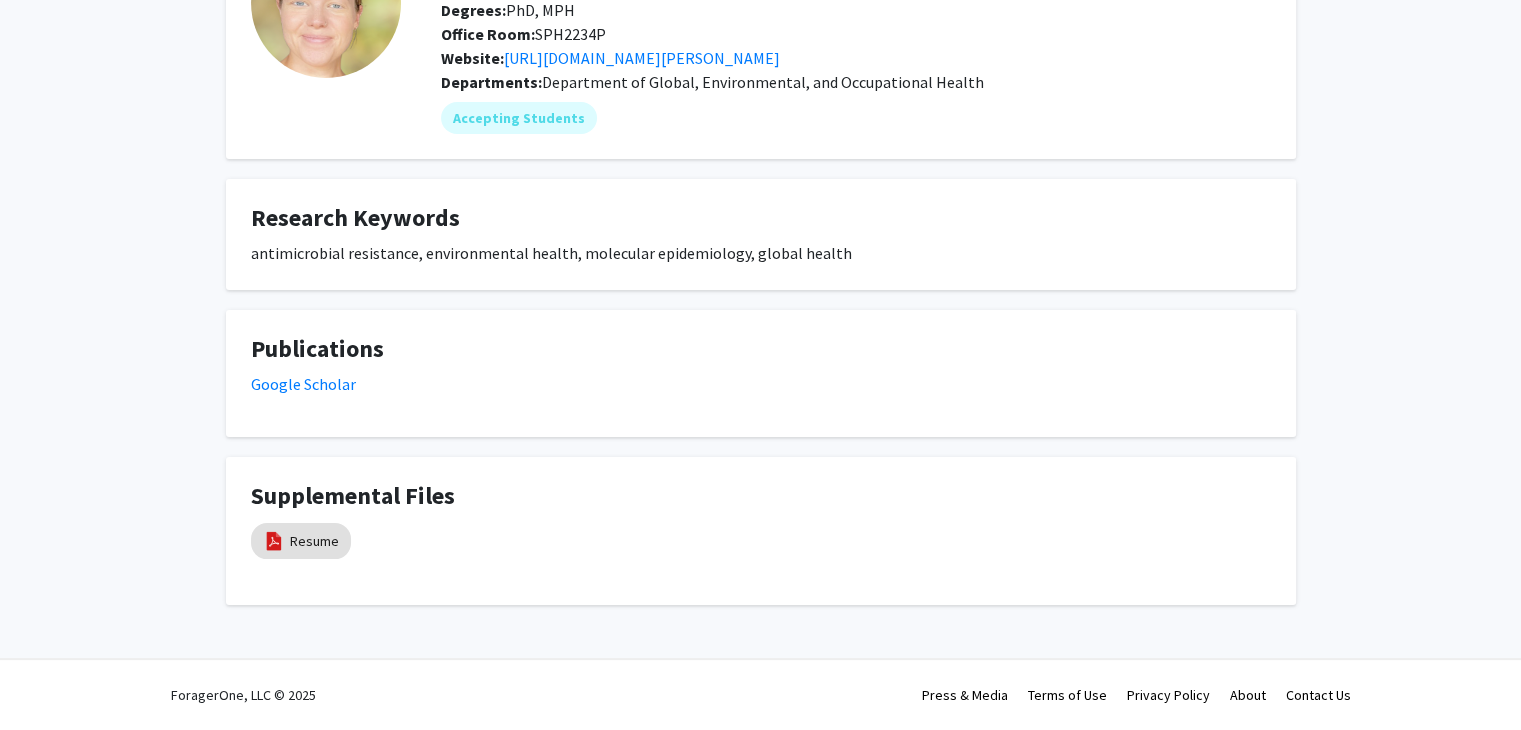 scroll, scrollTop: 0, scrollLeft: 0, axis: both 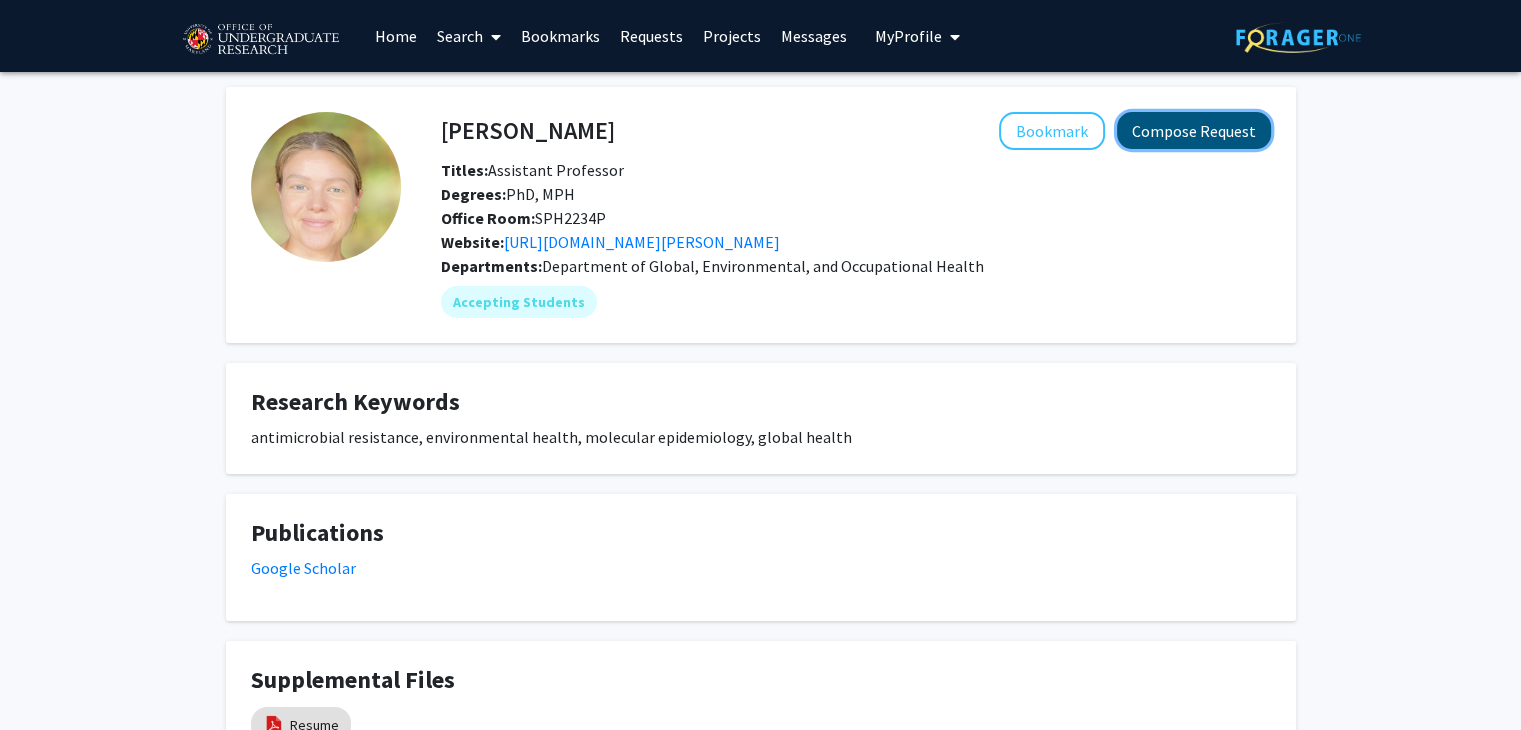 click on "Compose Request" 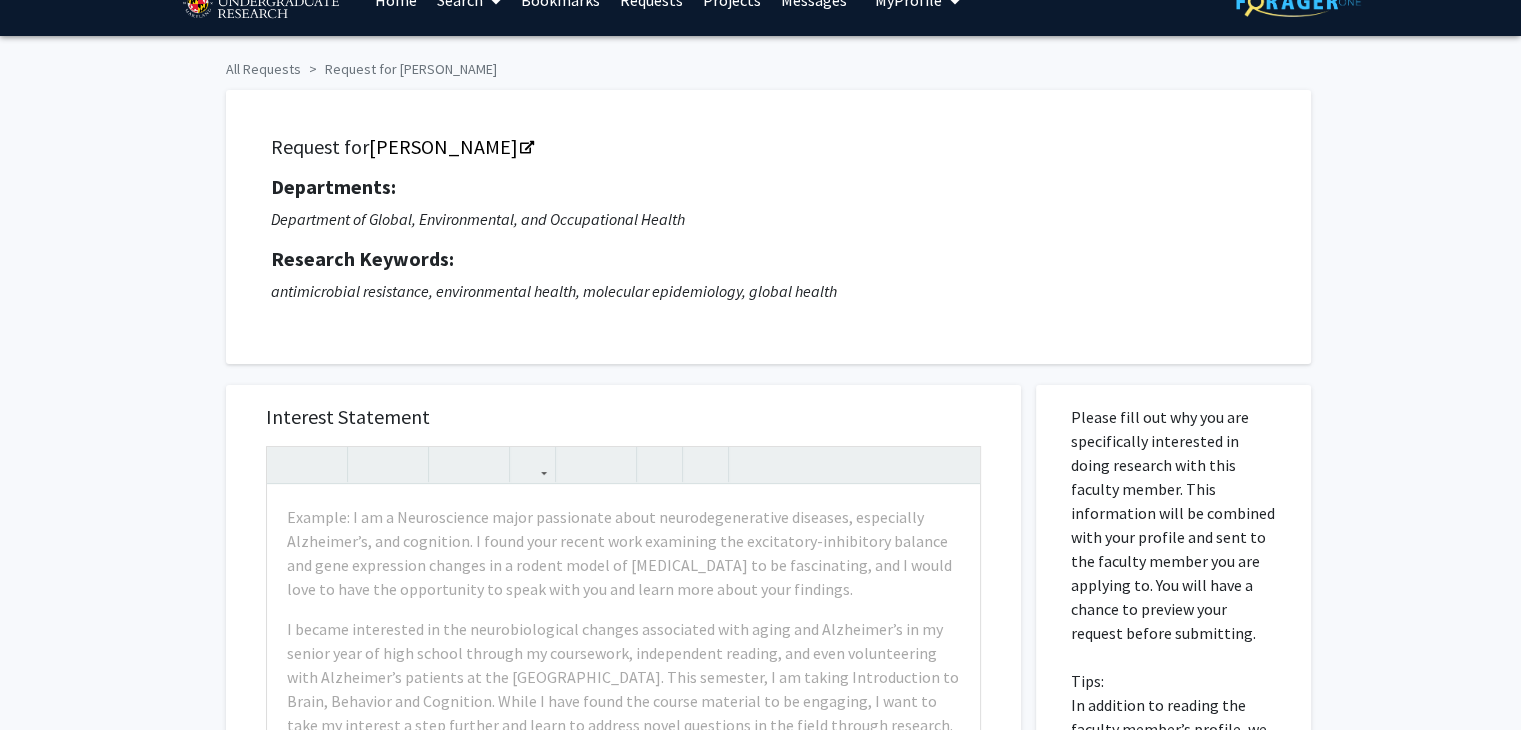 scroll, scrollTop: 0, scrollLeft: 0, axis: both 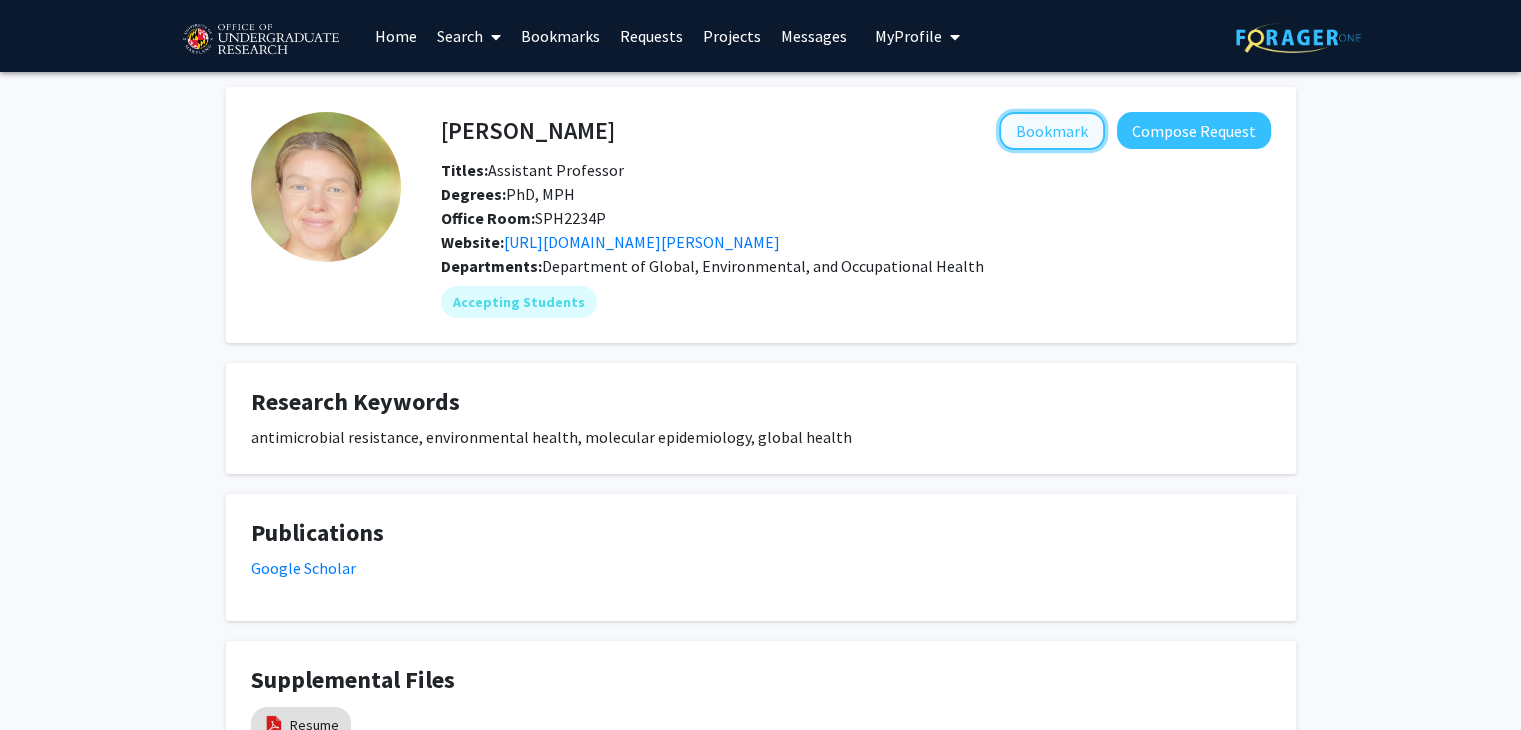 click on "Bookmark" 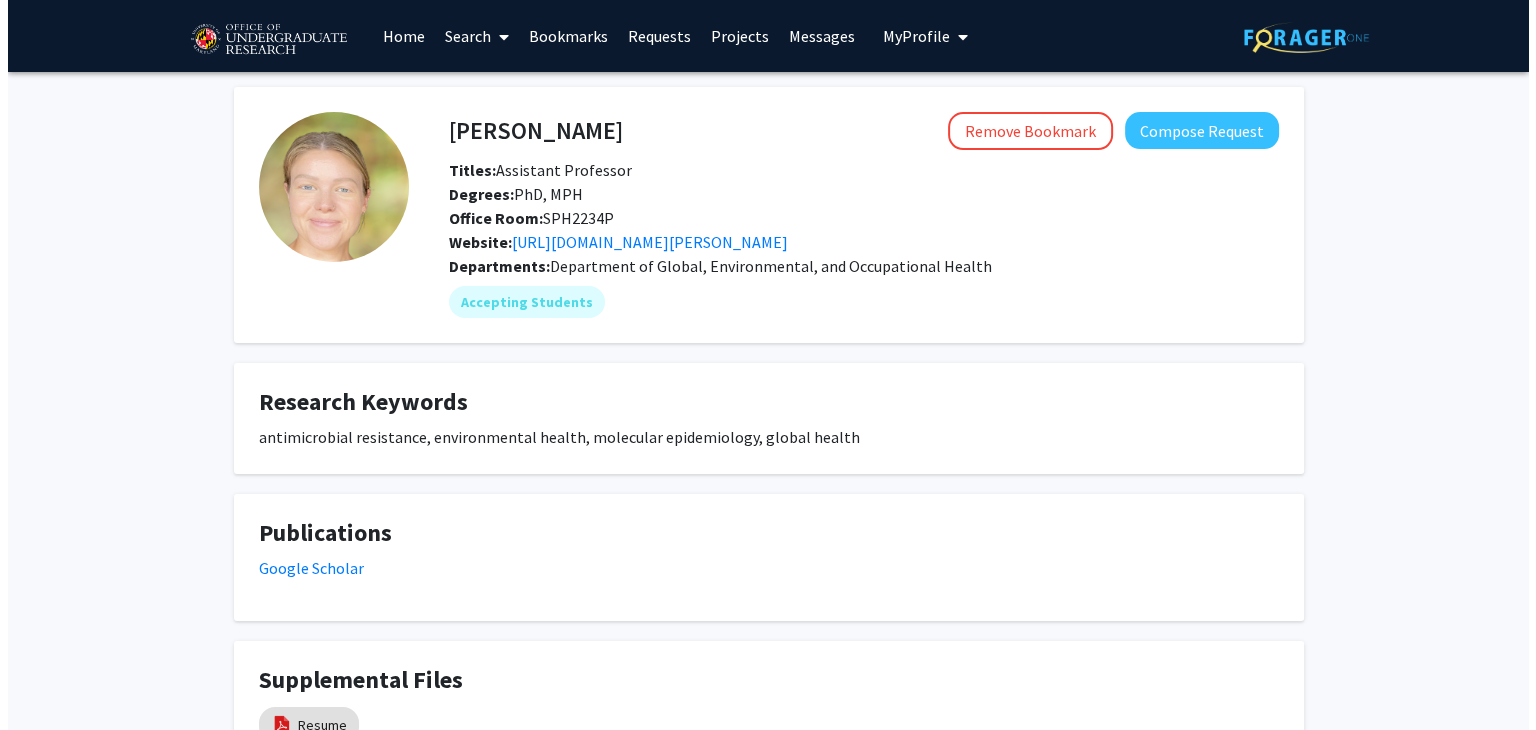 scroll, scrollTop: 184, scrollLeft: 0, axis: vertical 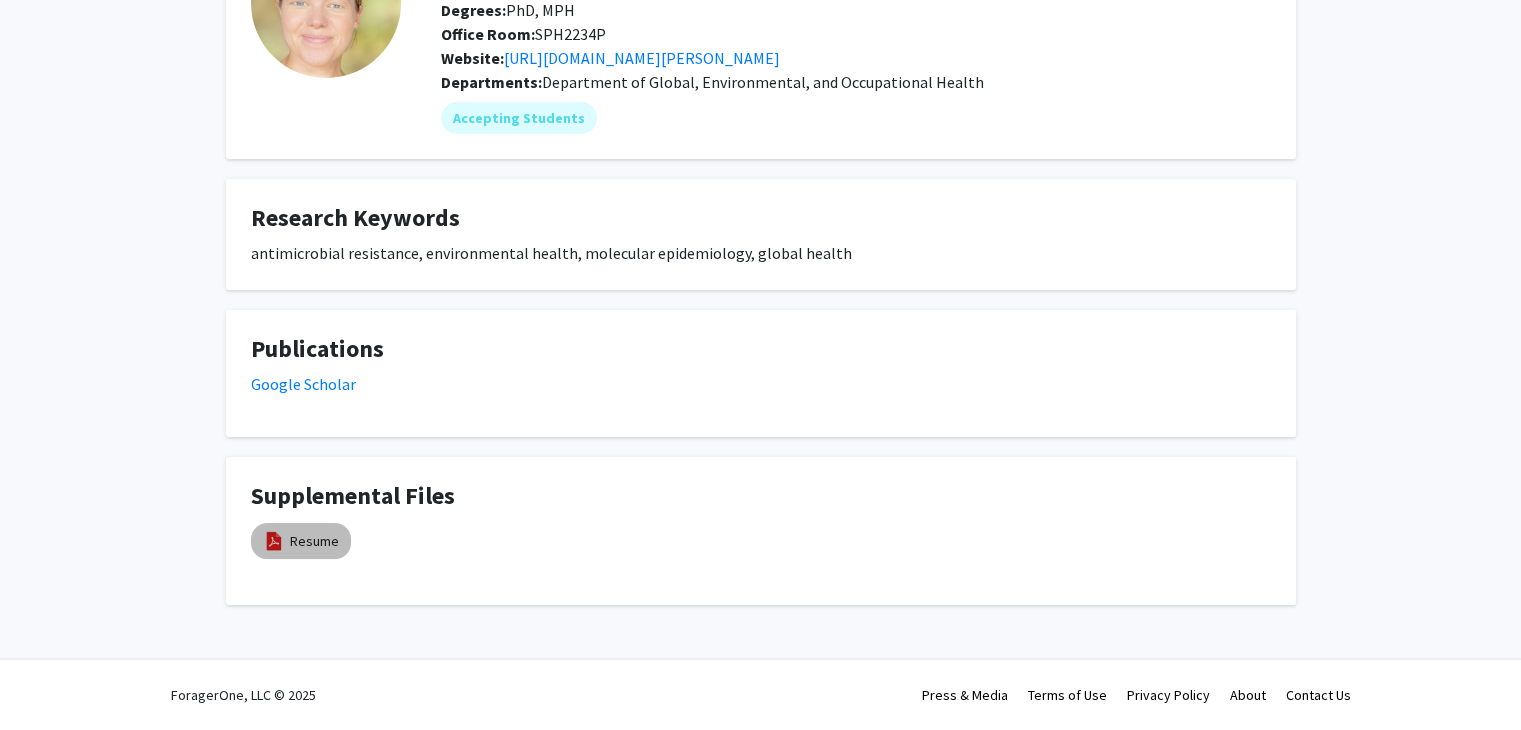 click on "Resume" at bounding box center [301, 541] 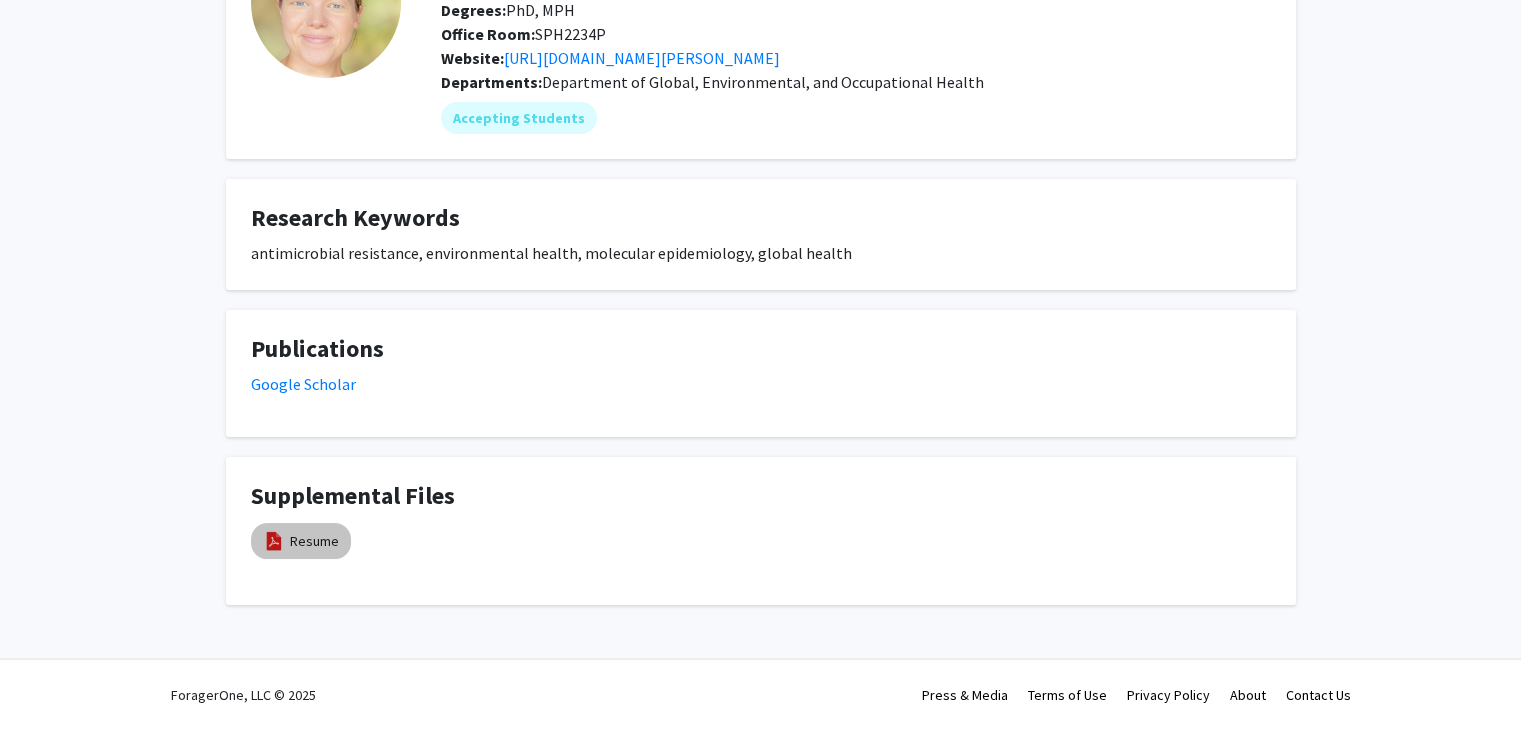 select on "custom" 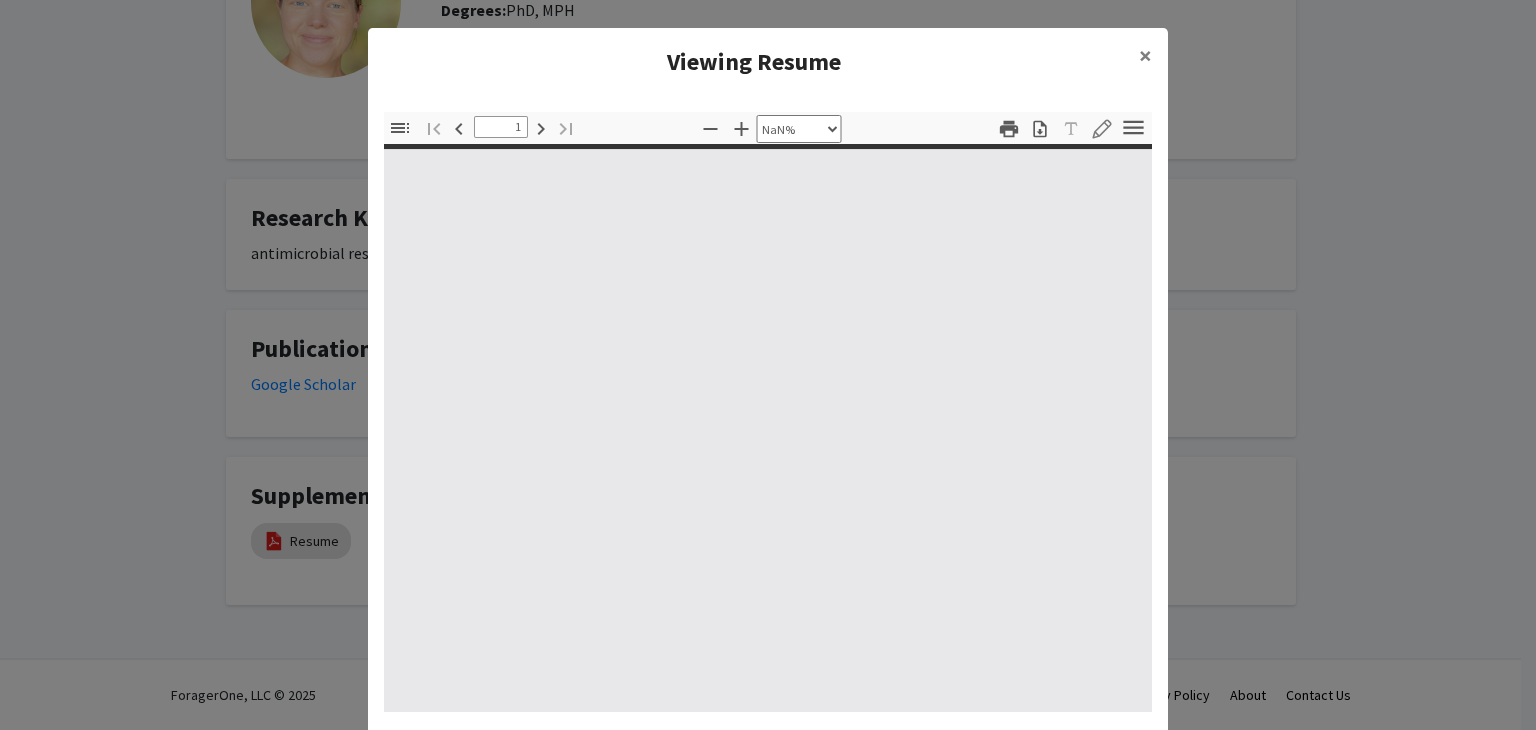 type on "0" 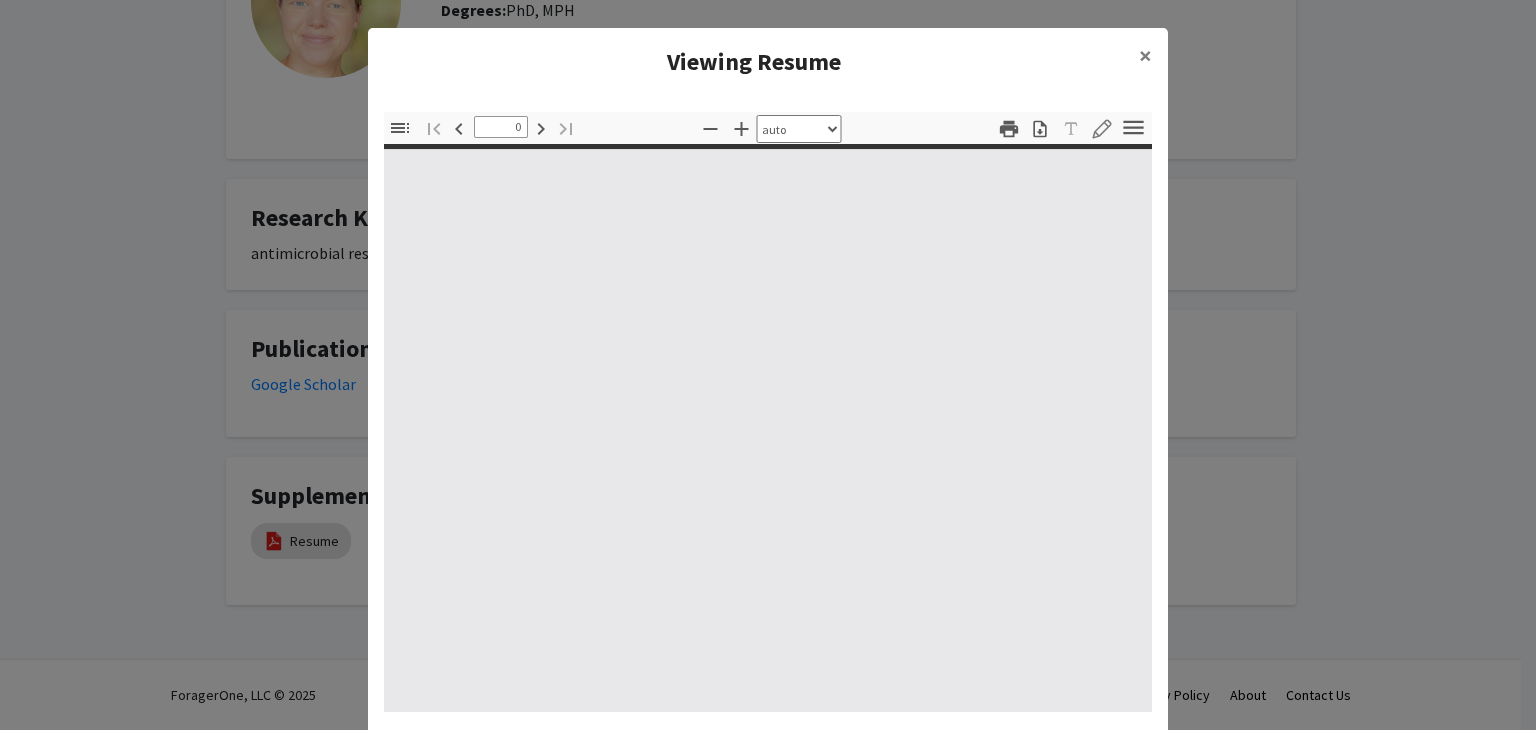 select on "custom" 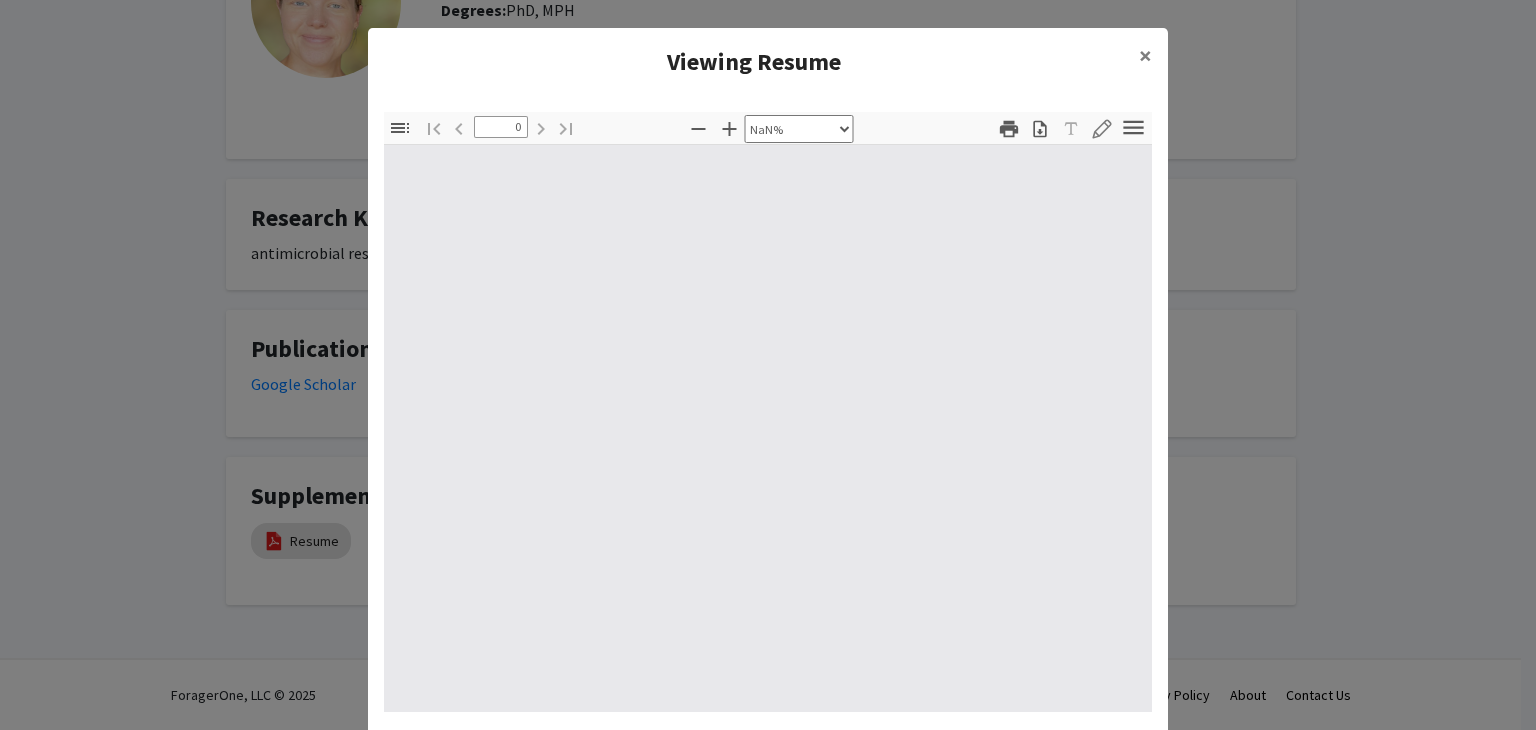type on "1" 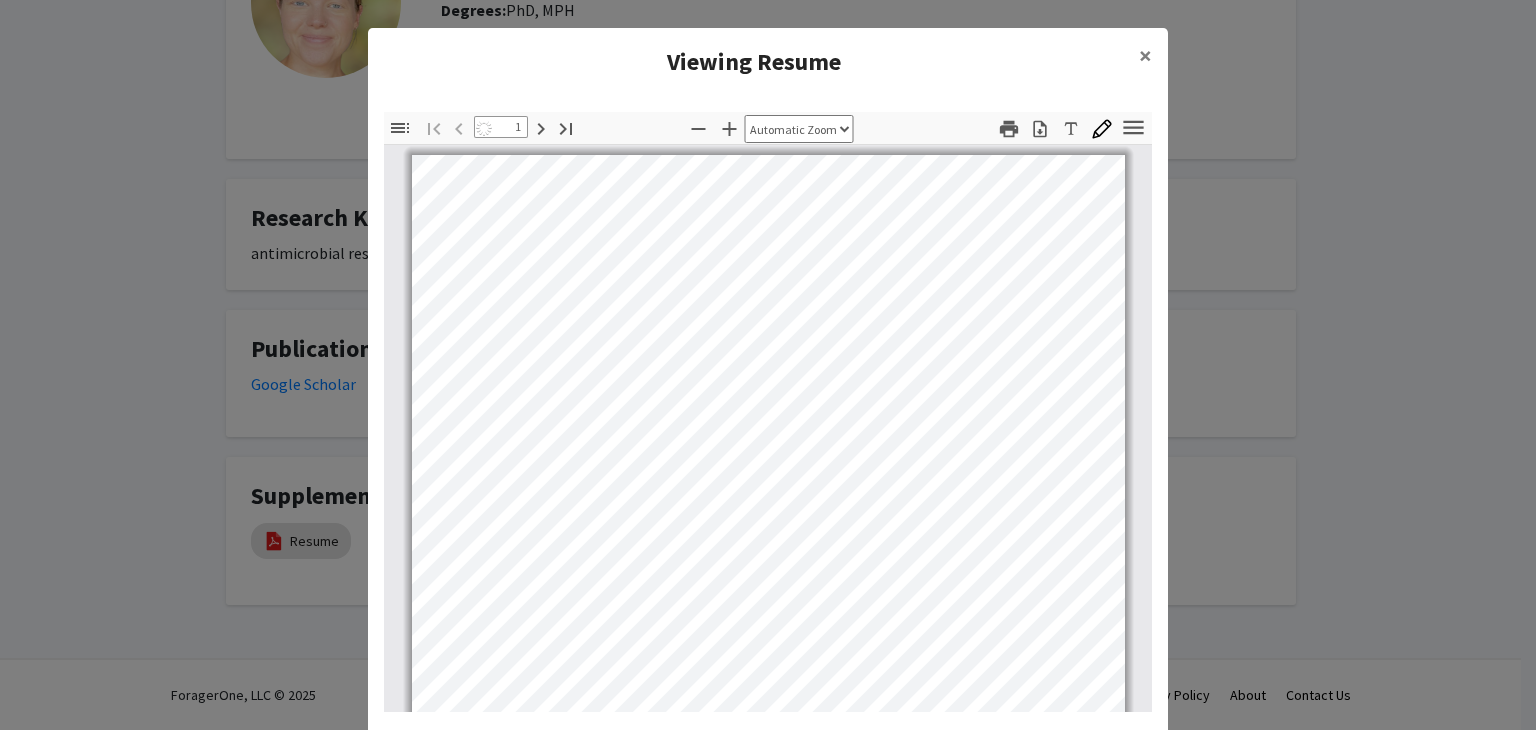 select on "auto" 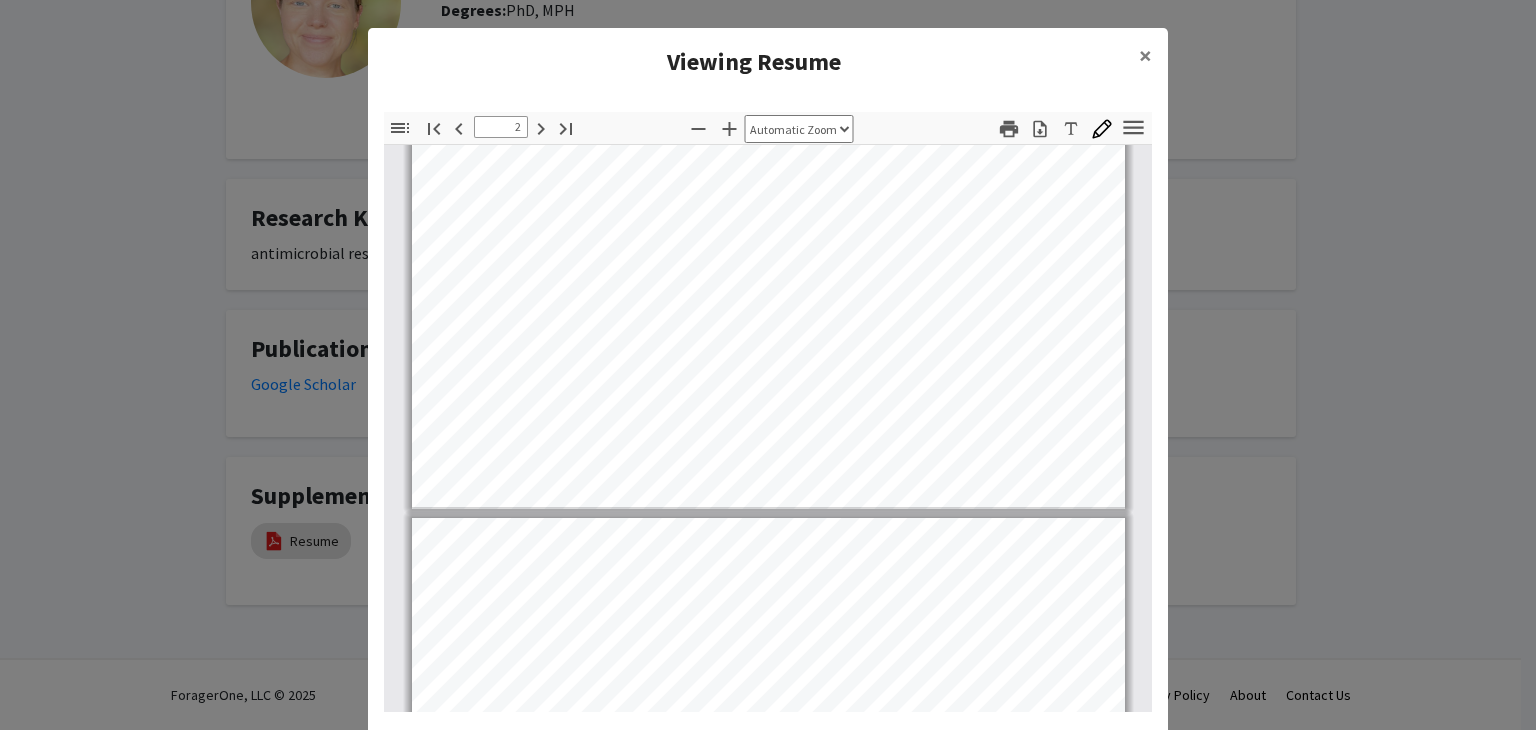 scroll, scrollTop: 1503, scrollLeft: 0, axis: vertical 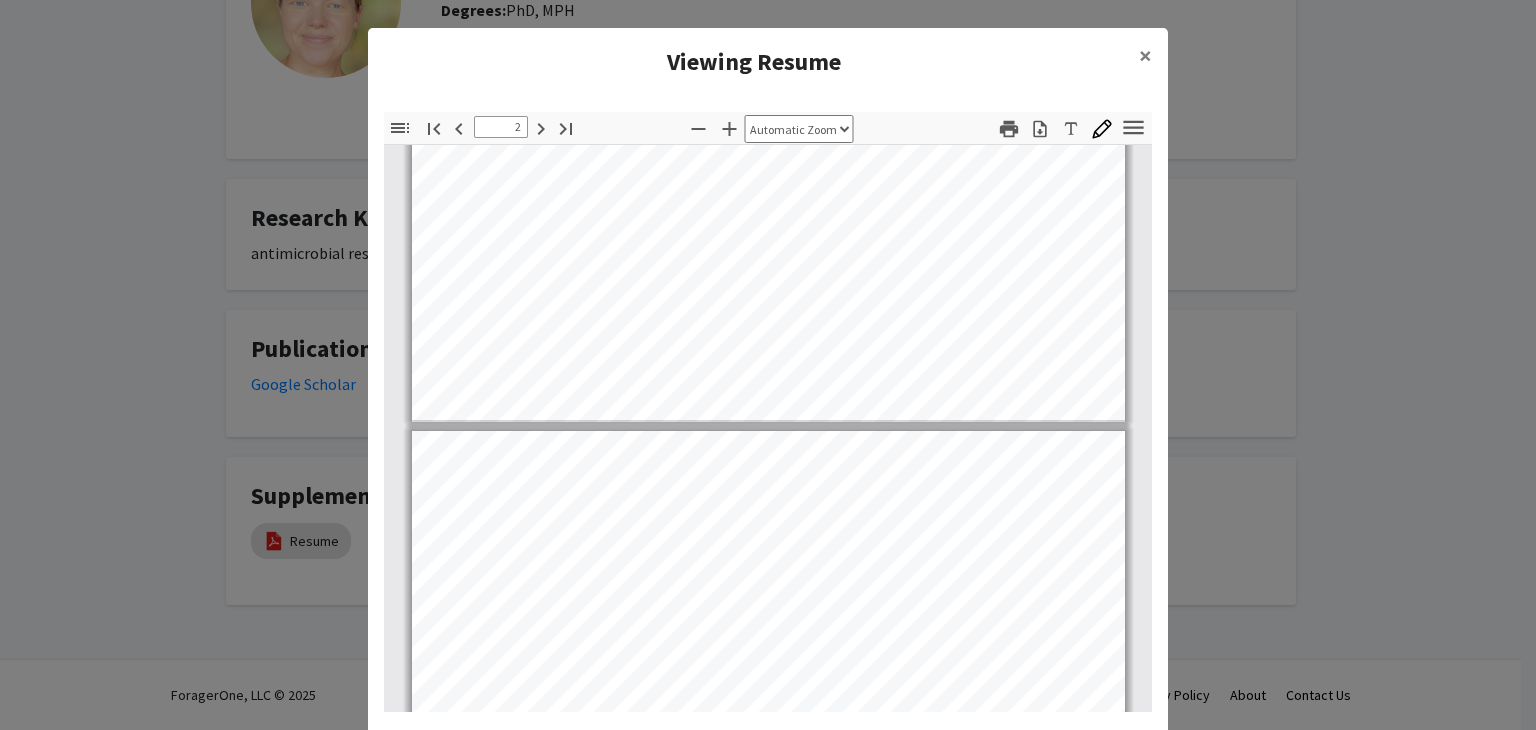 type on "3" 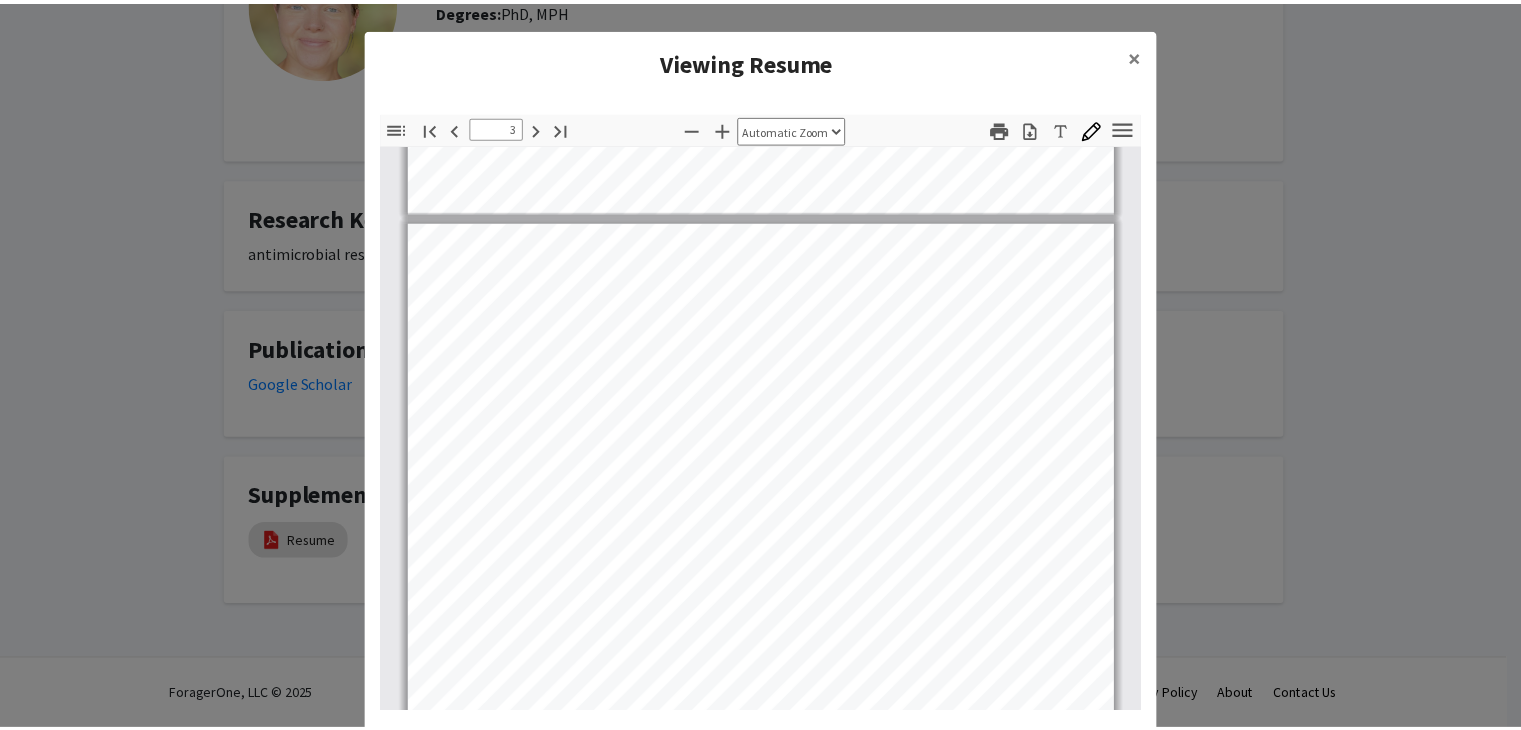 scroll, scrollTop: 1801, scrollLeft: 0, axis: vertical 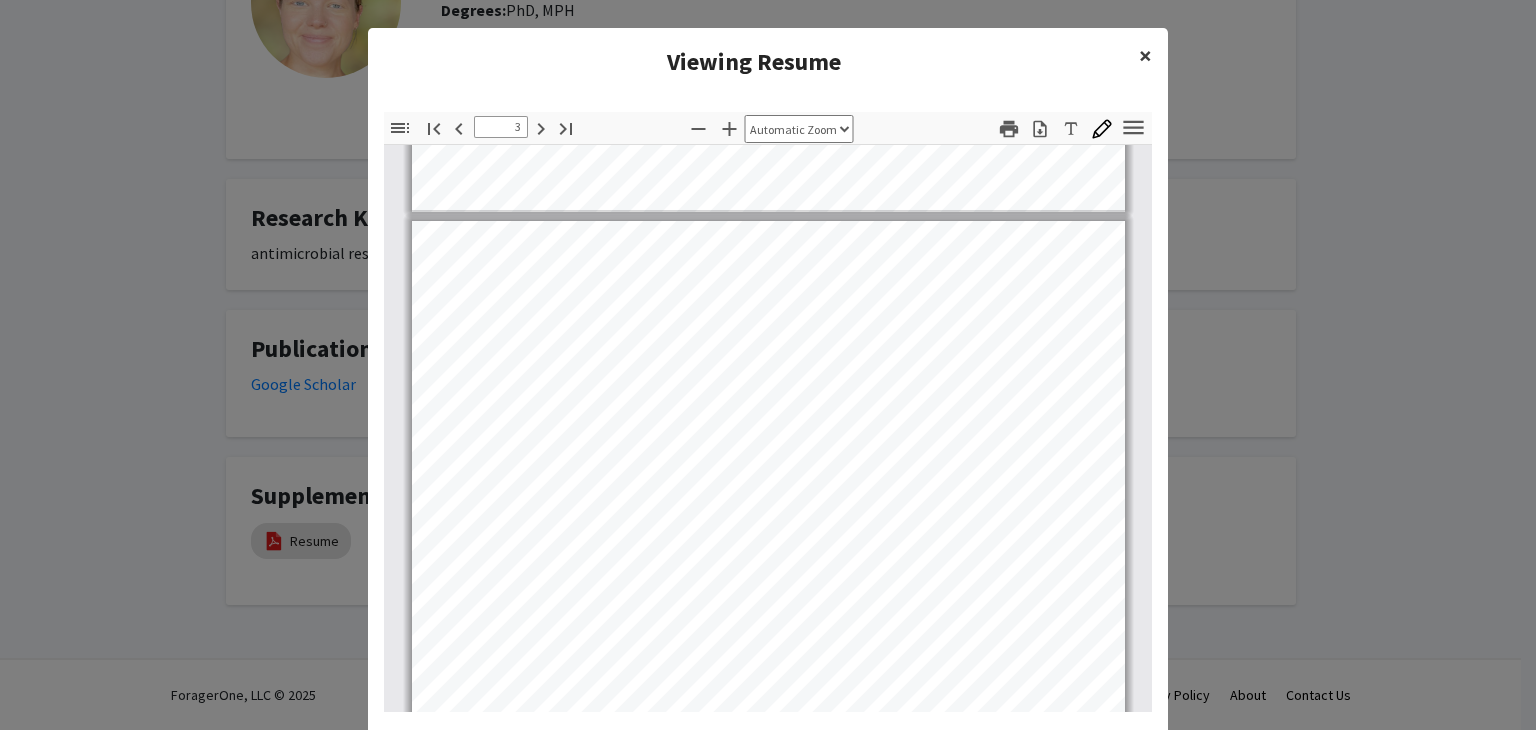 click on "×" 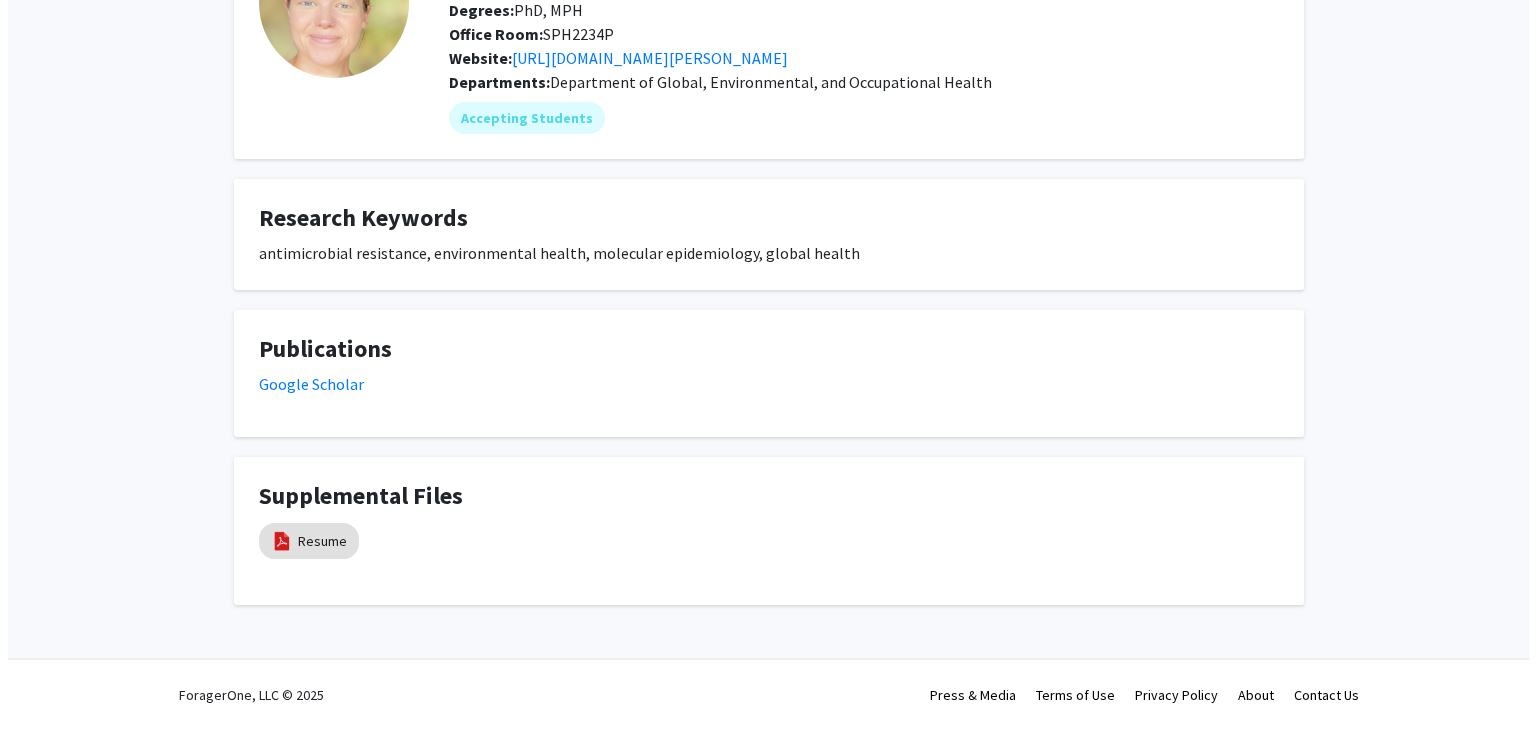 scroll, scrollTop: 183, scrollLeft: 0, axis: vertical 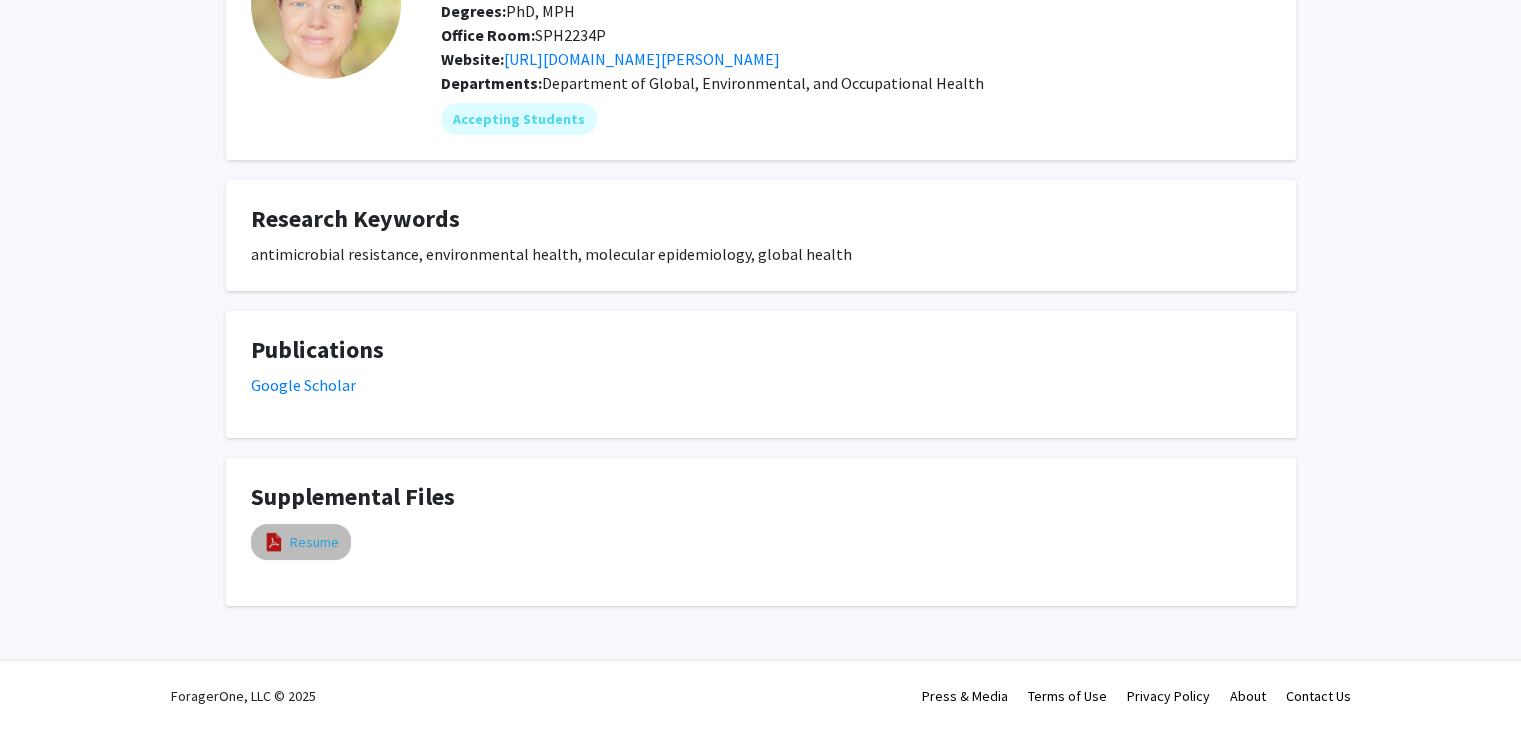 click on "Resume" at bounding box center [314, 542] 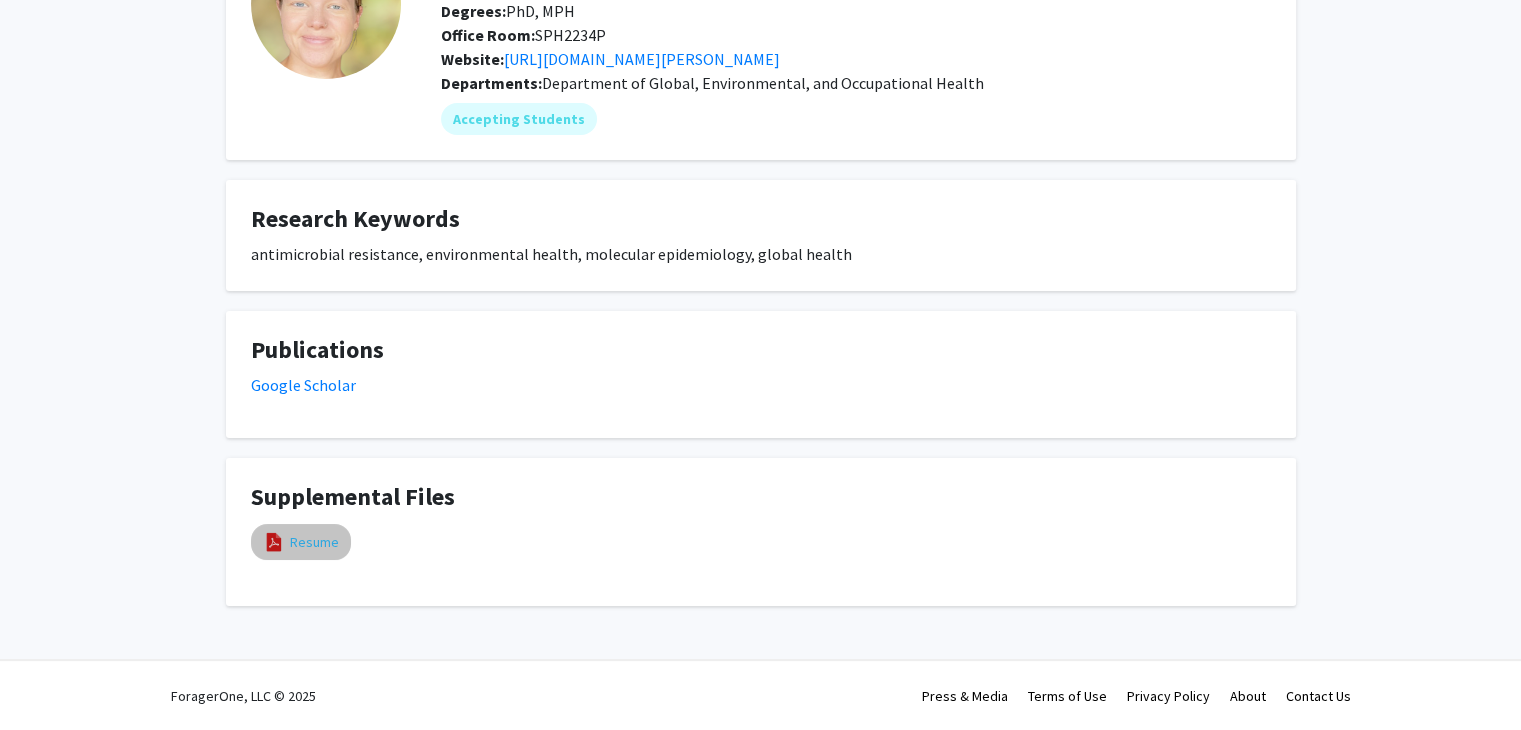 select on "custom" 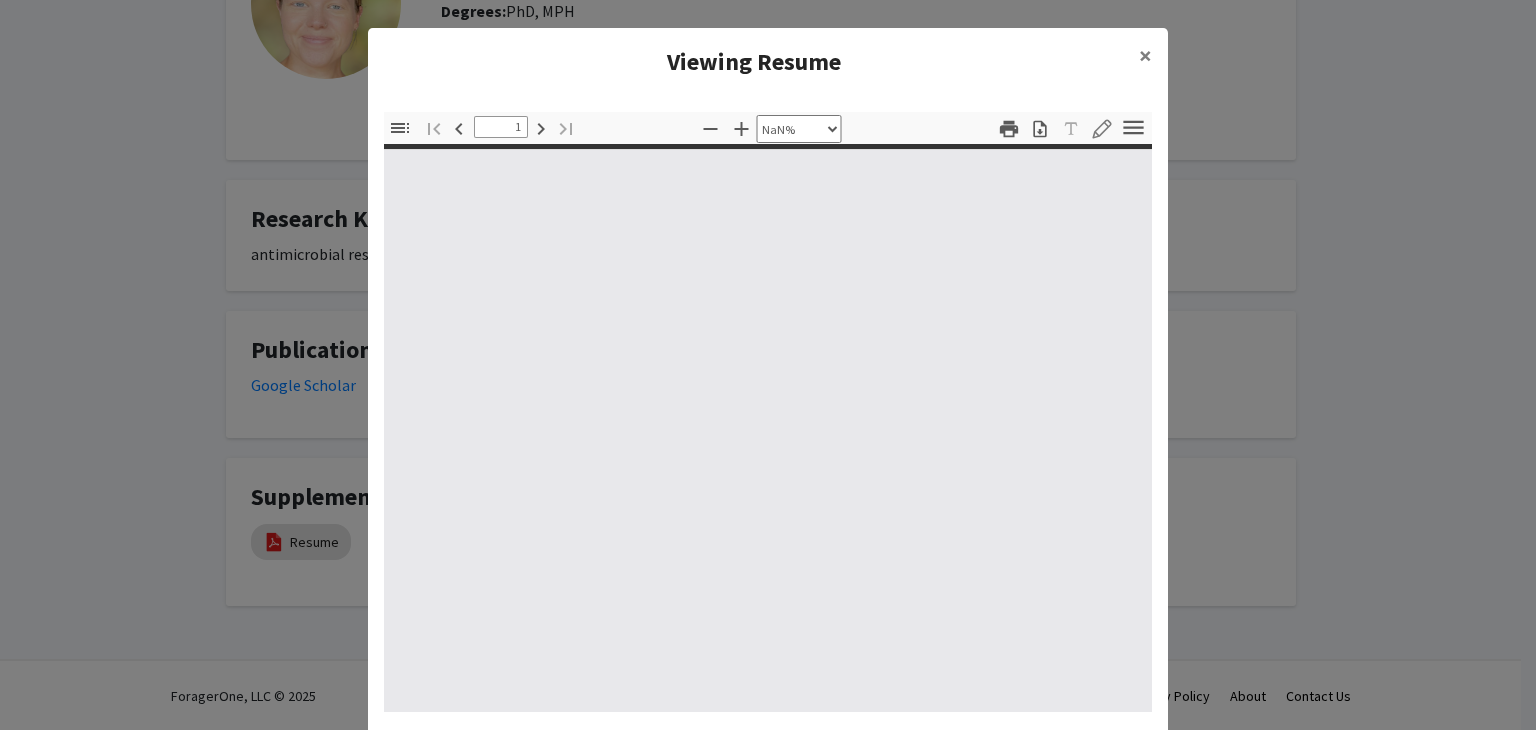 type on "0" 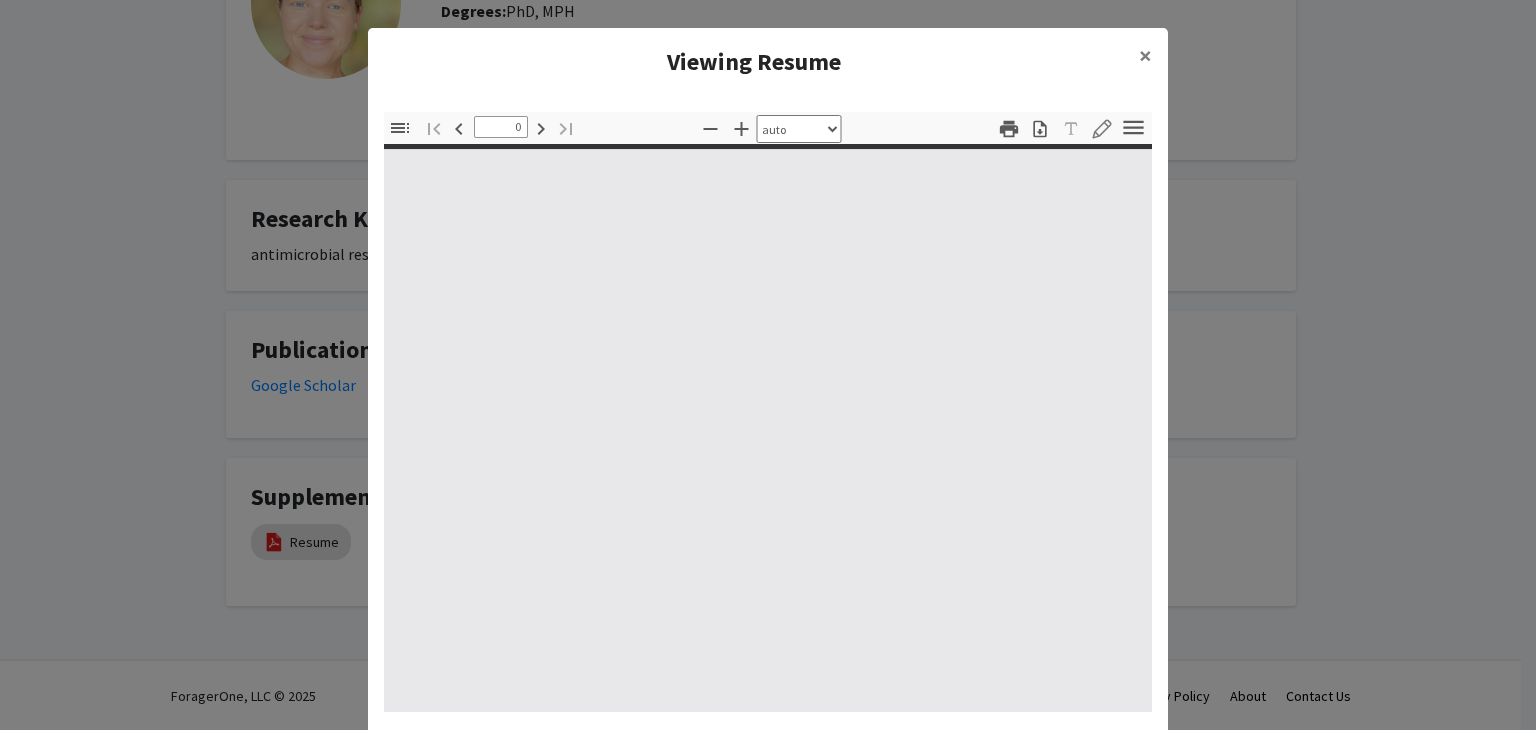 select on "custom" 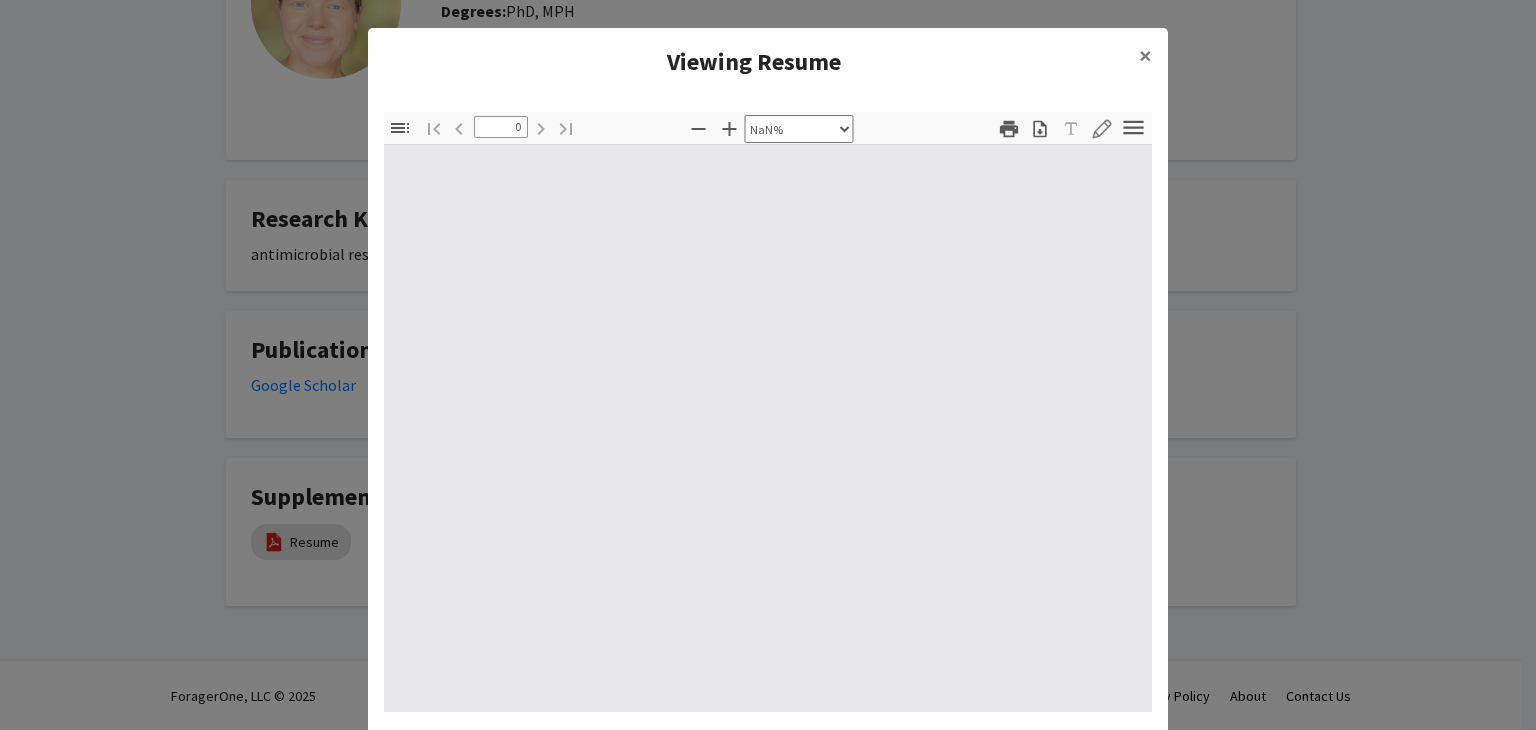 type on "1" 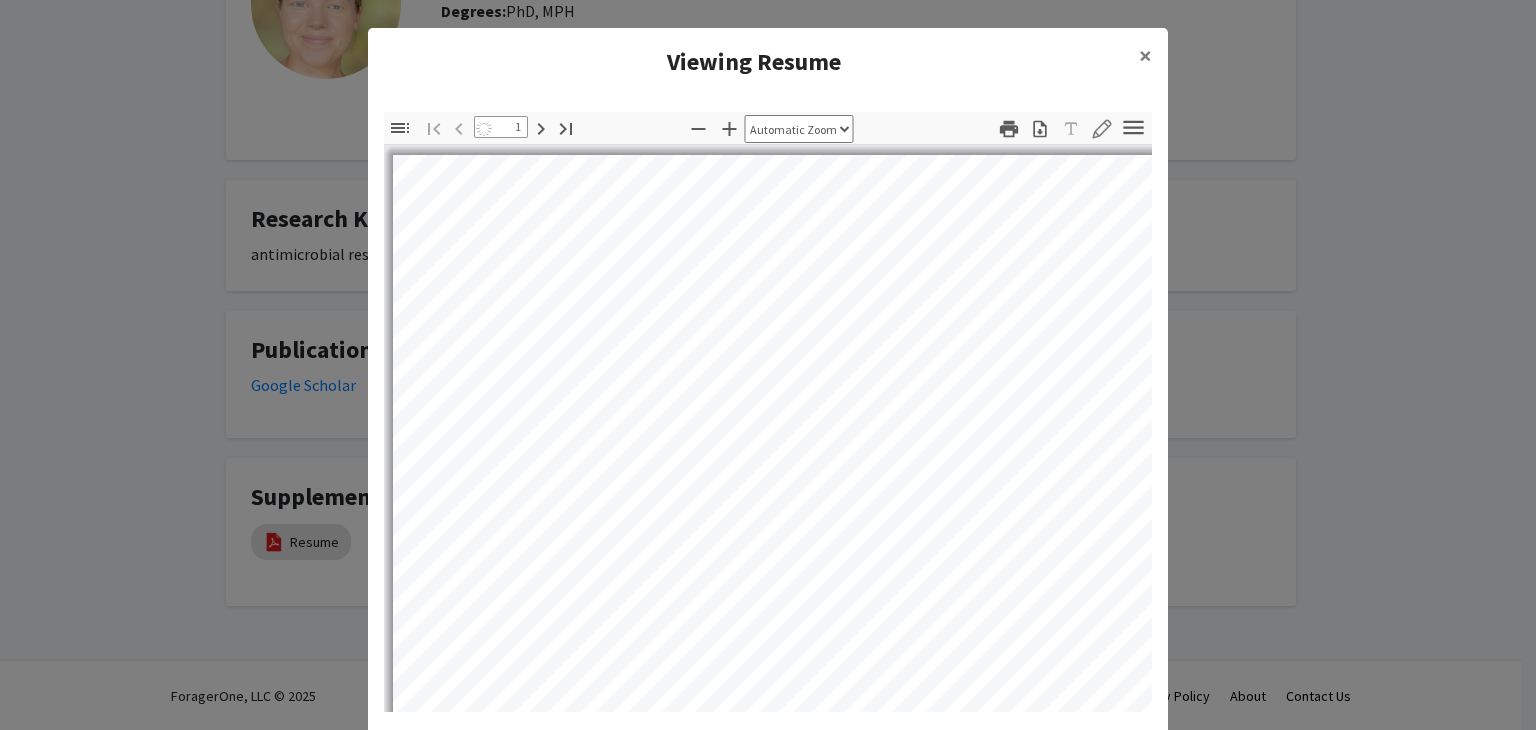 select on "auto" 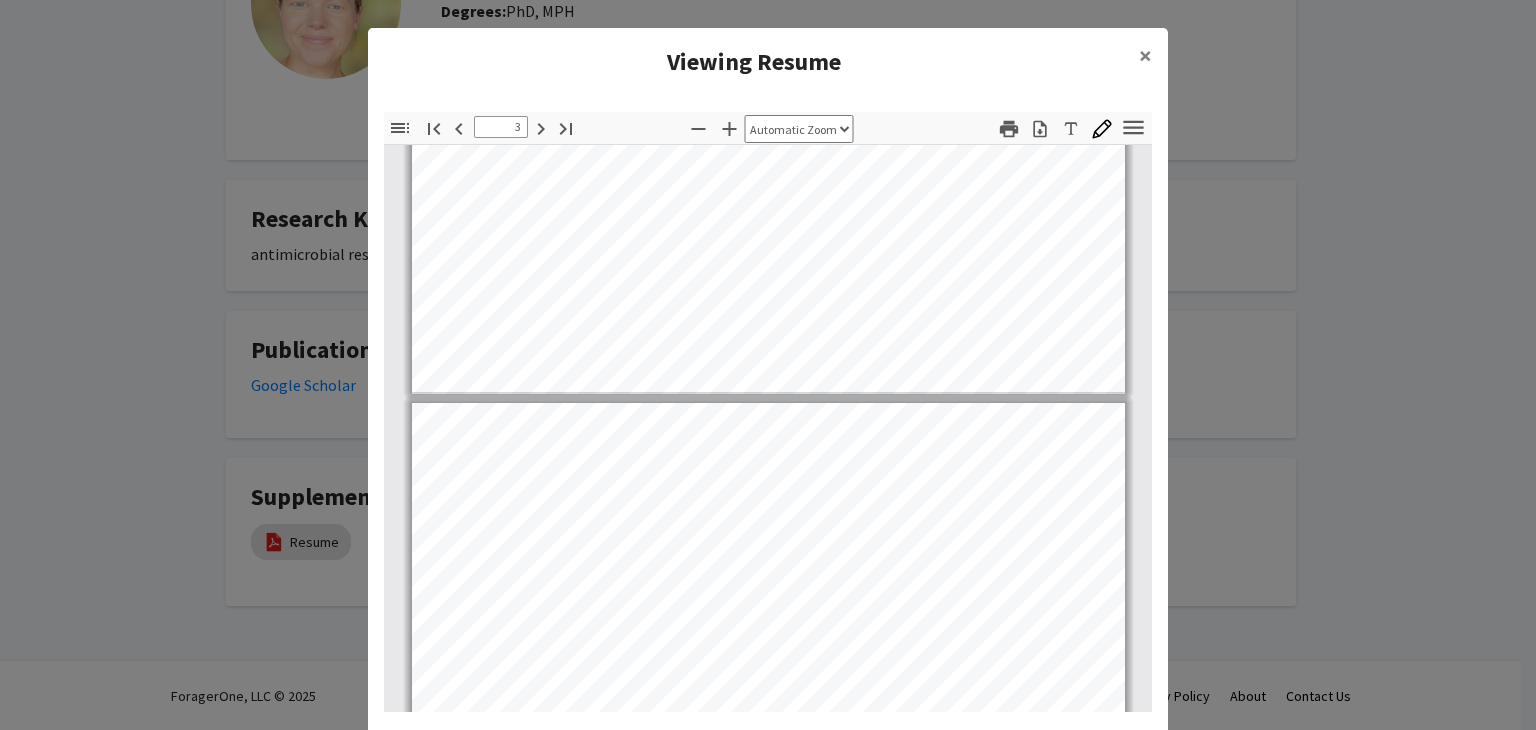 scroll, scrollTop: 1596, scrollLeft: 0, axis: vertical 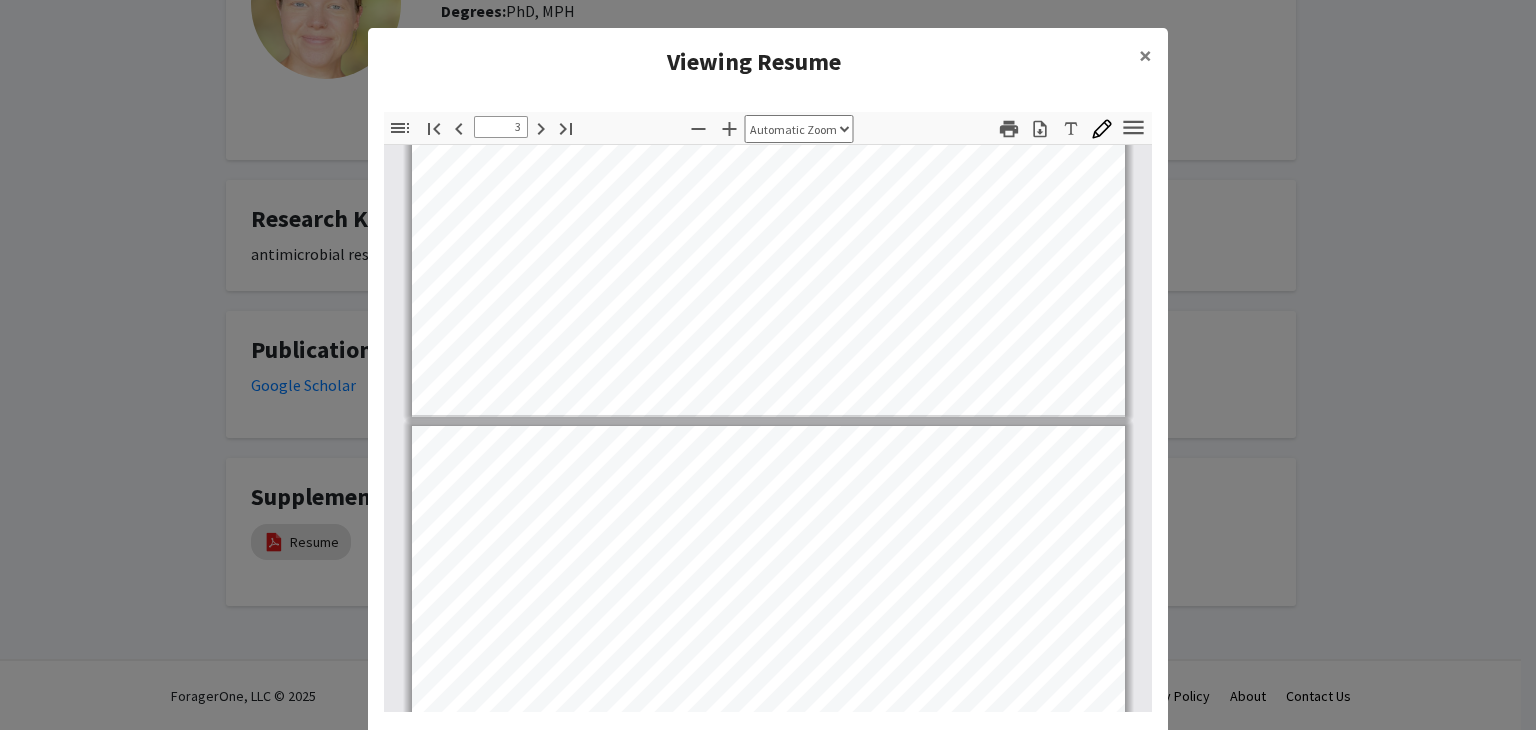 type on "2" 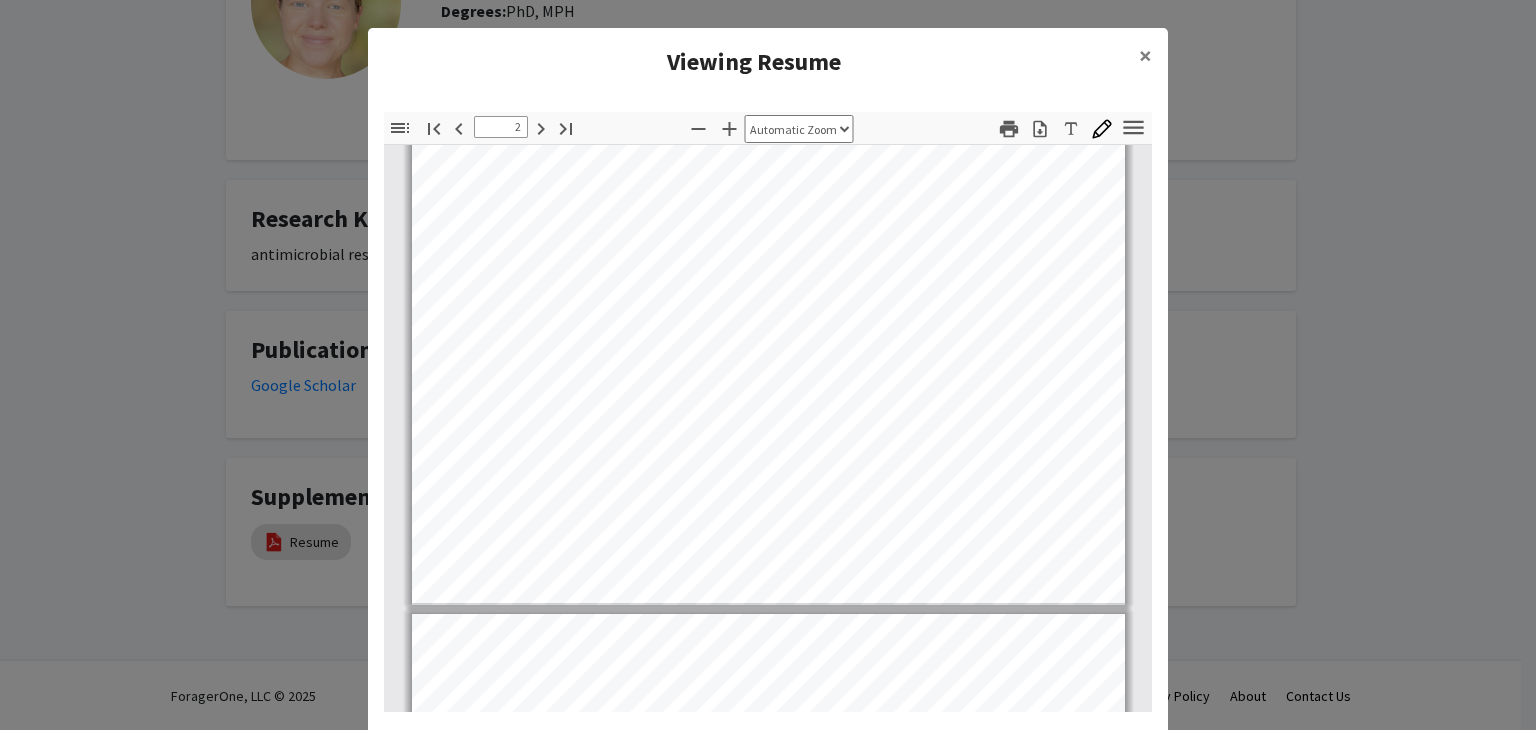 scroll, scrollTop: 1407, scrollLeft: 0, axis: vertical 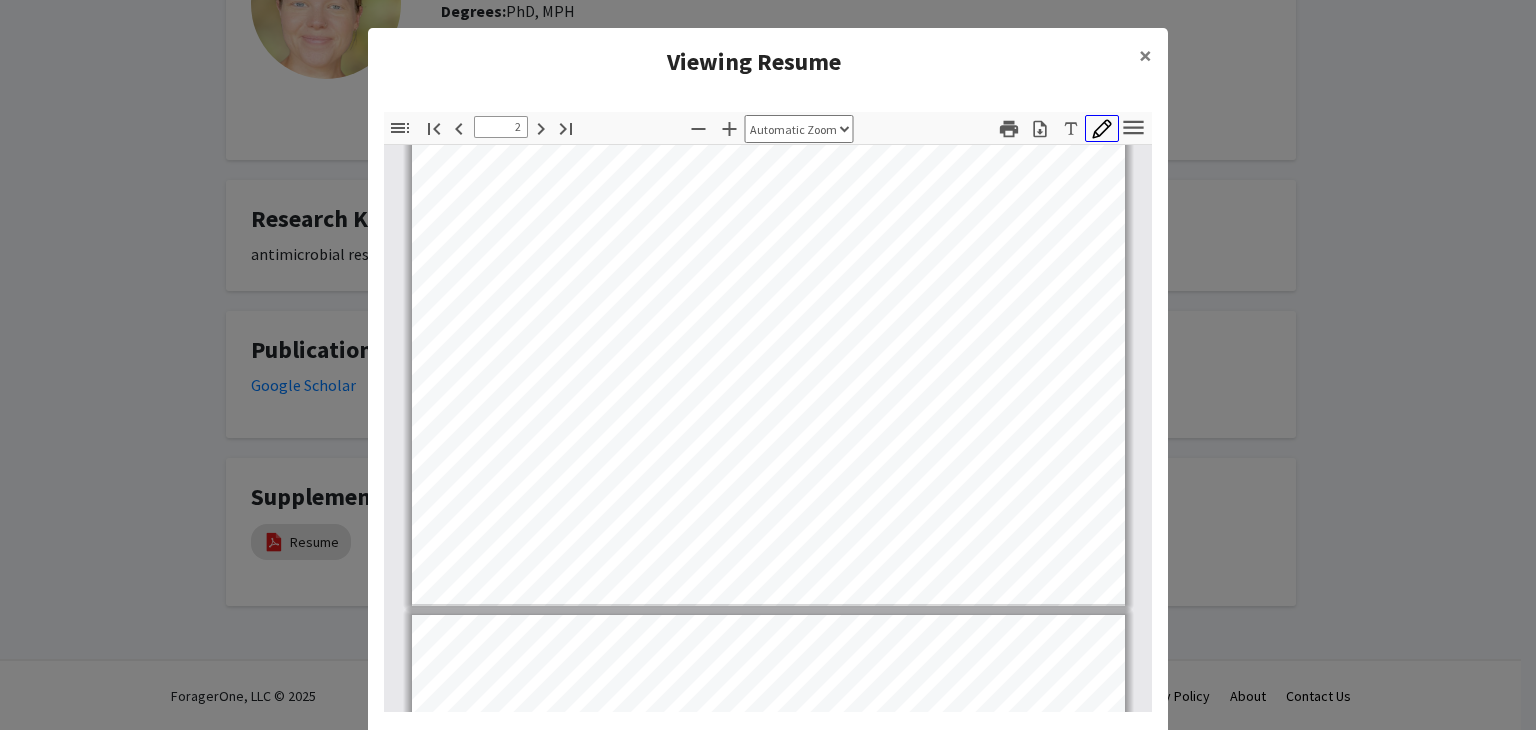 click 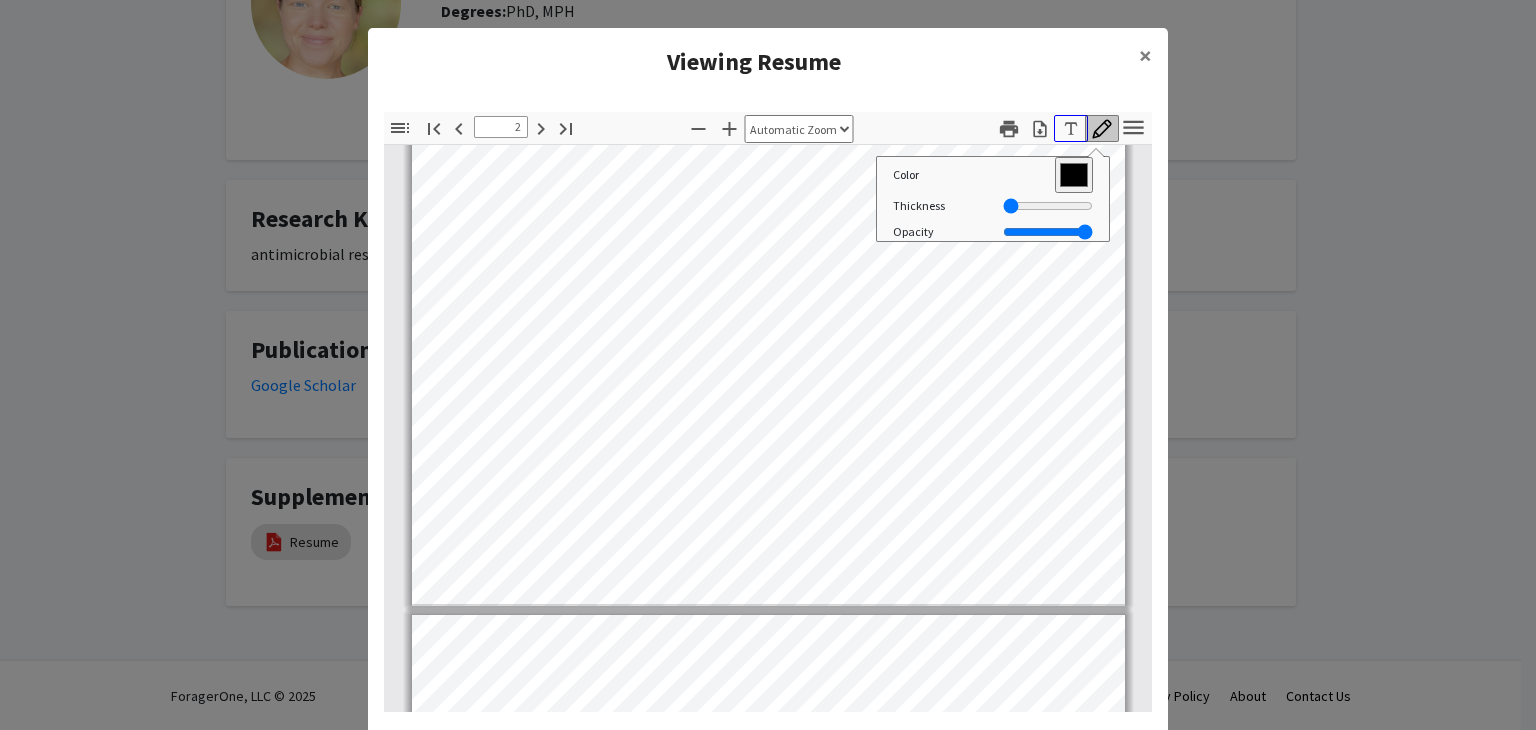click 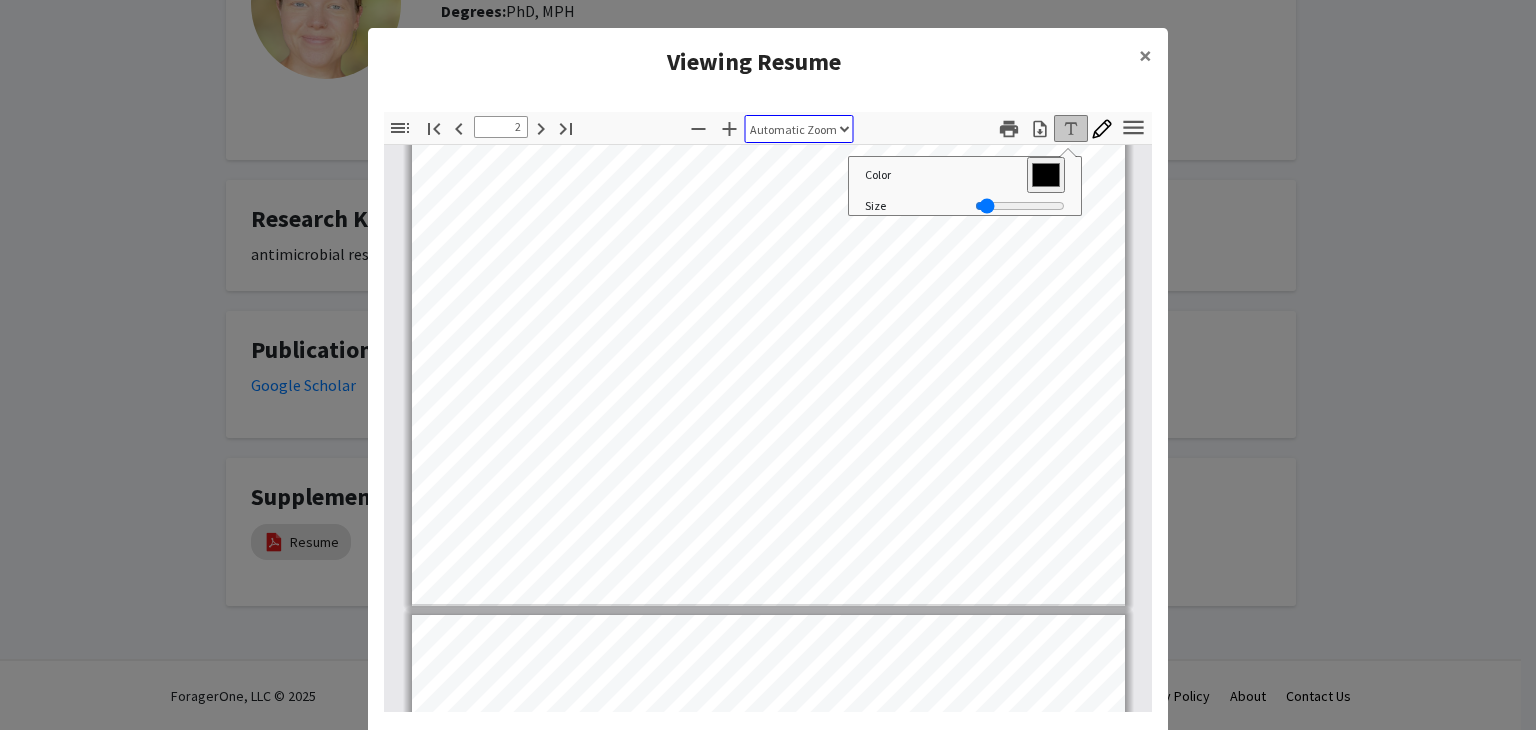 click on "Automatic Zoom Actual Size Page Fit Page Width 50% 100% 125% 150% 200% 300% 400% NaN%" at bounding box center (799, 129) 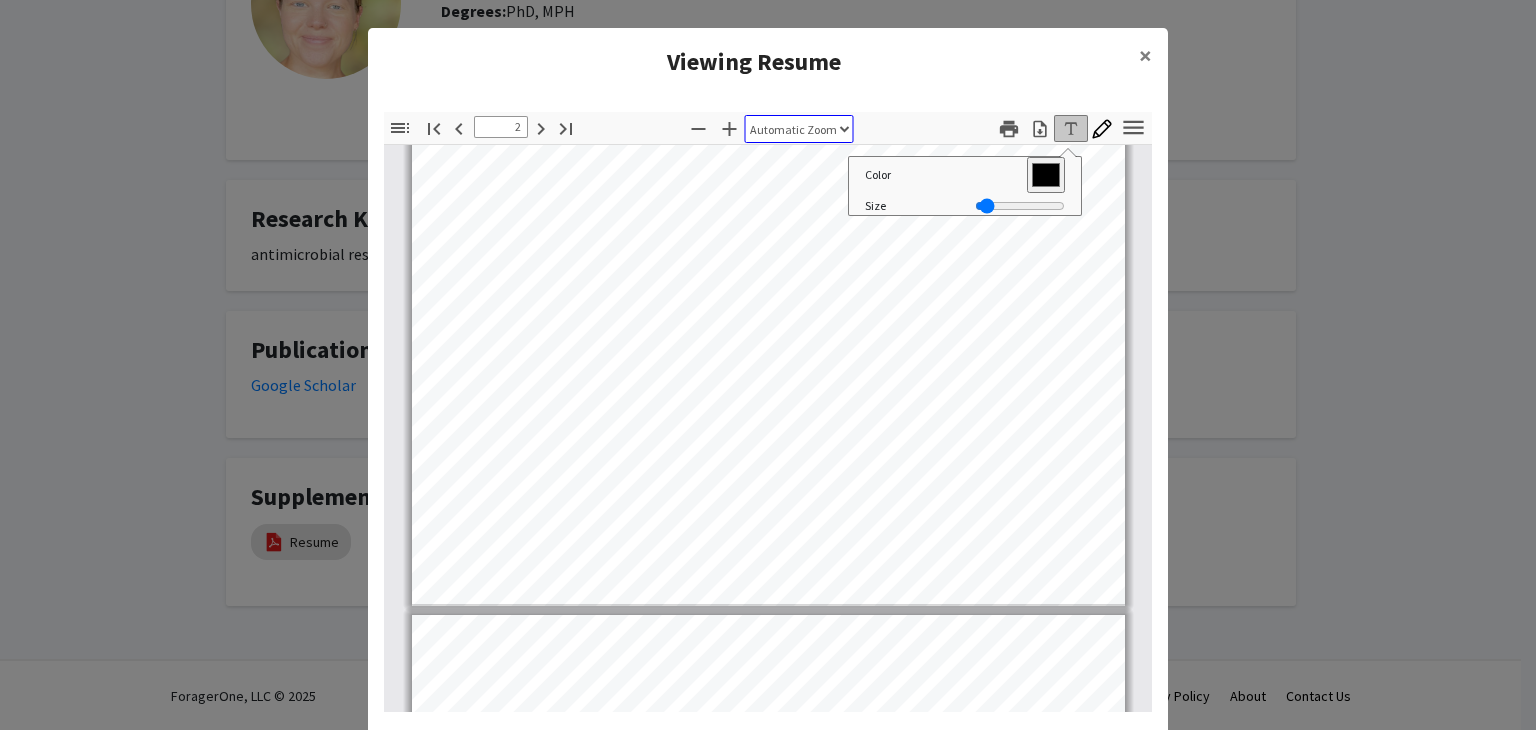 click on "Automatic Zoom Actual Size Page Fit Page Width 50% 100% 125% 150% 200% 300% 400% NaN%" at bounding box center (799, 129) 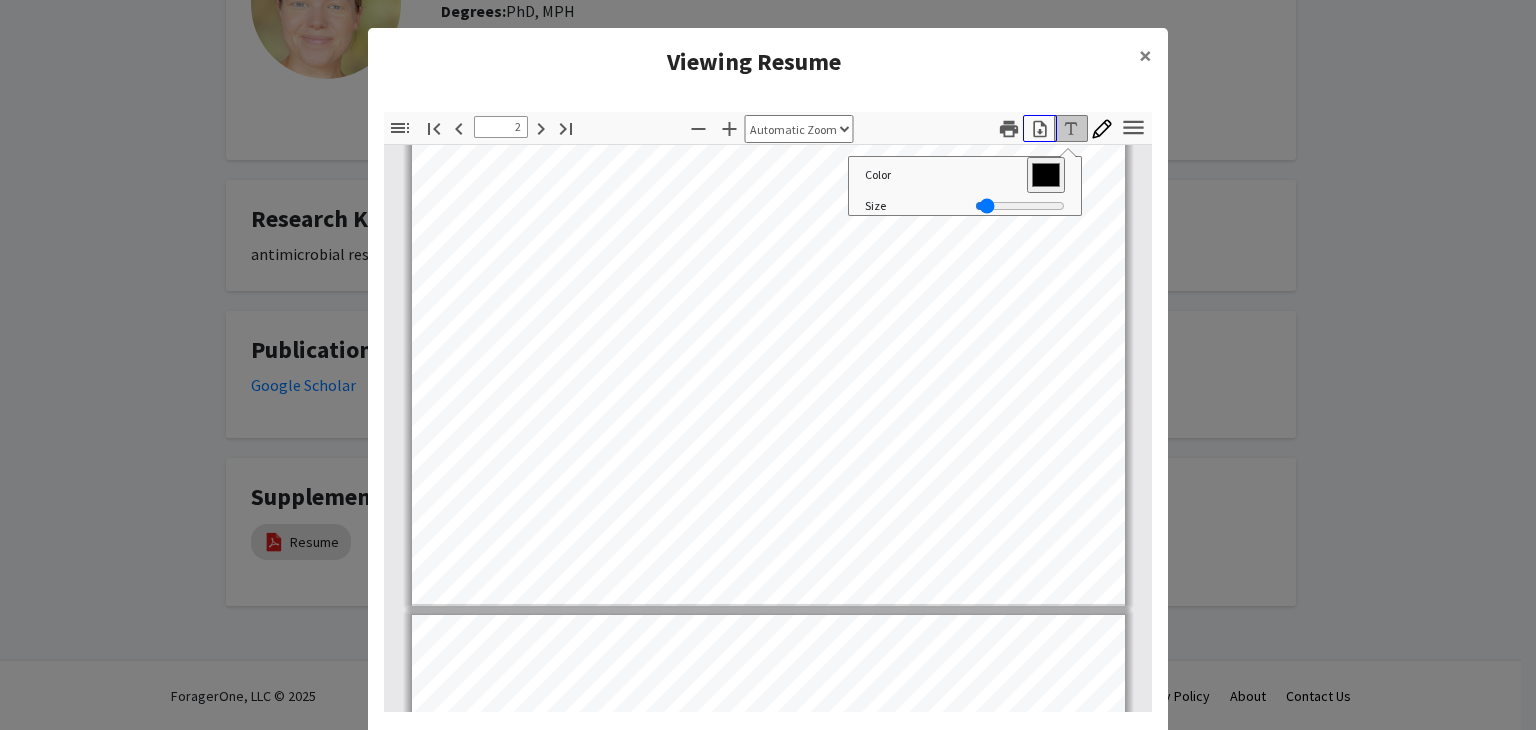 click 